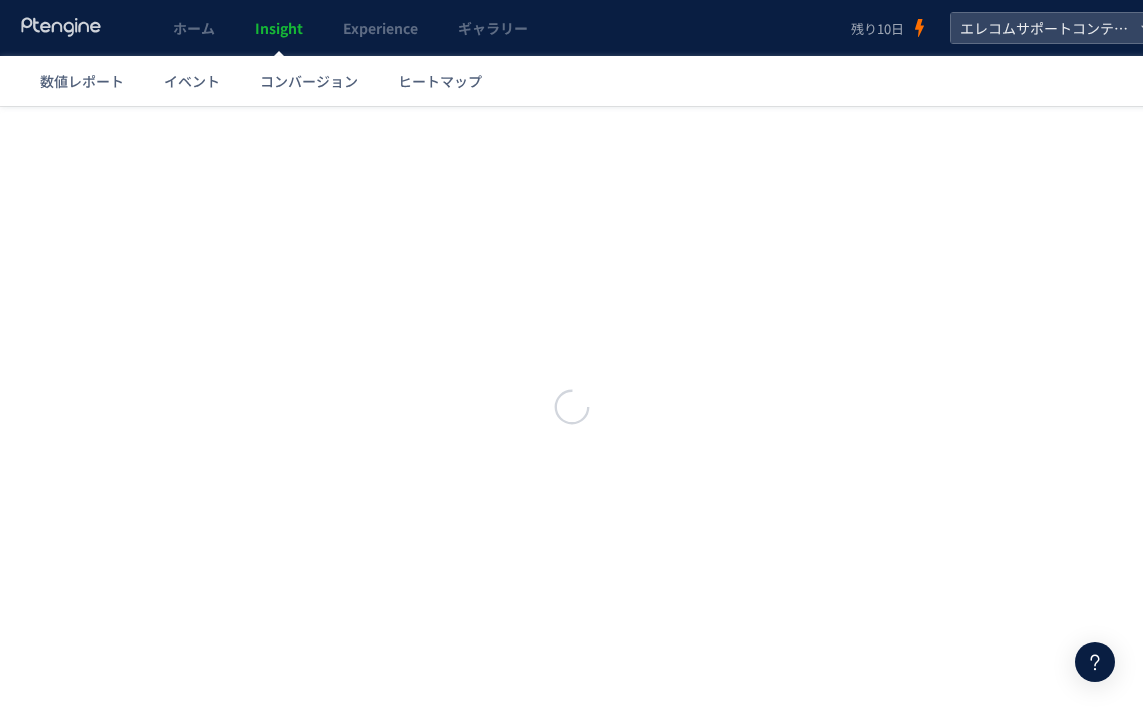 scroll, scrollTop: 0, scrollLeft: 0, axis: both 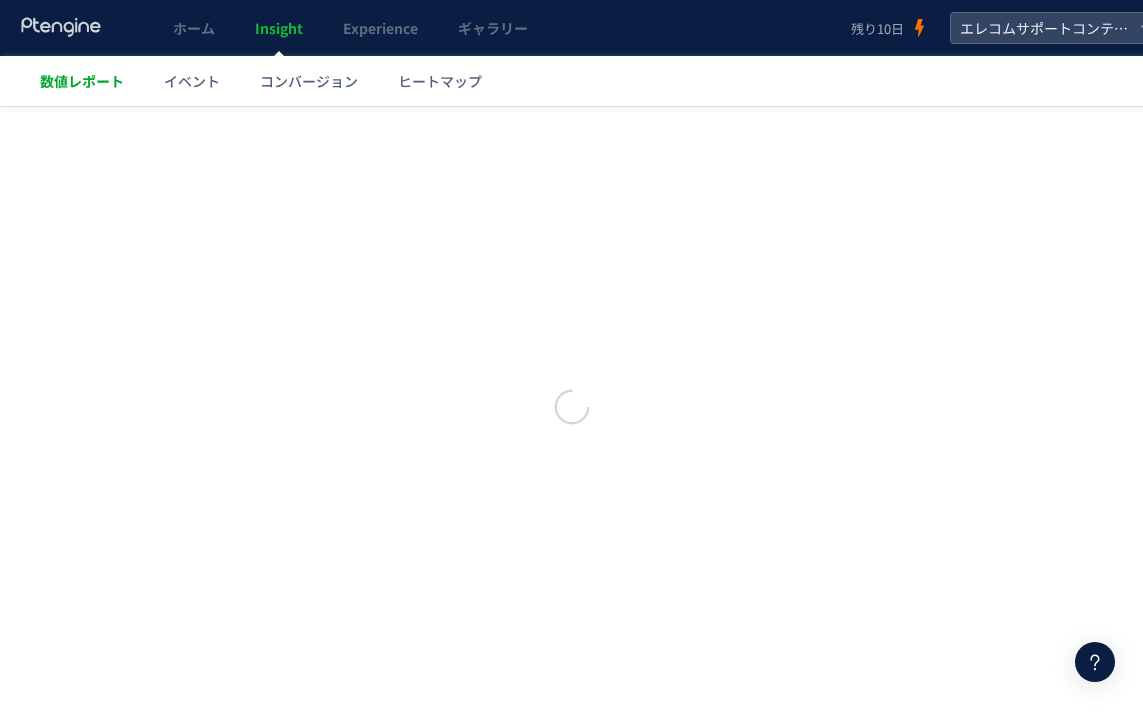 click on "数値レポート" at bounding box center (82, 81) 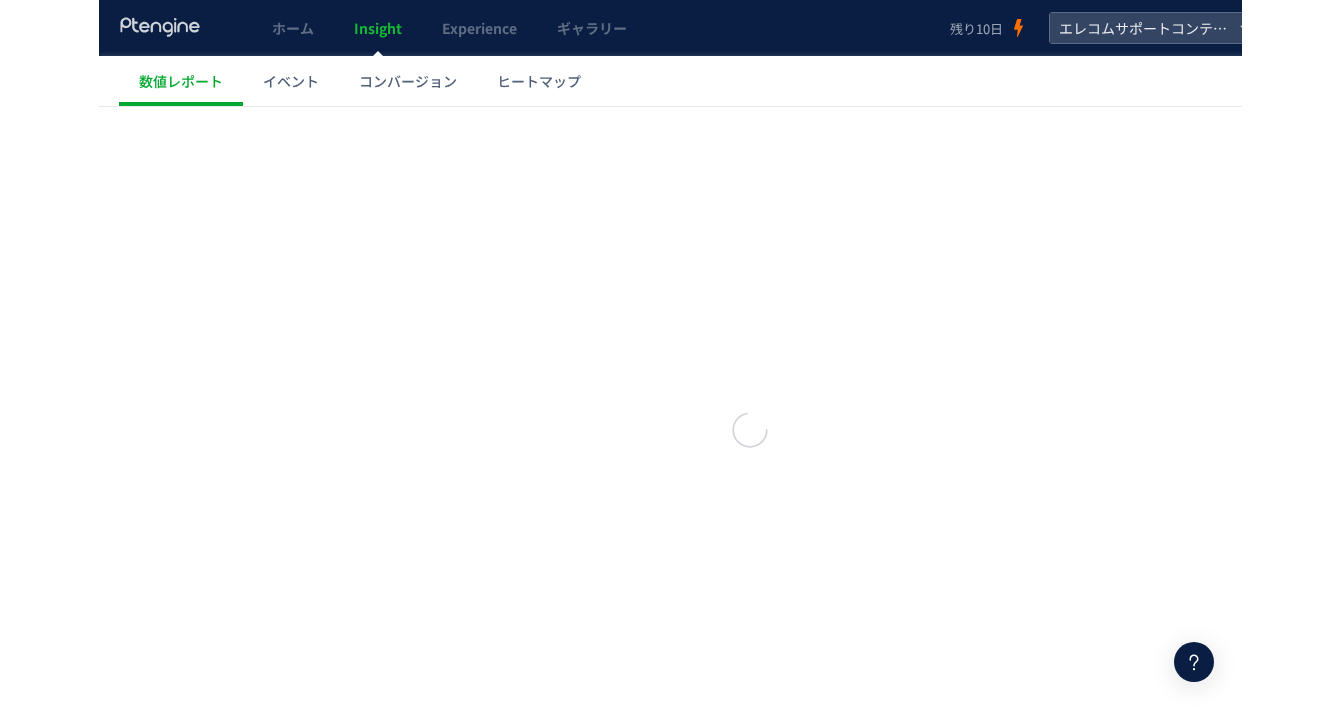 scroll, scrollTop: 0, scrollLeft: 0, axis: both 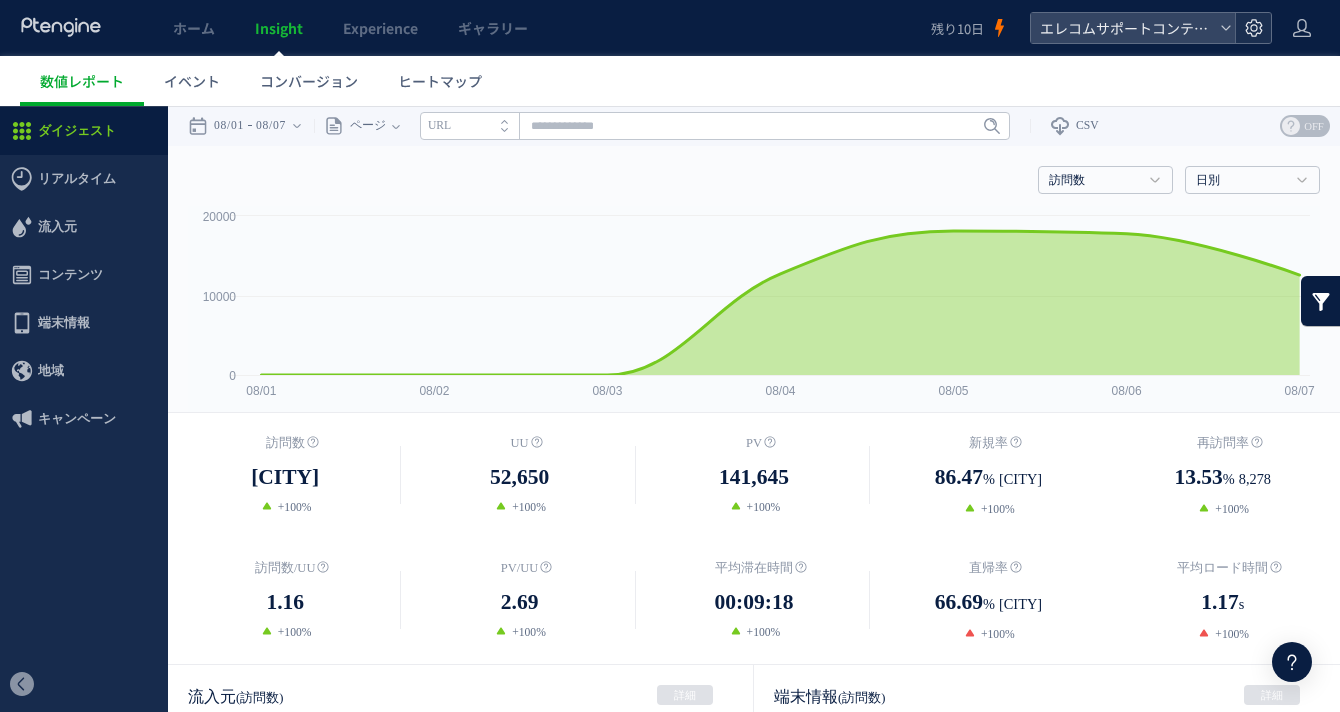 click 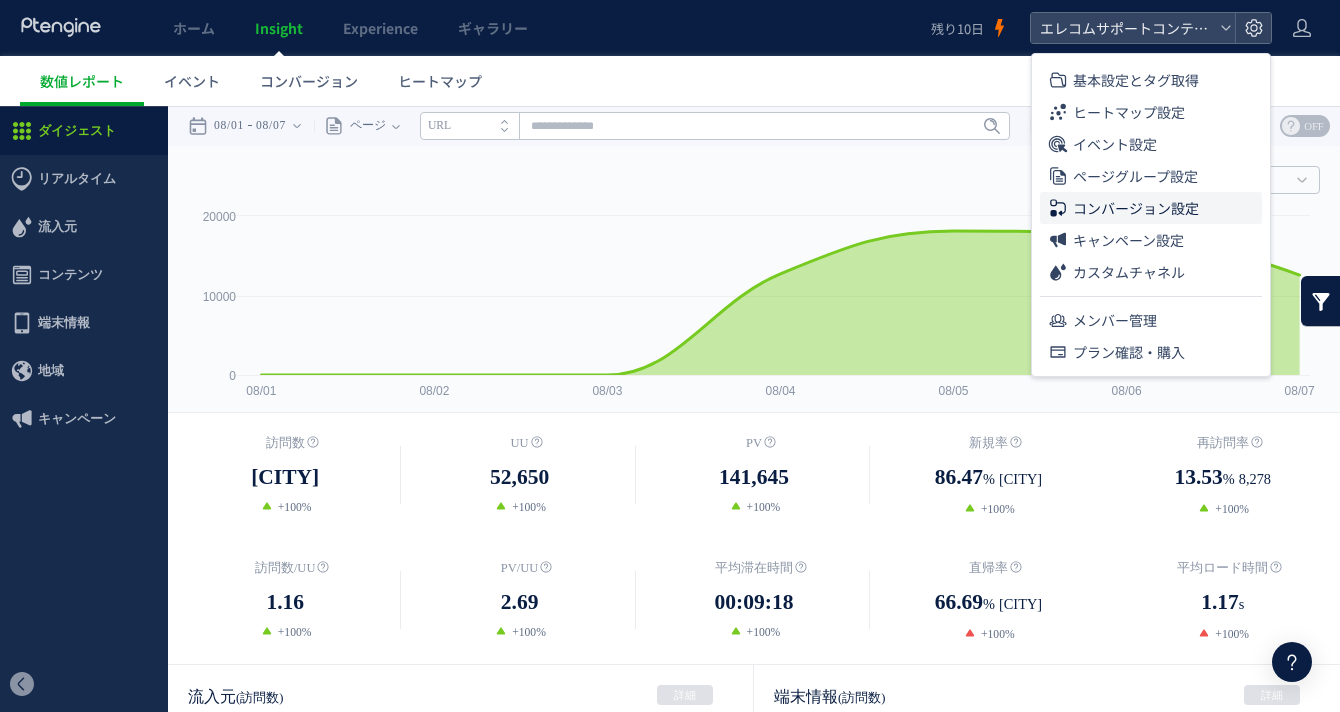 click on "コンバージョン設定" 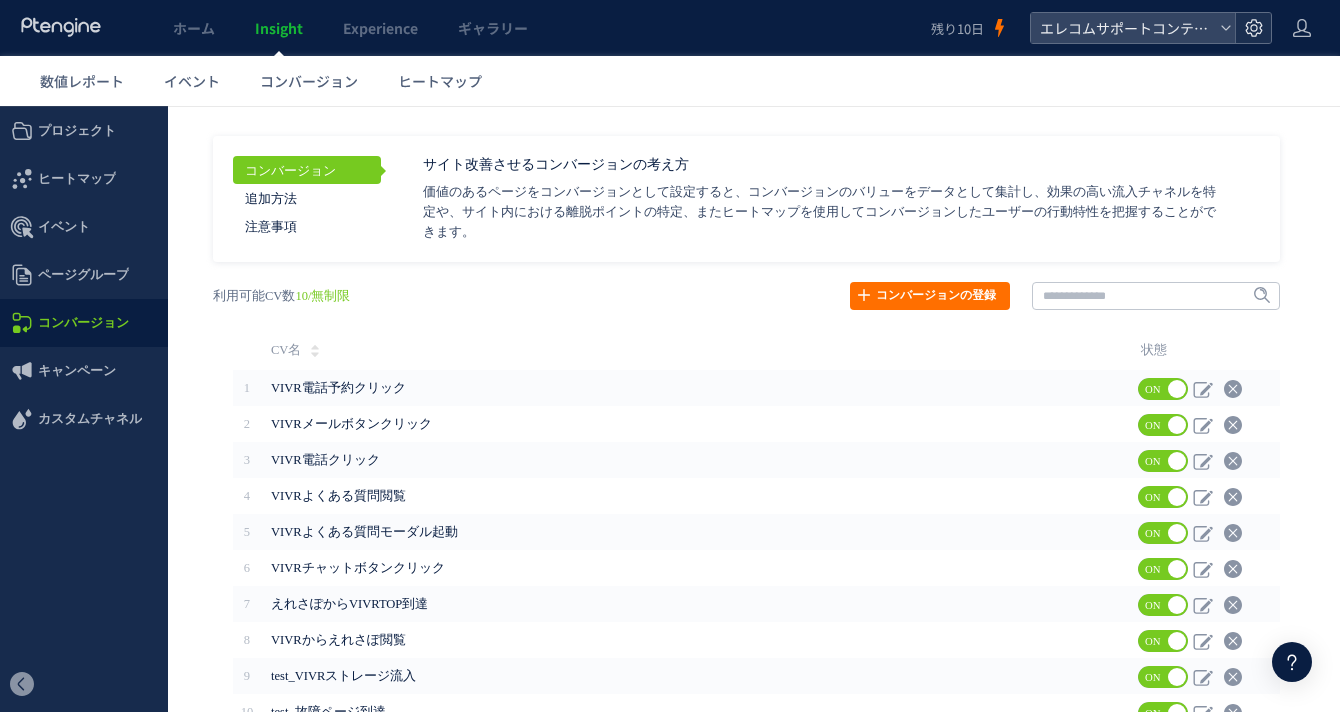 click 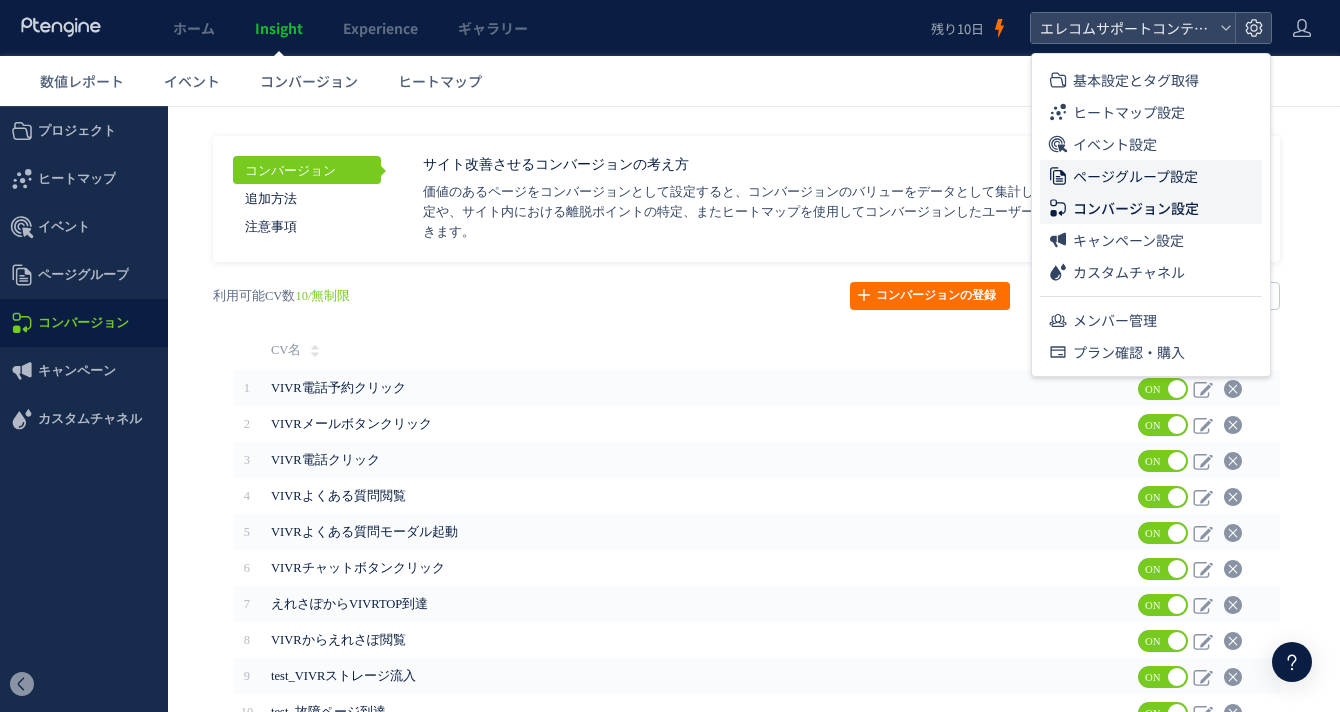 click on "ページグループ設定" at bounding box center (1135, 176) 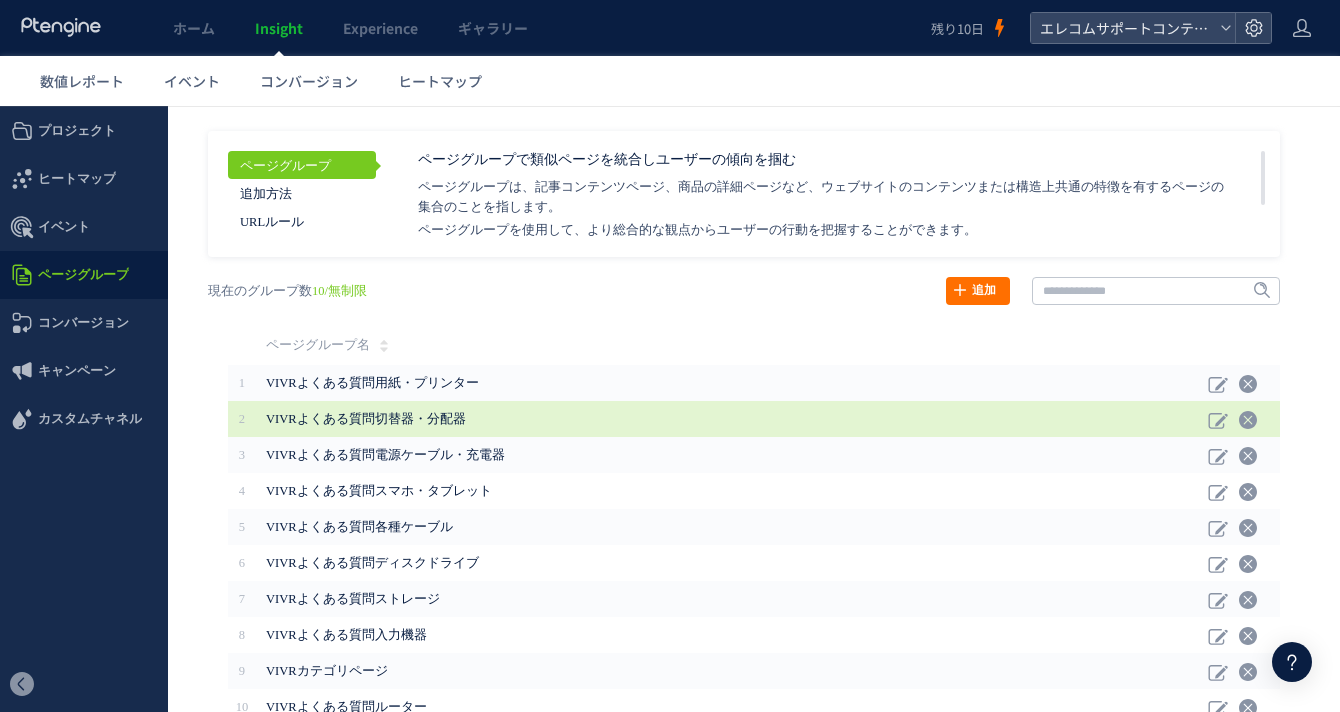 scroll, scrollTop: 103, scrollLeft: 0, axis: vertical 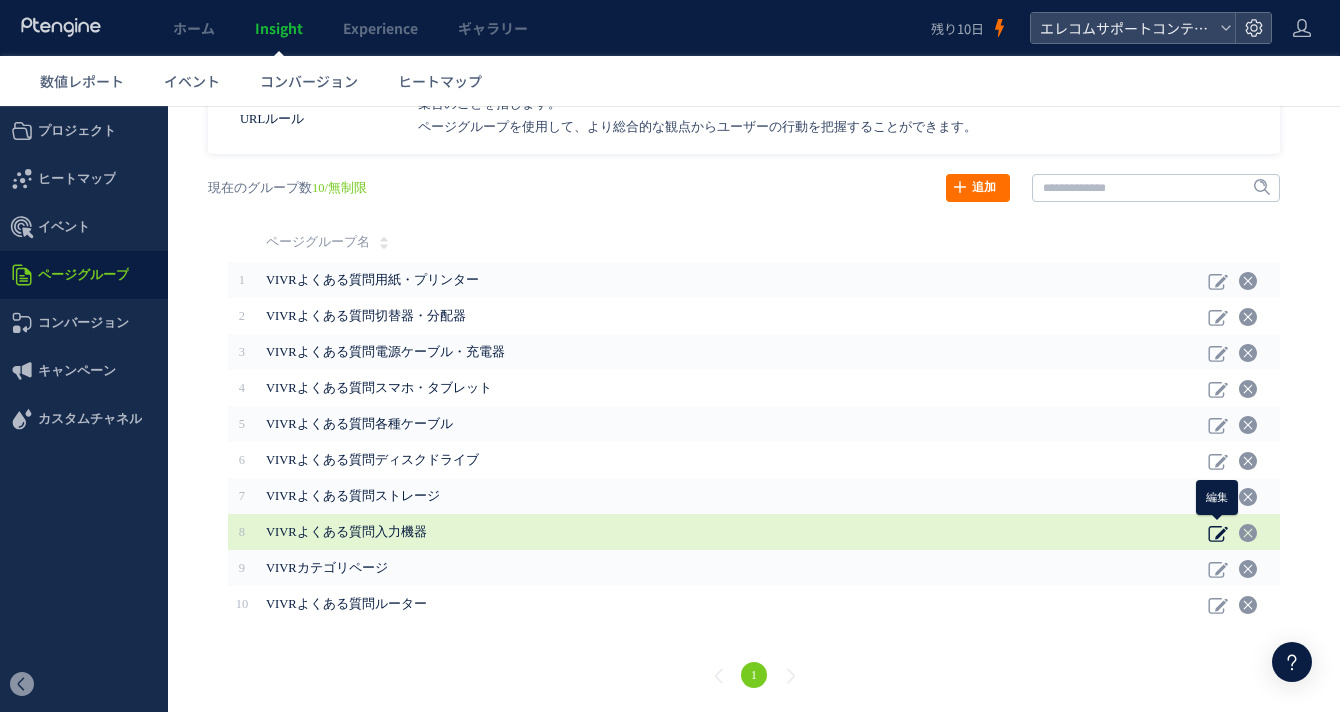 click 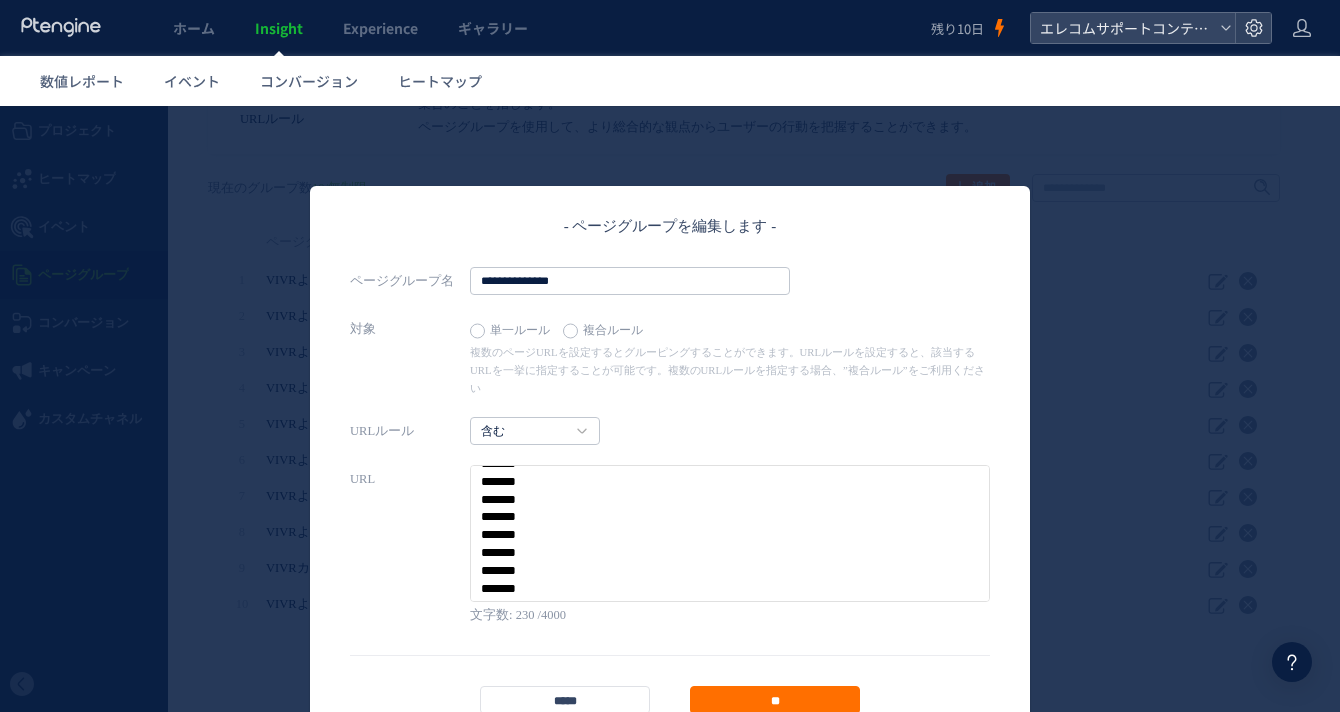 scroll, scrollTop: 208, scrollLeft: 0, axis: vertical 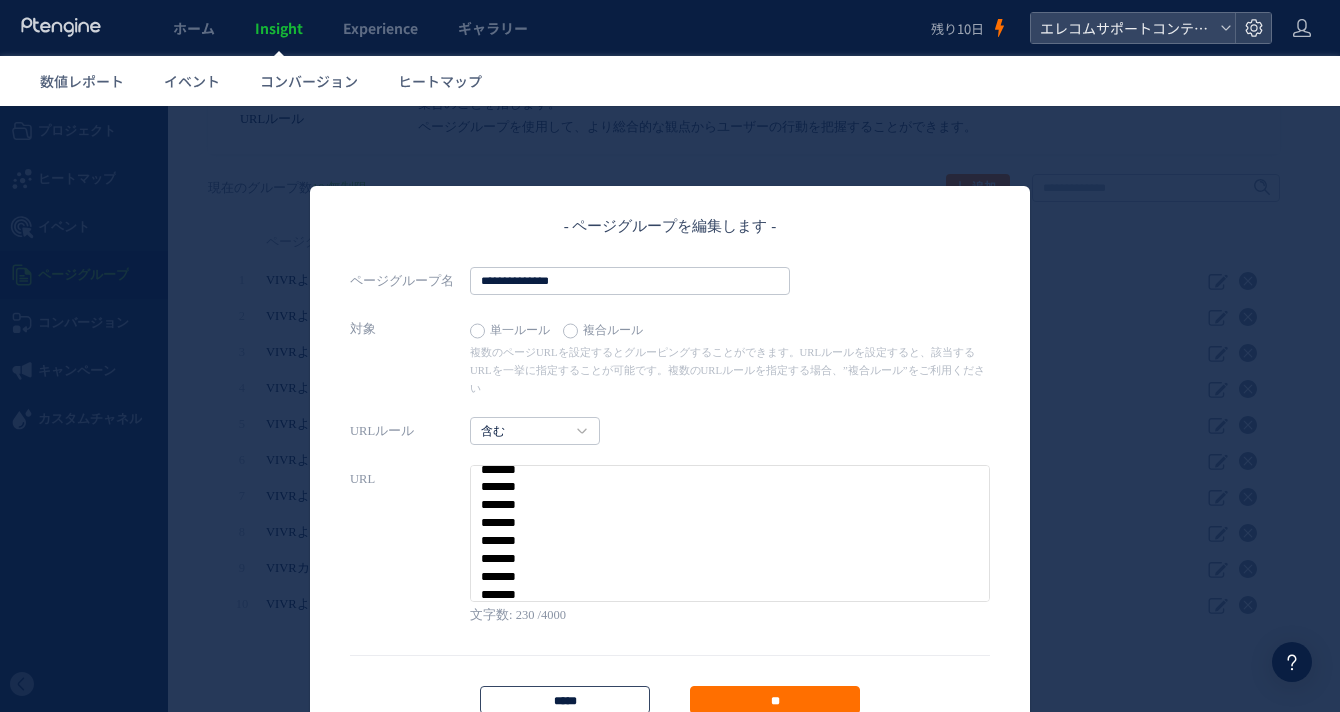 click on "*****" at bounding box center (565, 700) 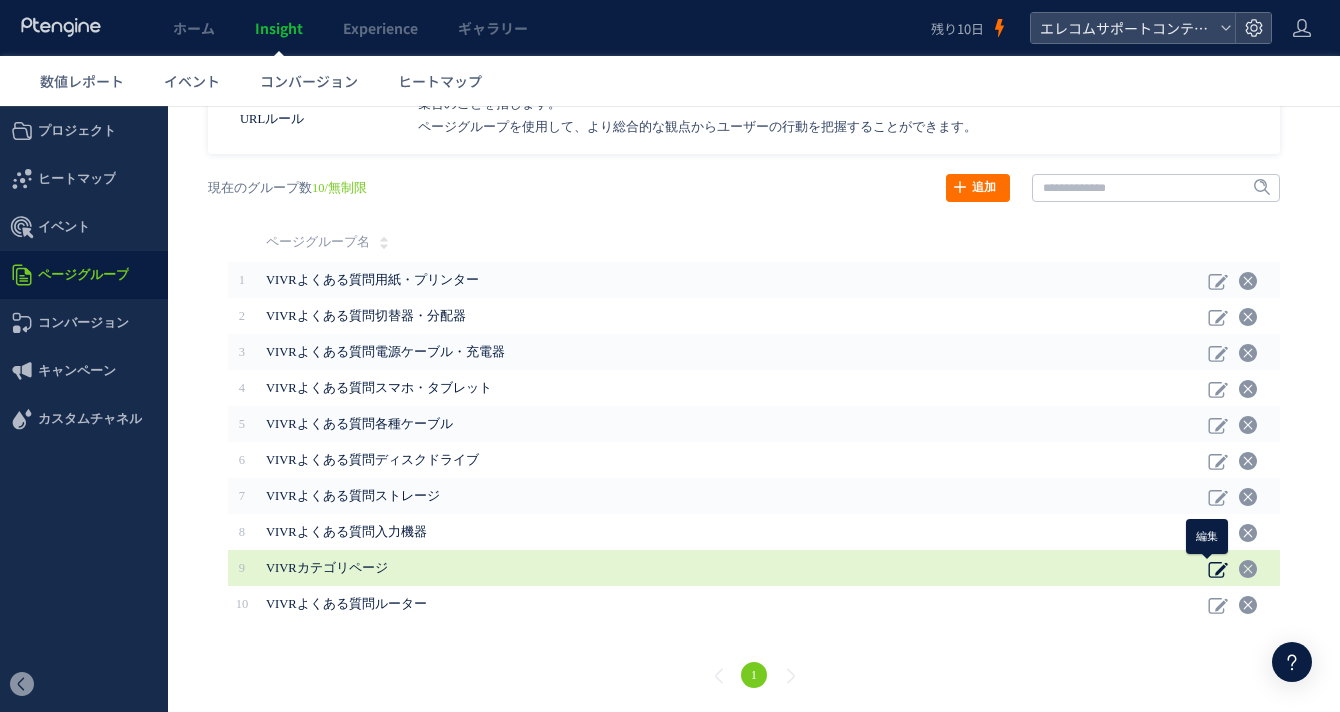 click 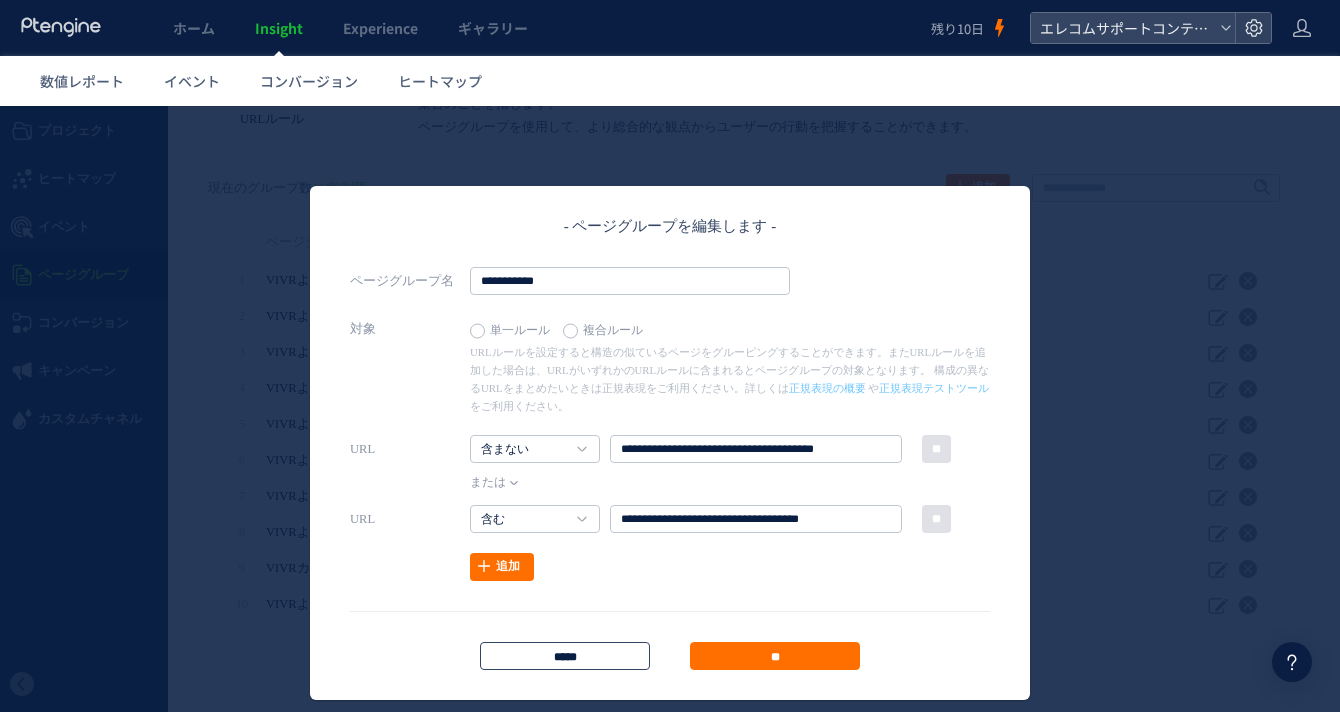 click on "*****" at bounding box center (565, 656) 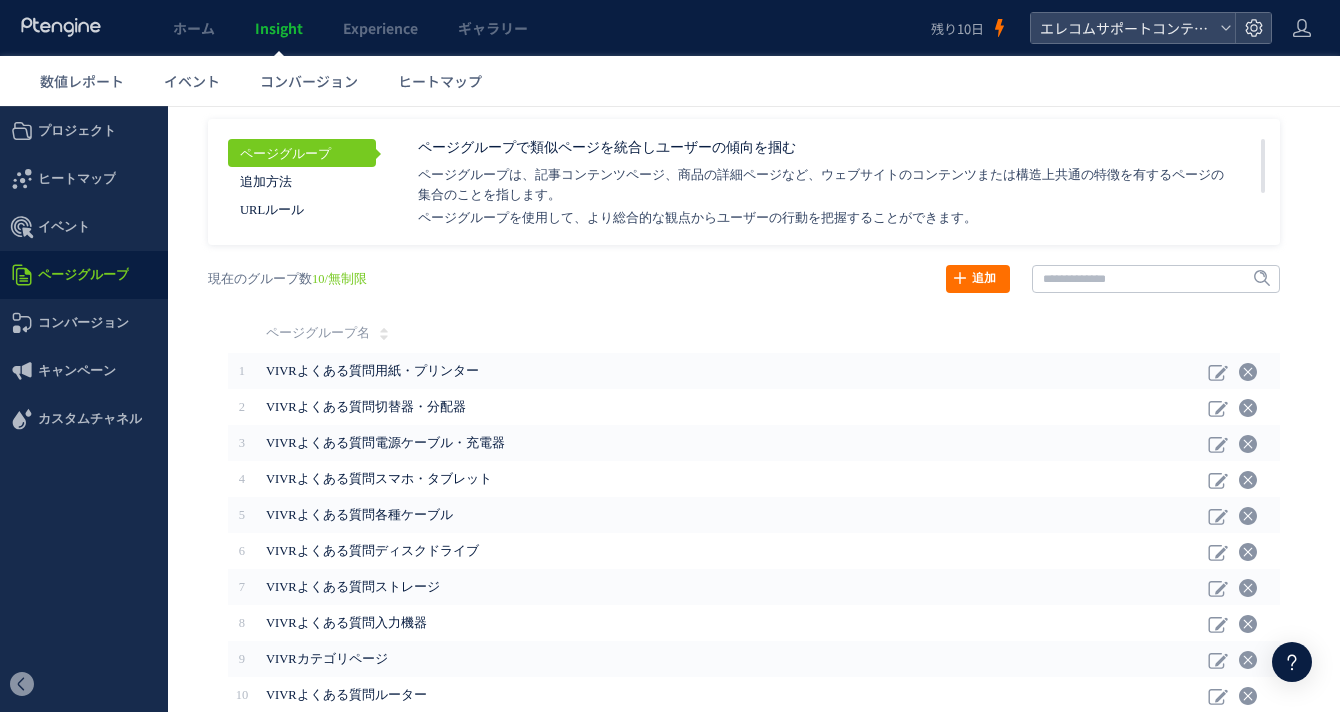scroll, scrollTop: 0, scrollLeft: 0, axis: both 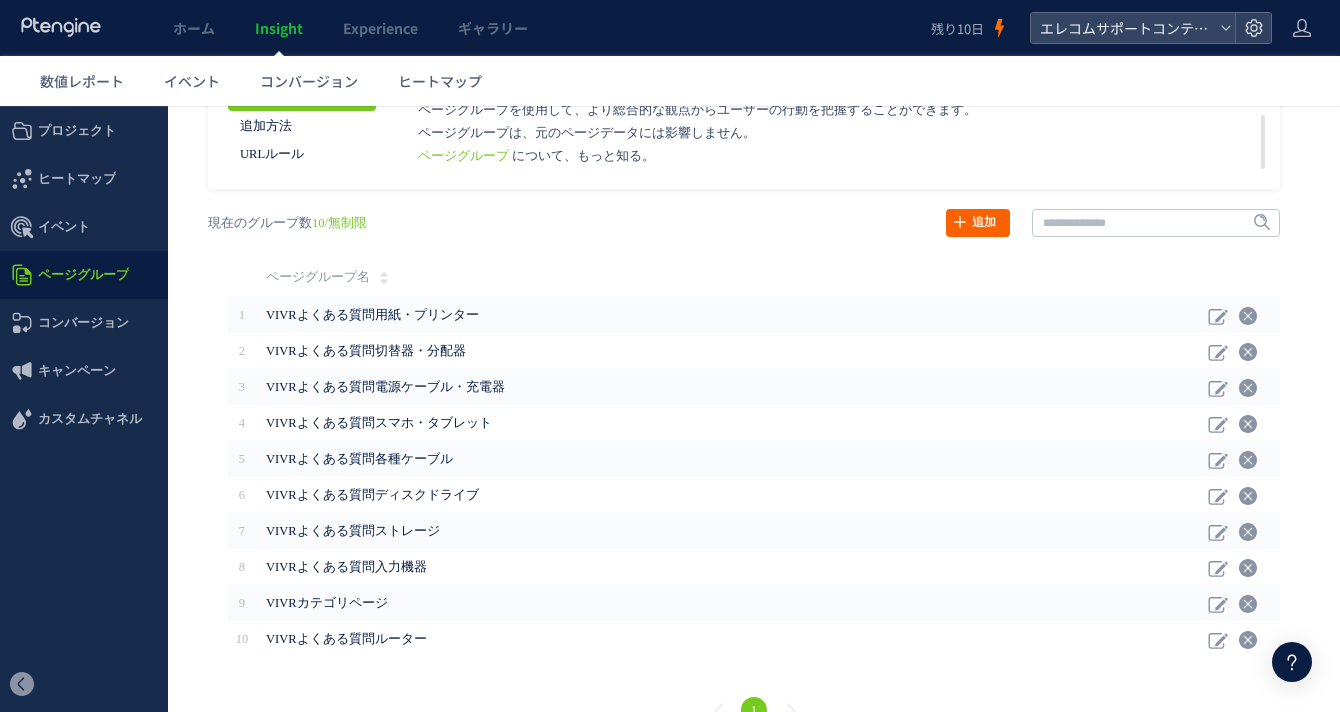 click on "追加" at bounding box center (978, 223) 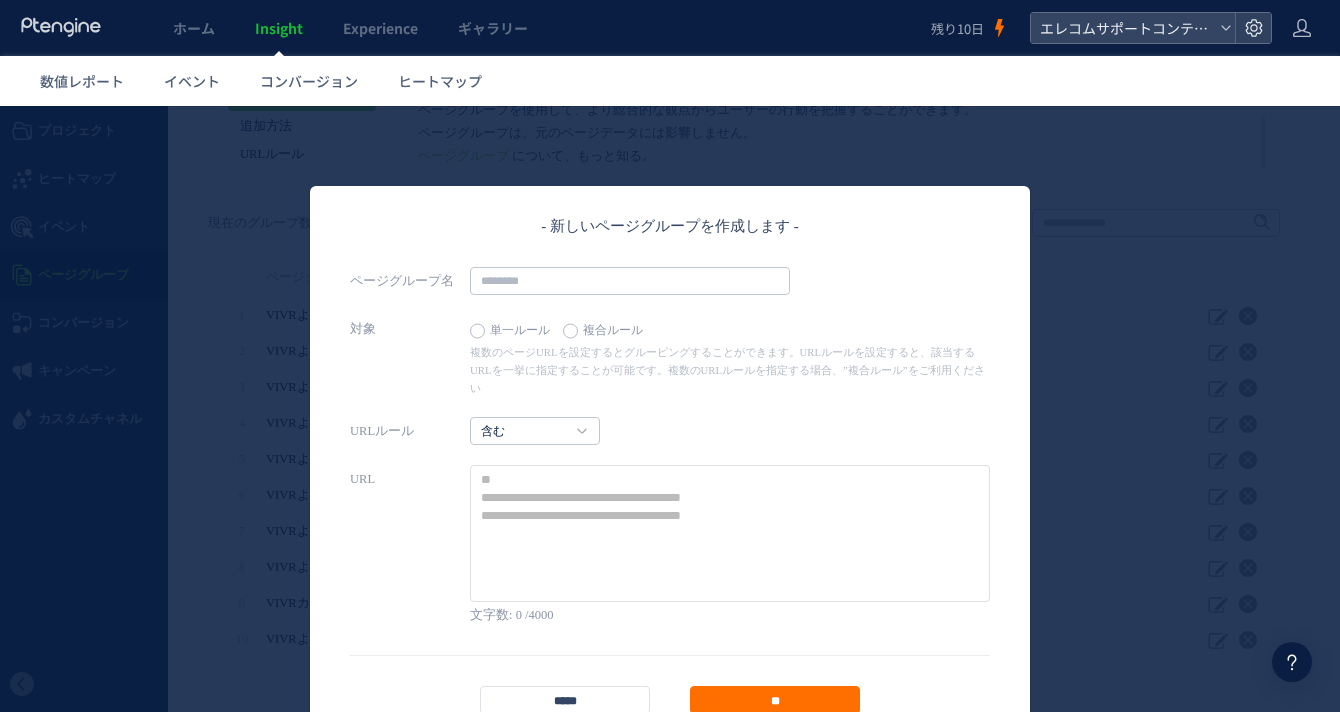 scroll, scrollTop: 0, scrollLeft: 0, axis: both 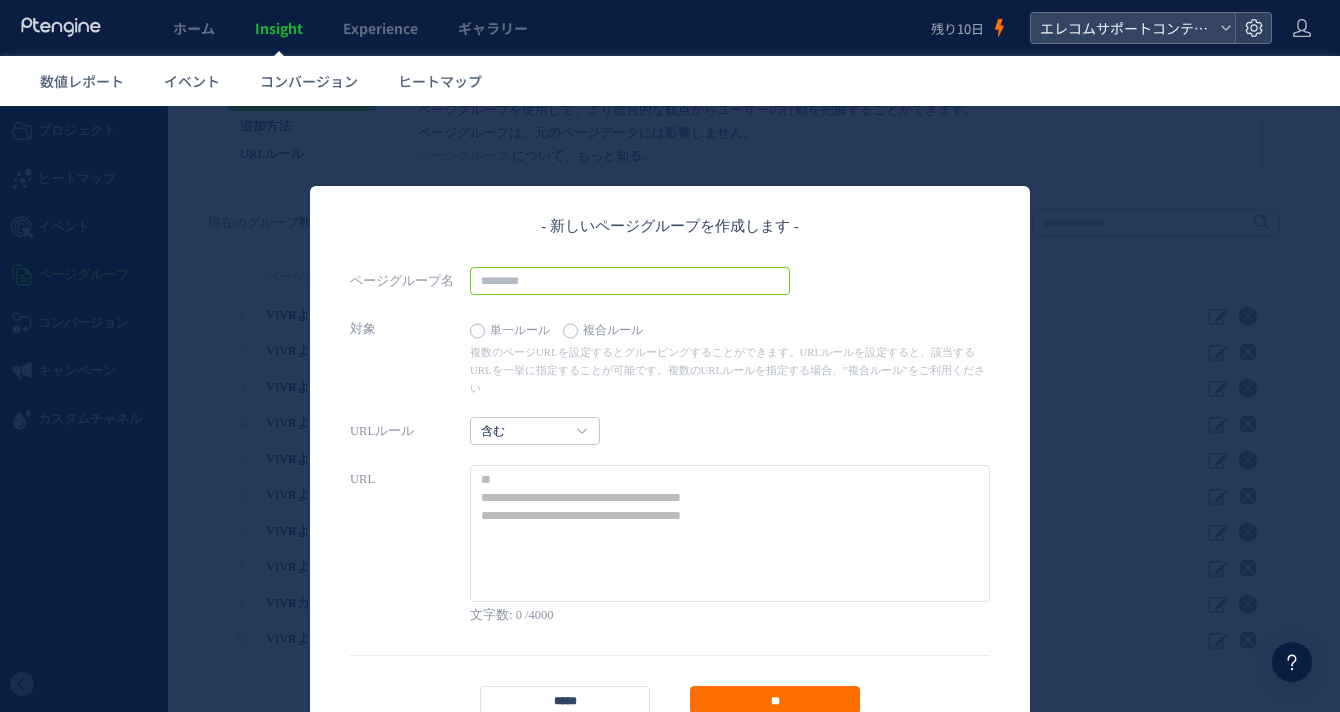 click at bounding box center [630, 281] 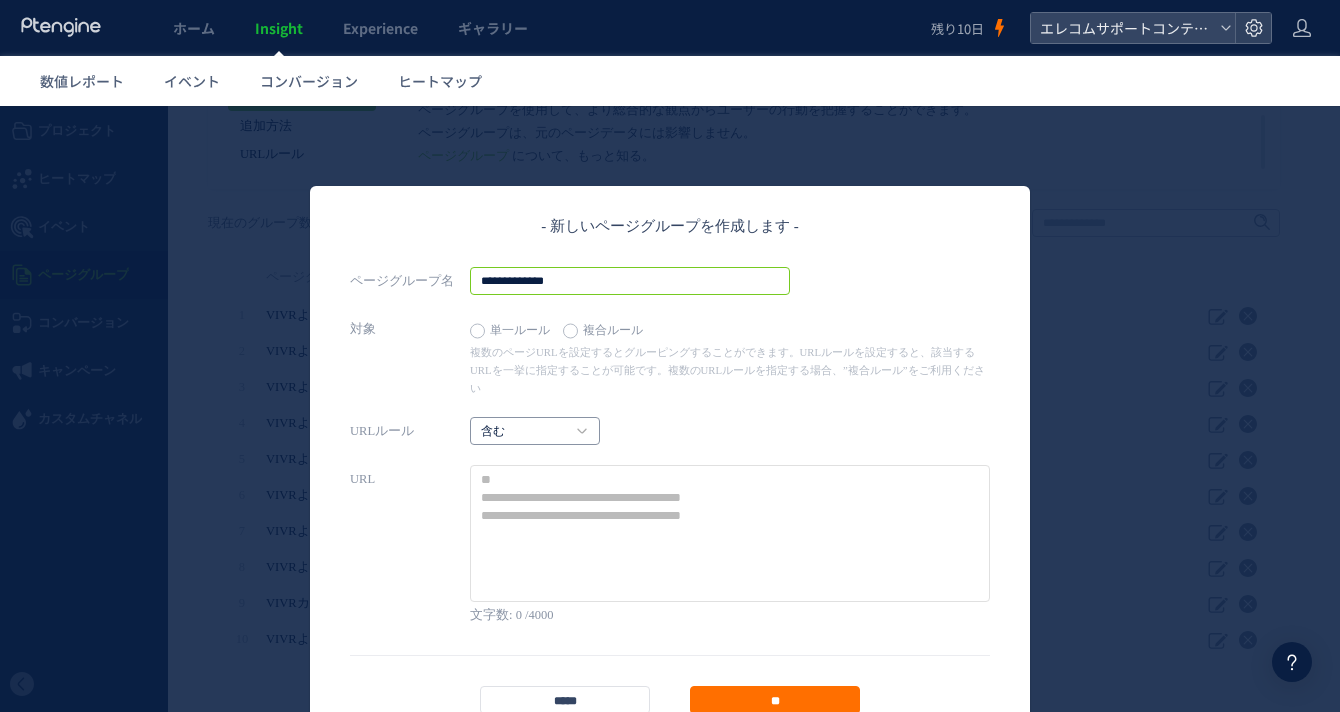 type on "**********" 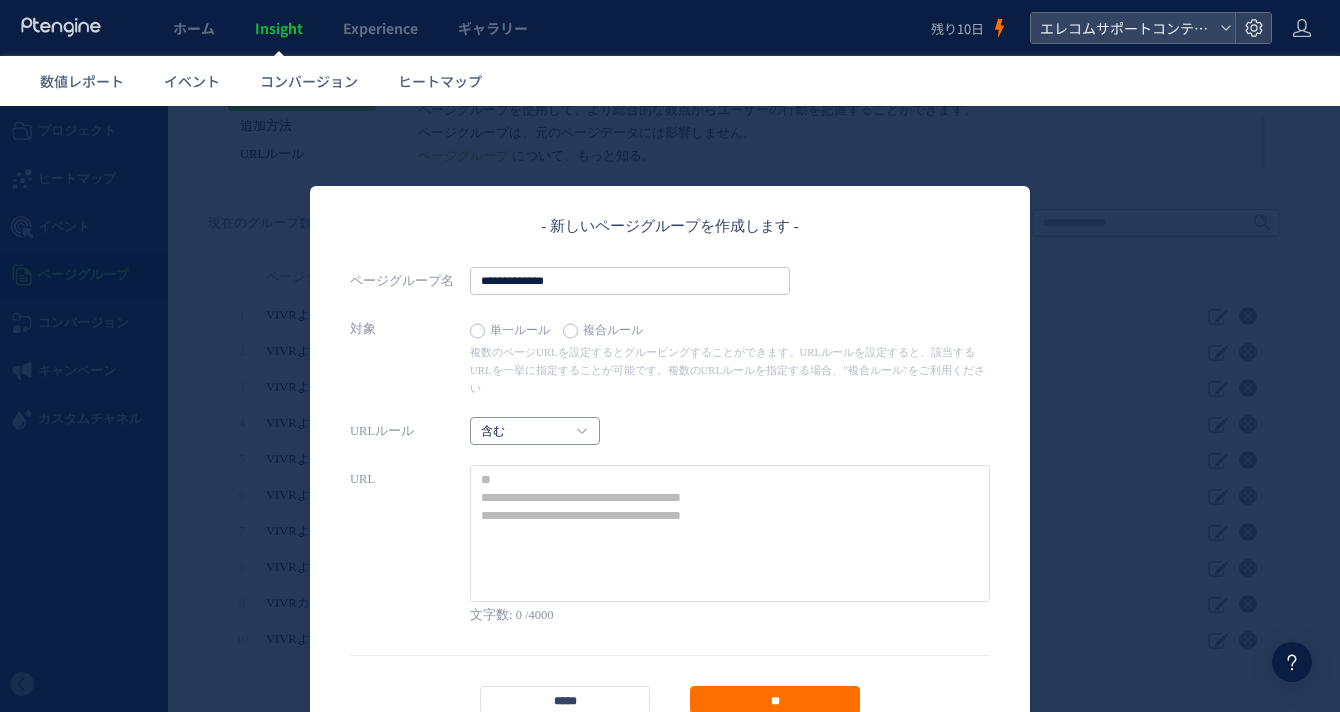 click on "含む" at bounding box center [524, 432] 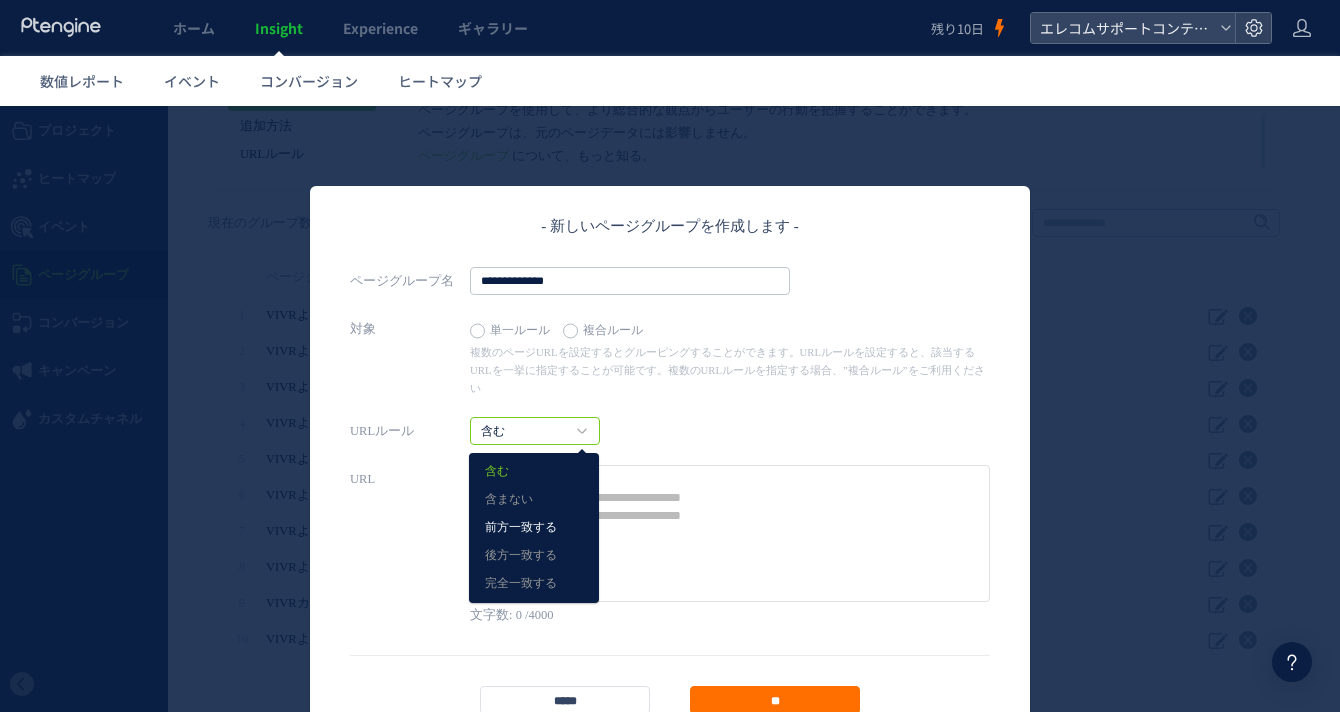 click on "前方一致する" at bounding box center [534, 528] 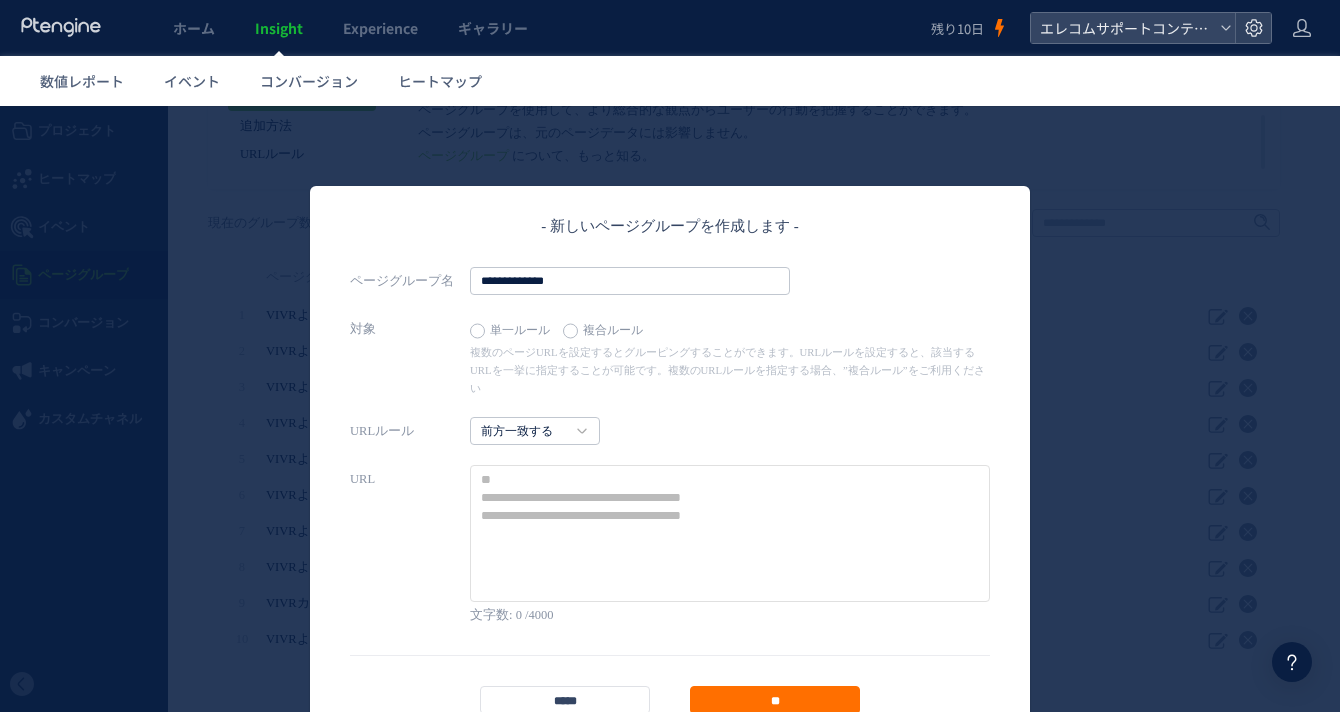 click at bounding box center [730, 533] 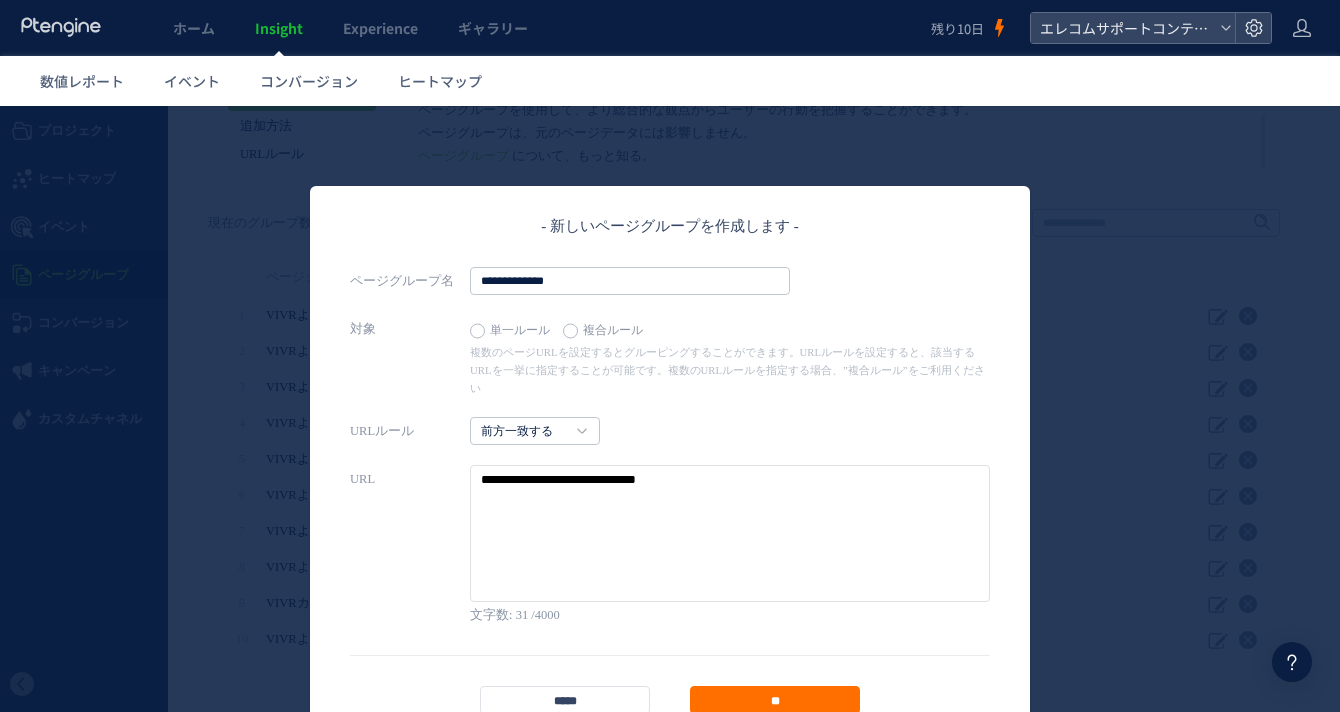 paste on "********" 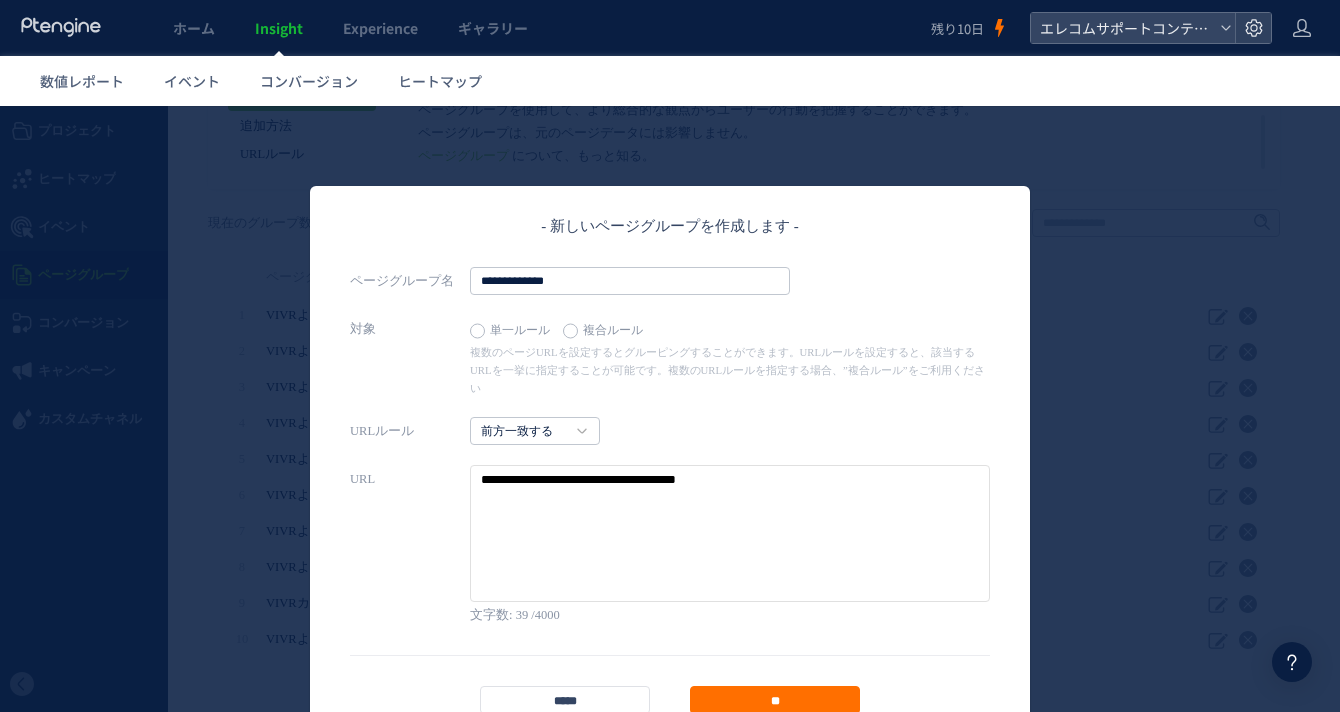 paste on "****" 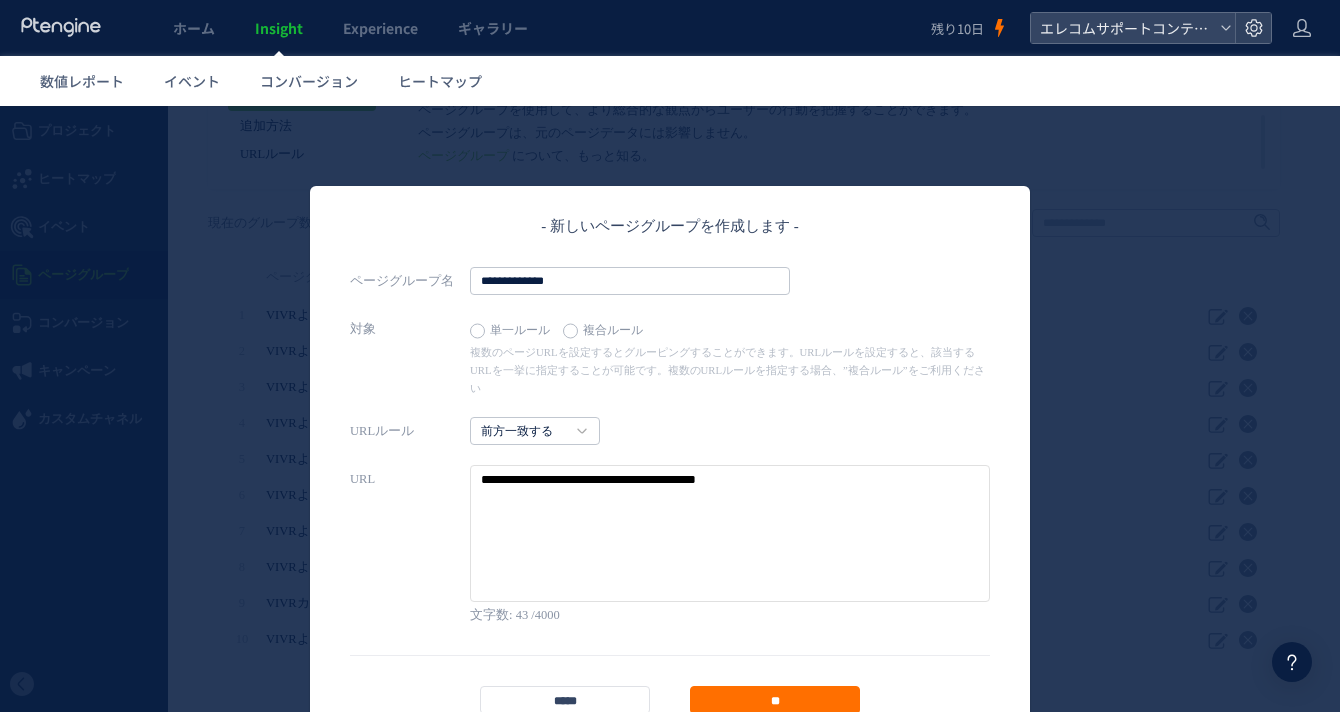 type on "**********" 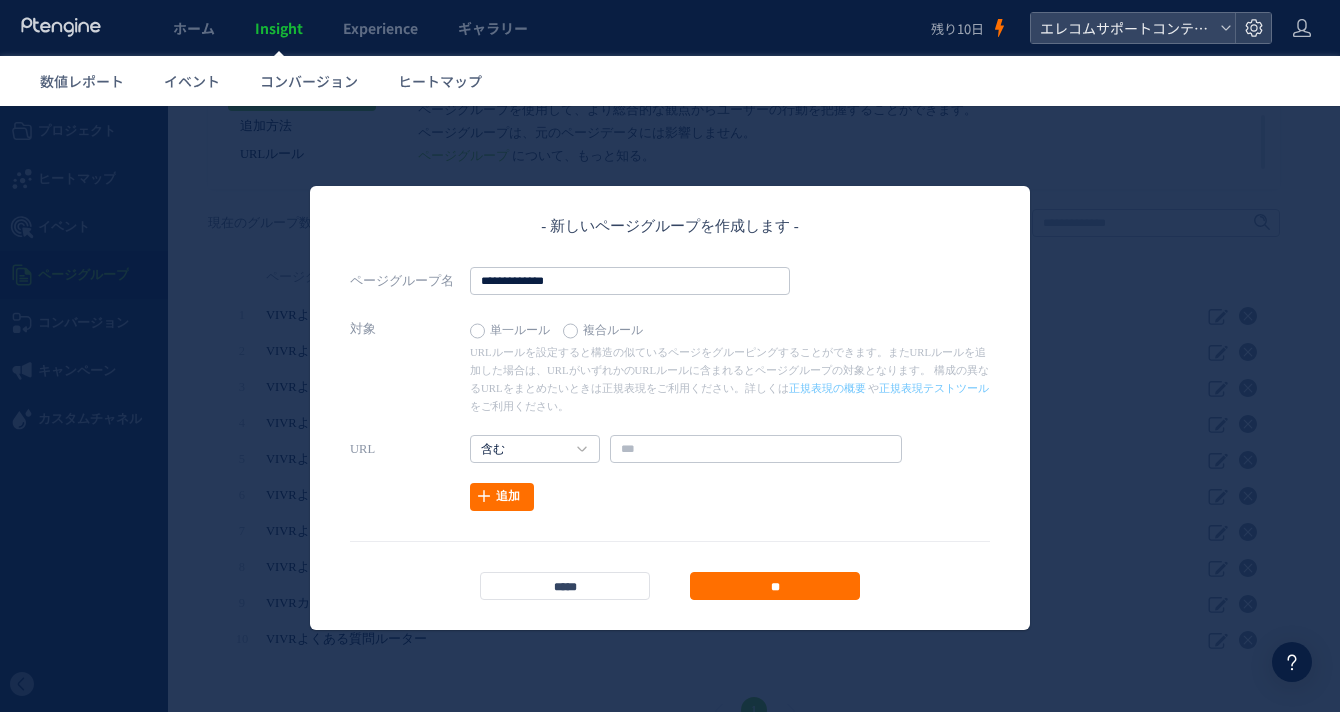 click on "単一ルール" at bounding box center (515, 331) 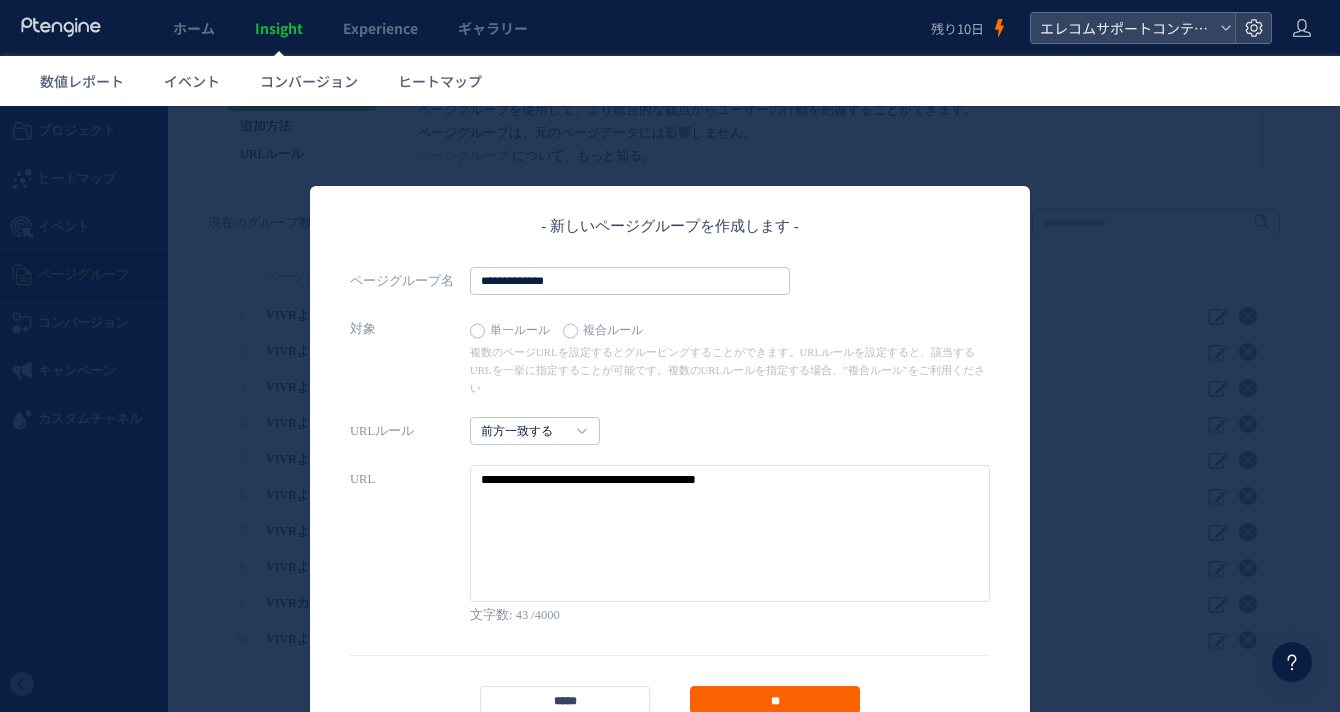 click on "**" at bounding box center (775, 700) 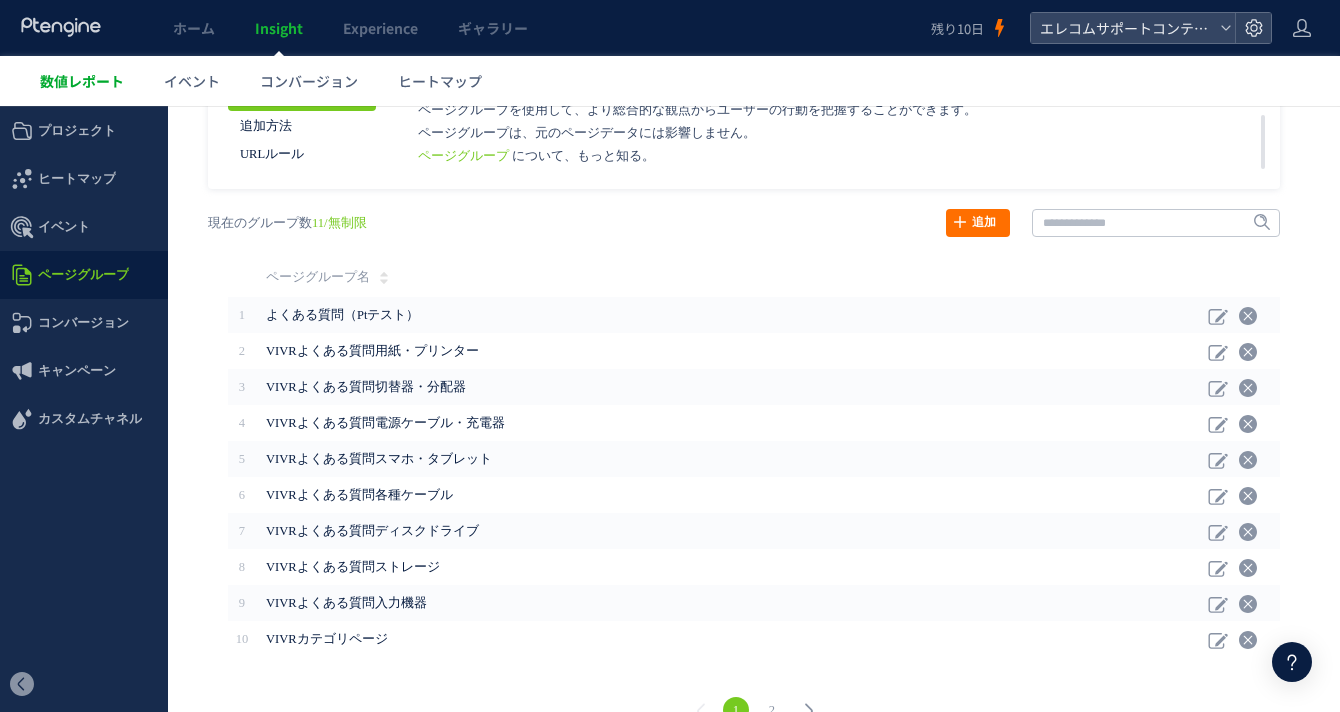 click on "数値レポート" at bounding box center (82, 81) 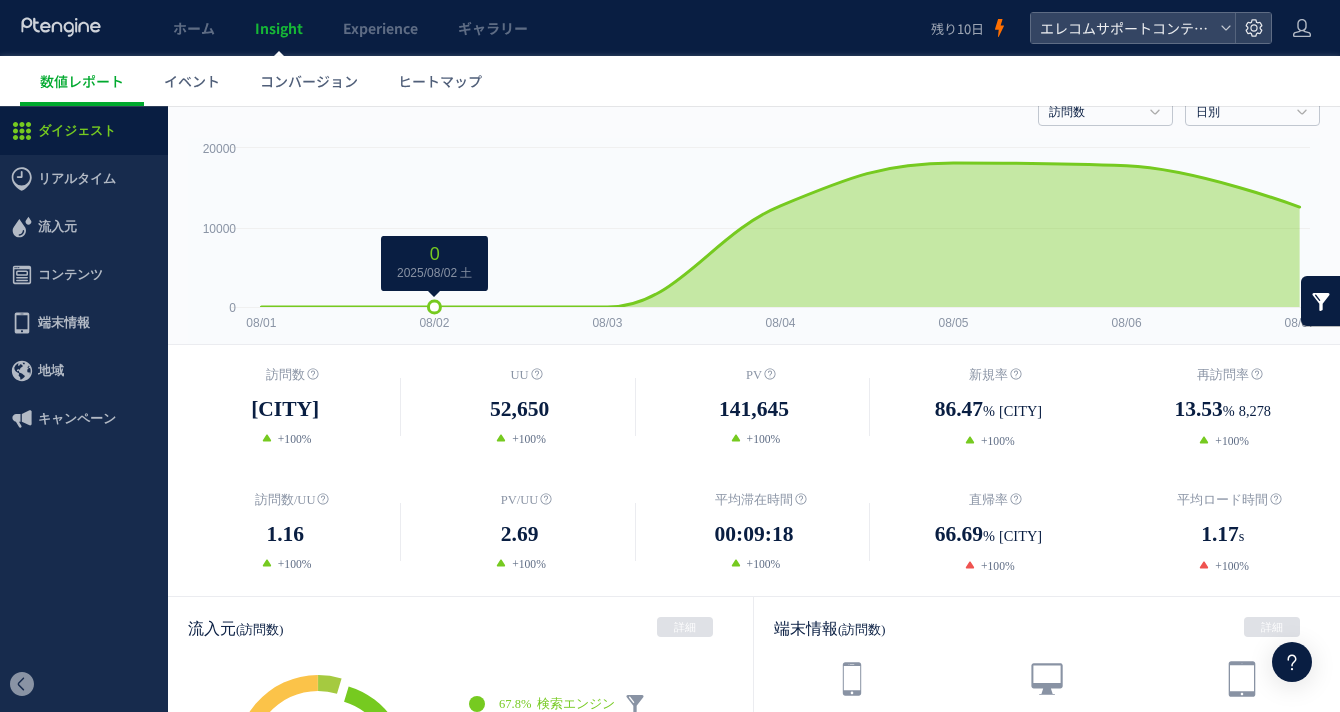scroll, scrollTop: 0, scrollLeft: 0, axis: both 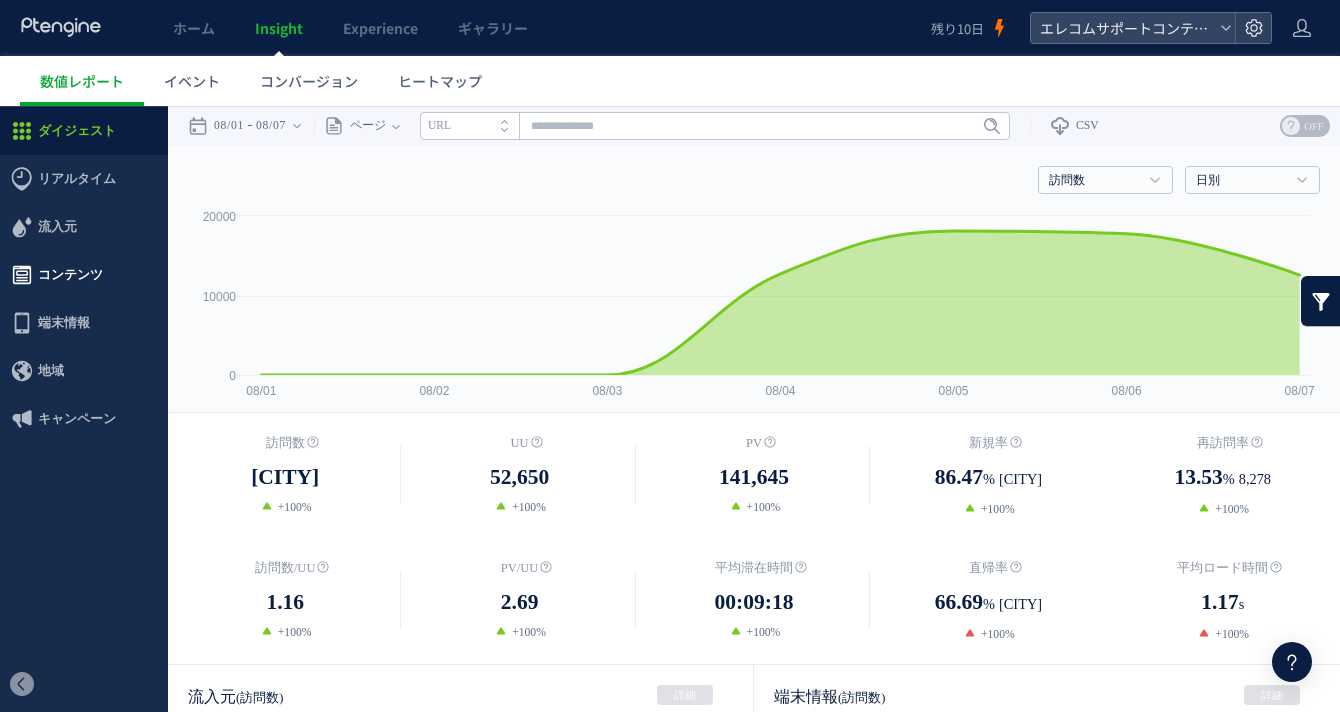 click on "コンテンツ" at bounding box center [70, 275] 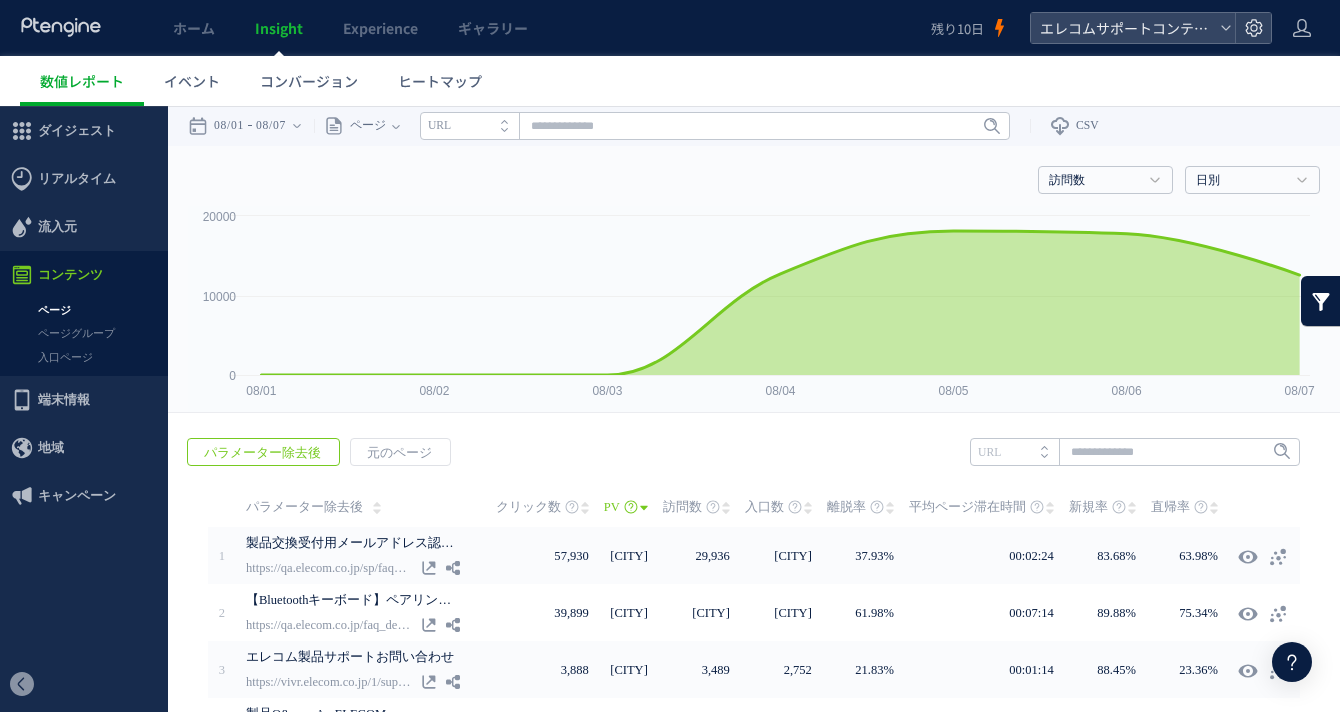 click on "URL" at bounding box center (1014, 452) 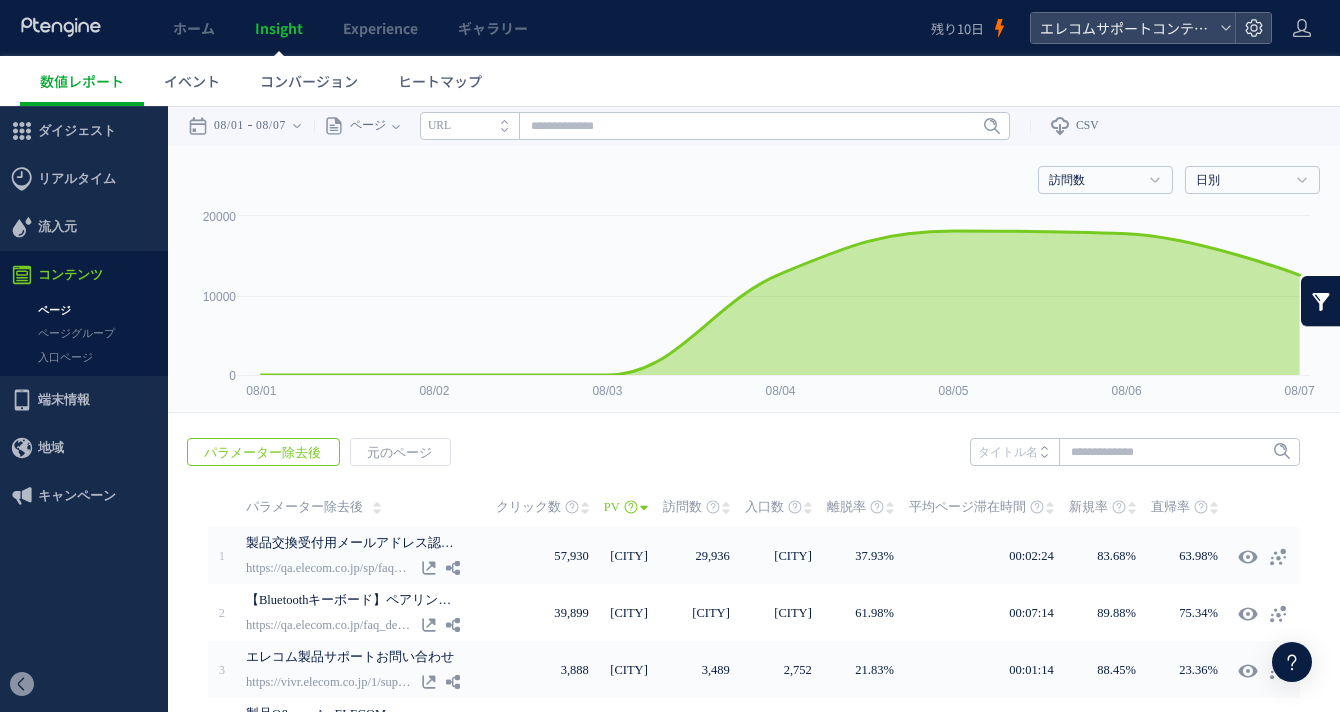 click on "タイトル名" at bounding box center [1014, 452] 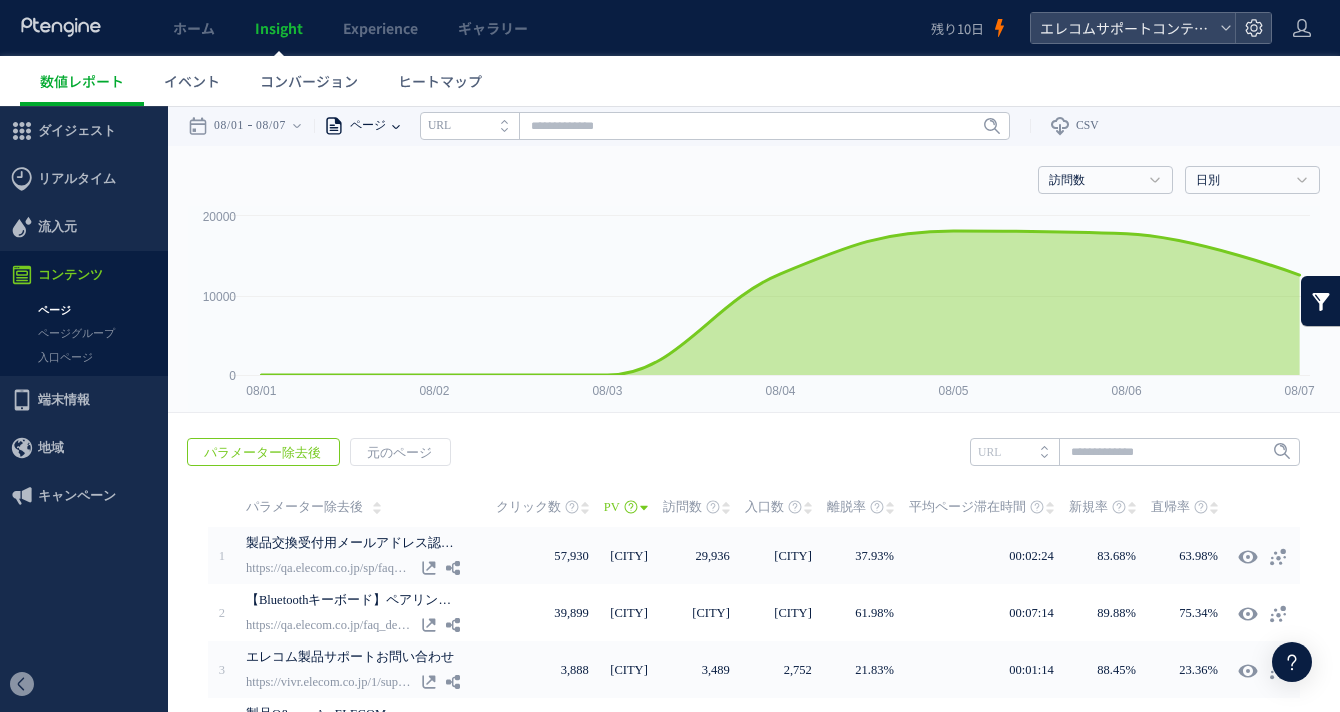 click on "ページ" at bounding box center (365, 126) 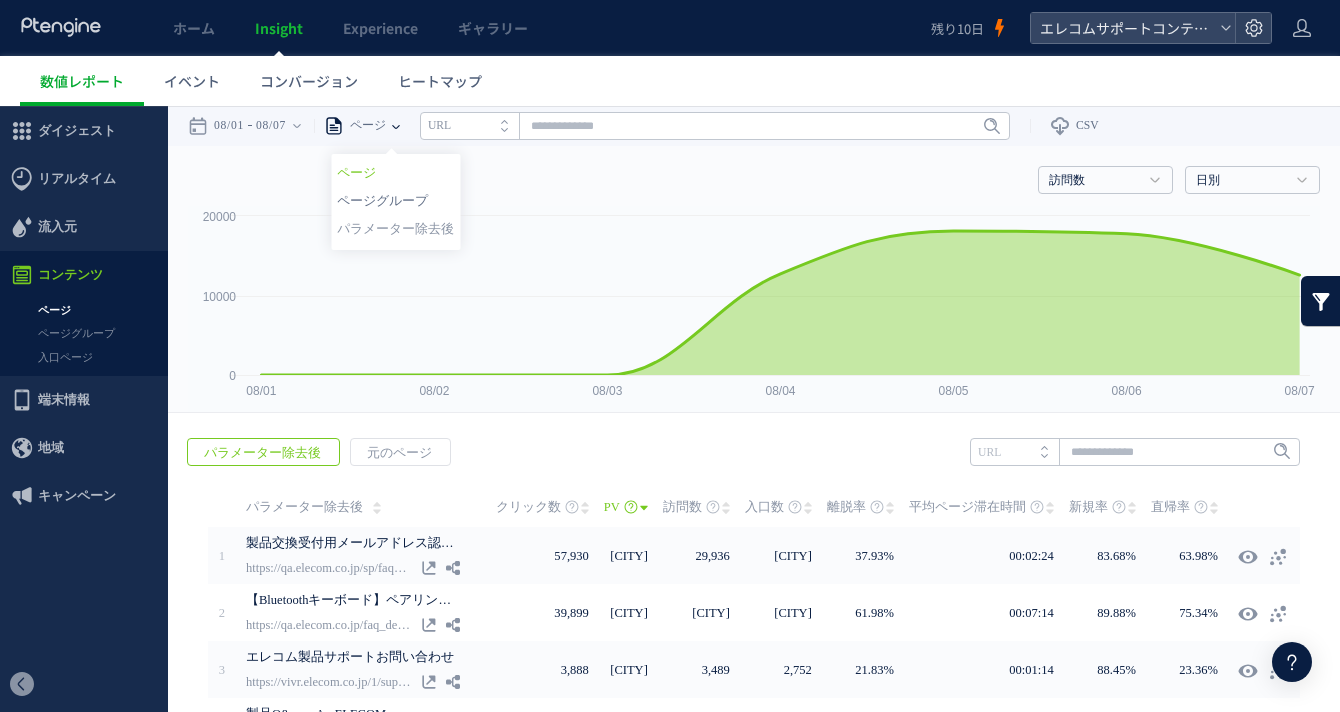 click on "ページグループ" at bounding box center [395, 201] 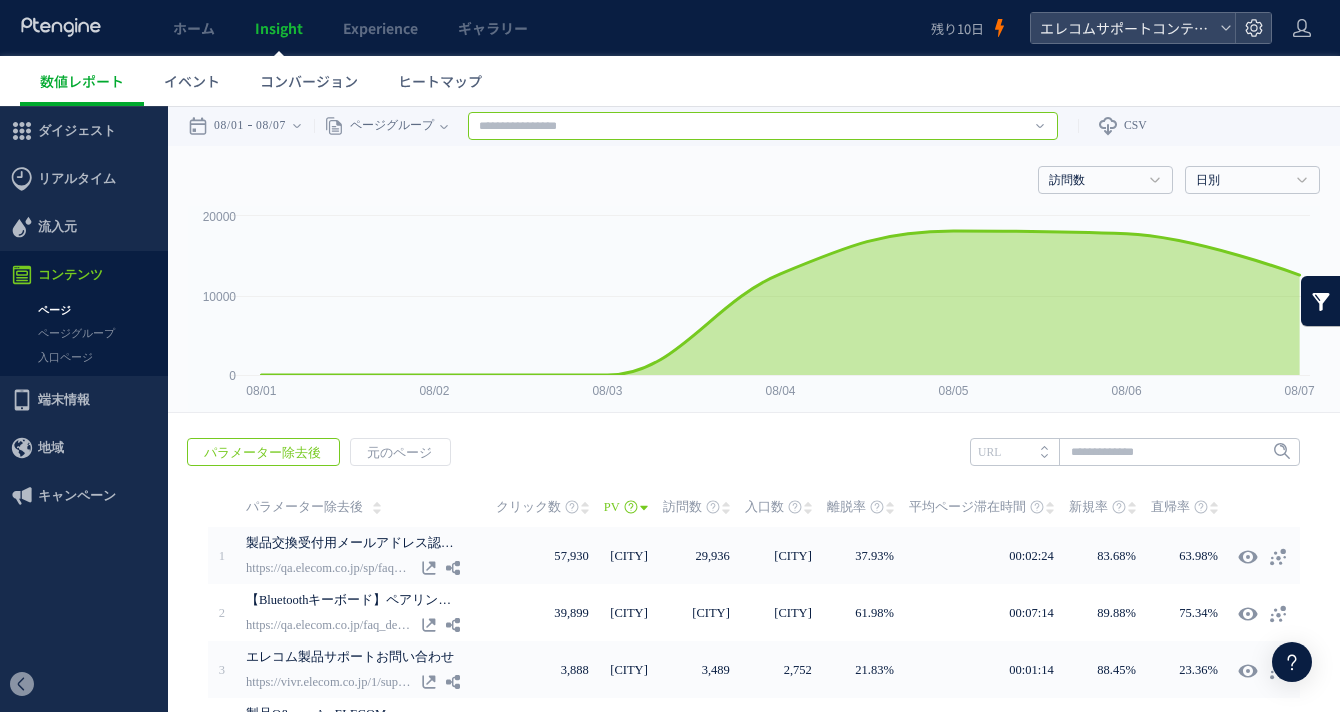 click at bounding box center (763, 126) 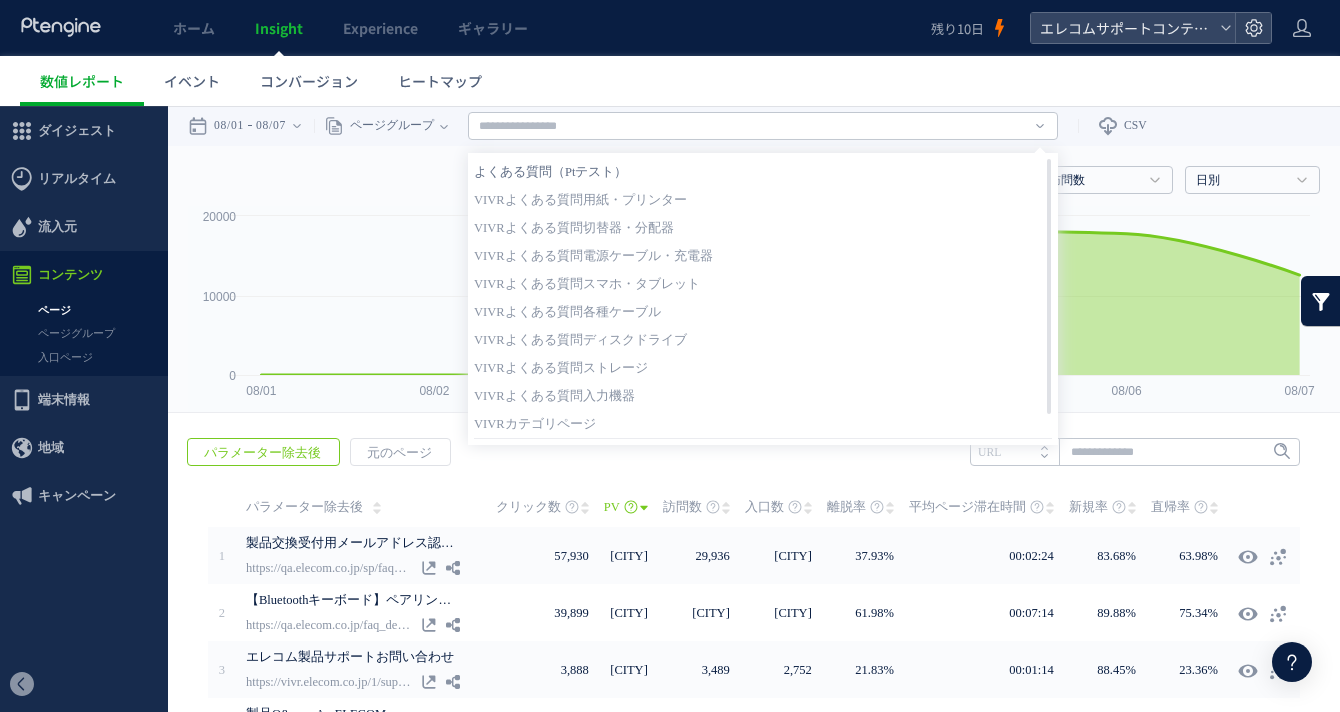 click on "よくある質問（Ptテスト）" at bounding box center (763, 172) 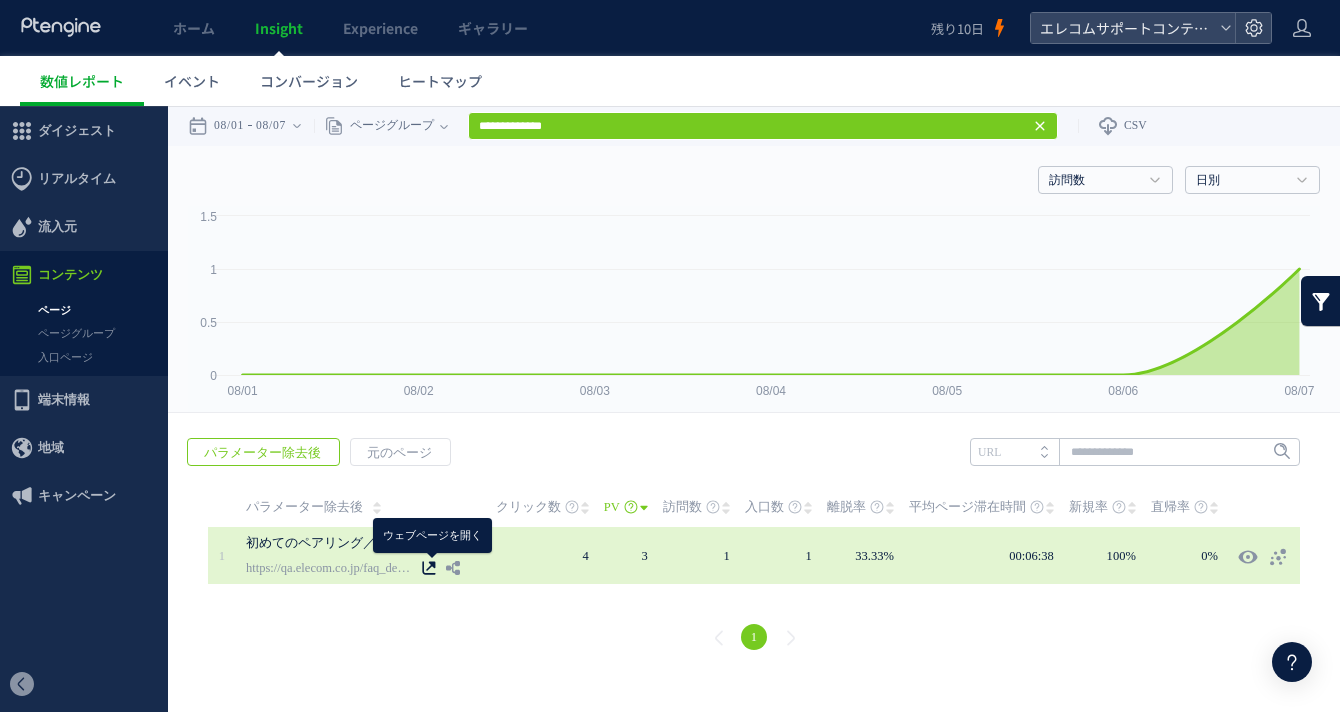 click 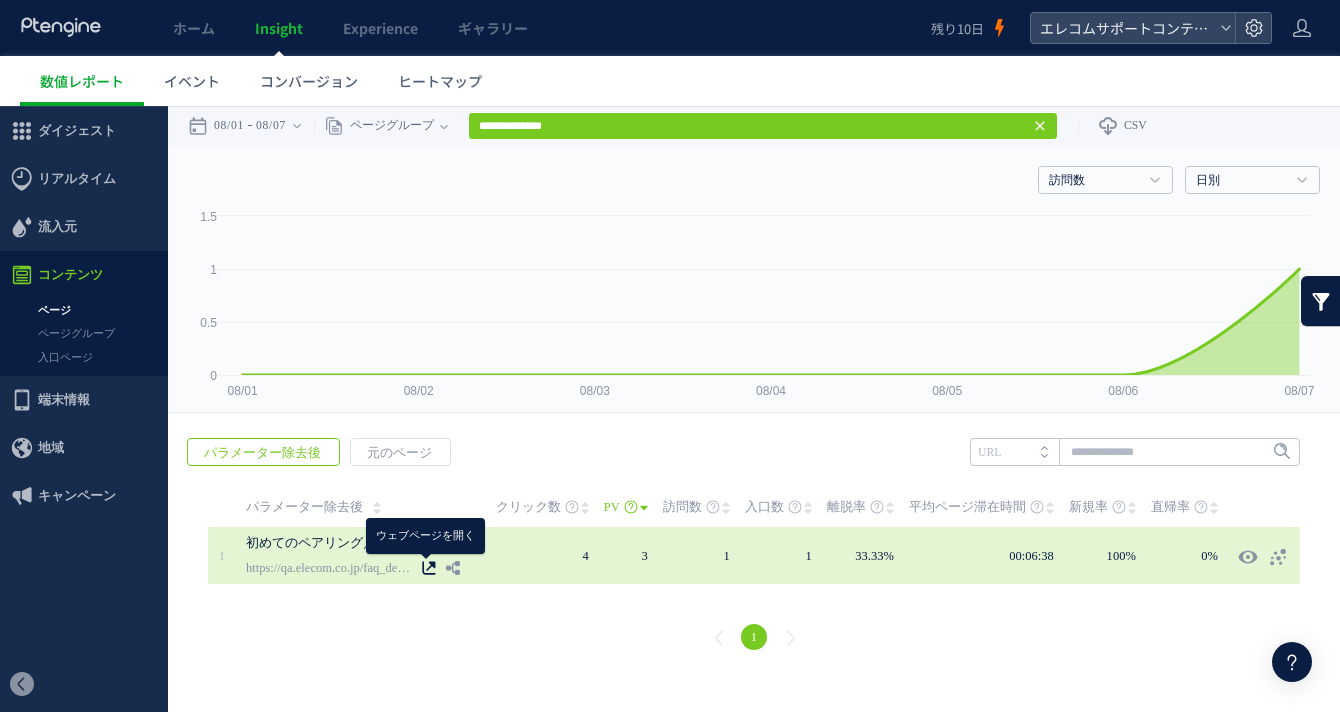 click 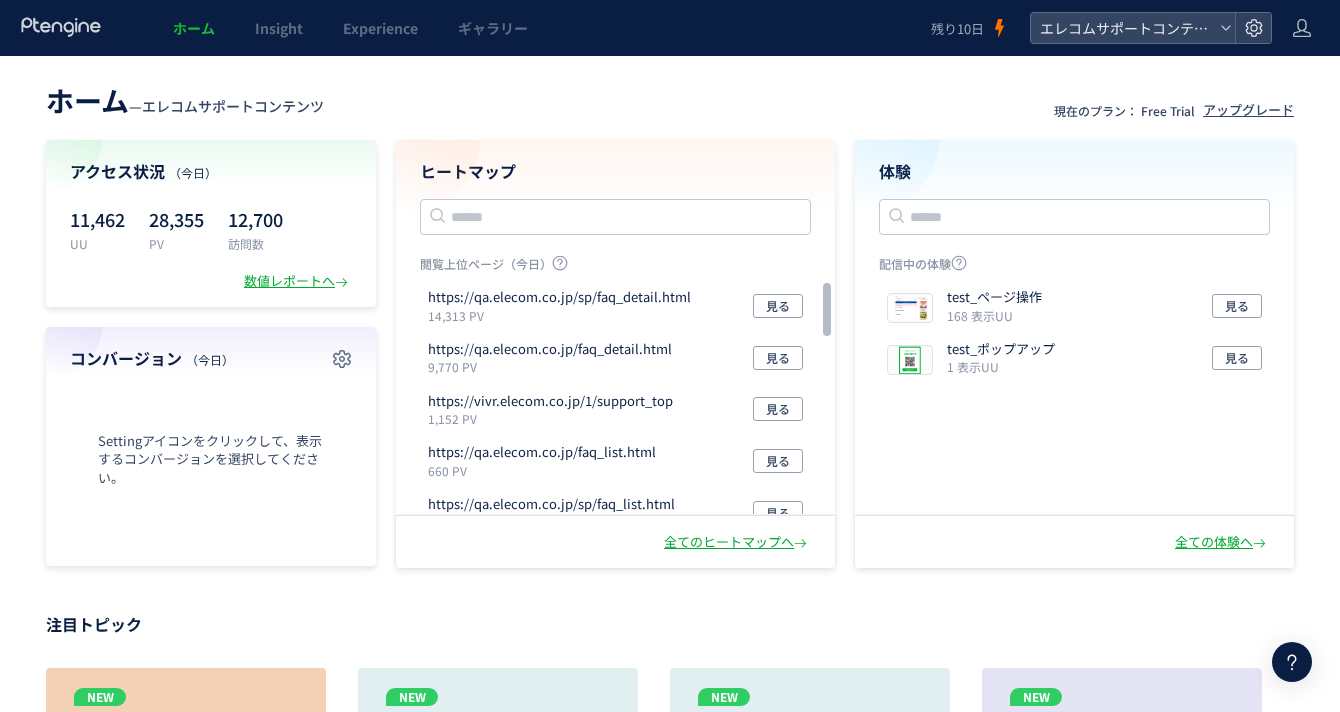 scroll, scrollTop: 0, scrollLeft: 0, axis: both 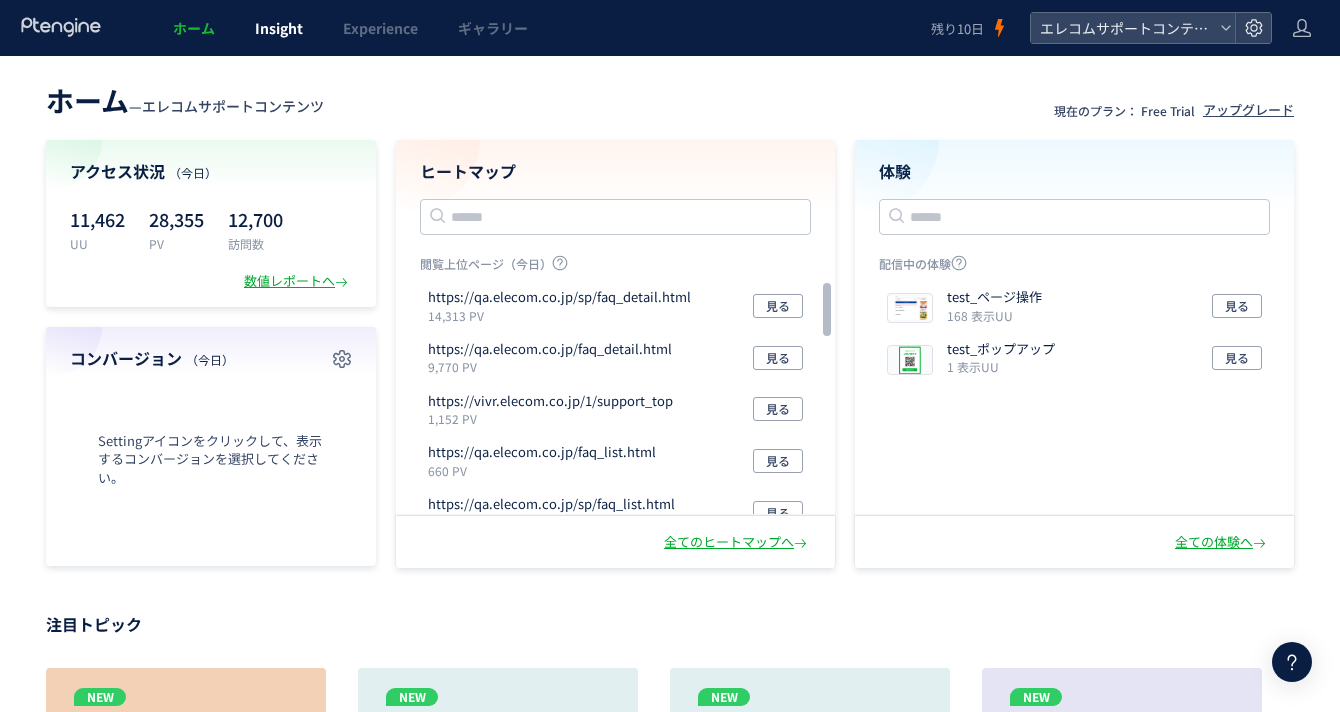 click on "Insight" 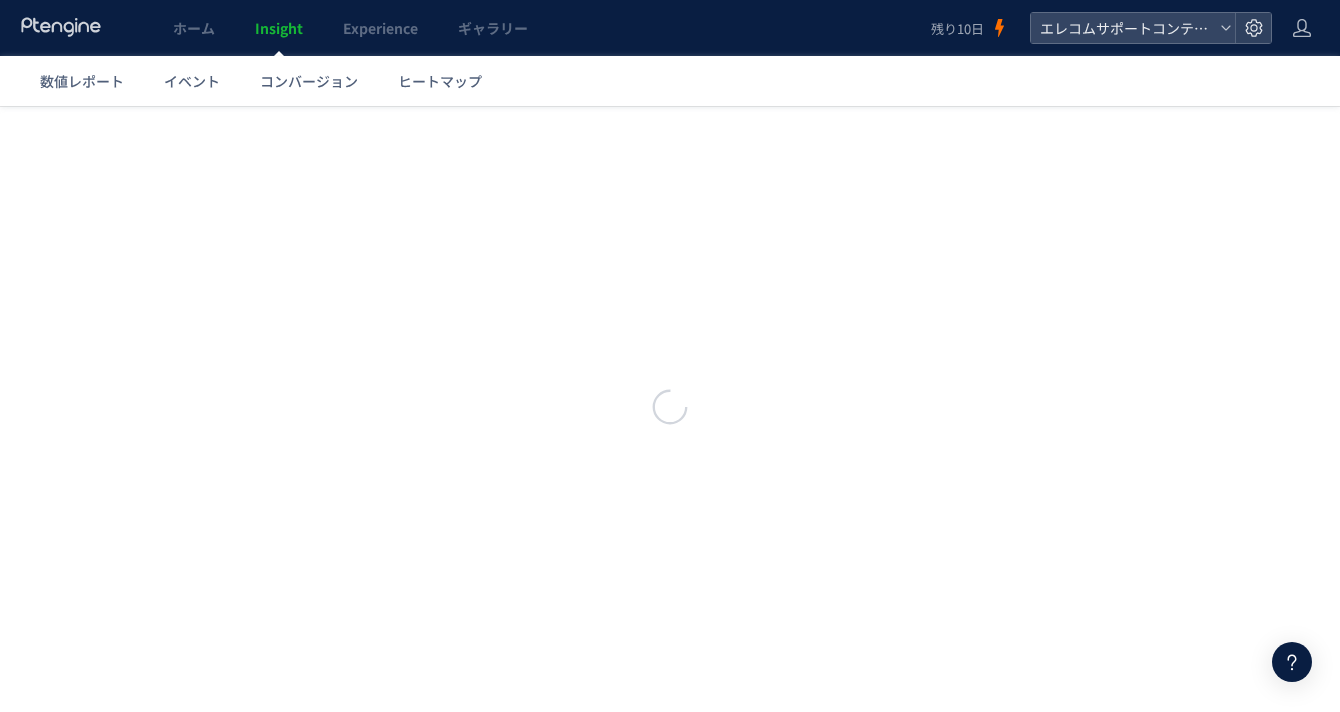 scroll, scrollTop: 0, scrollLeft: 0, axis: both 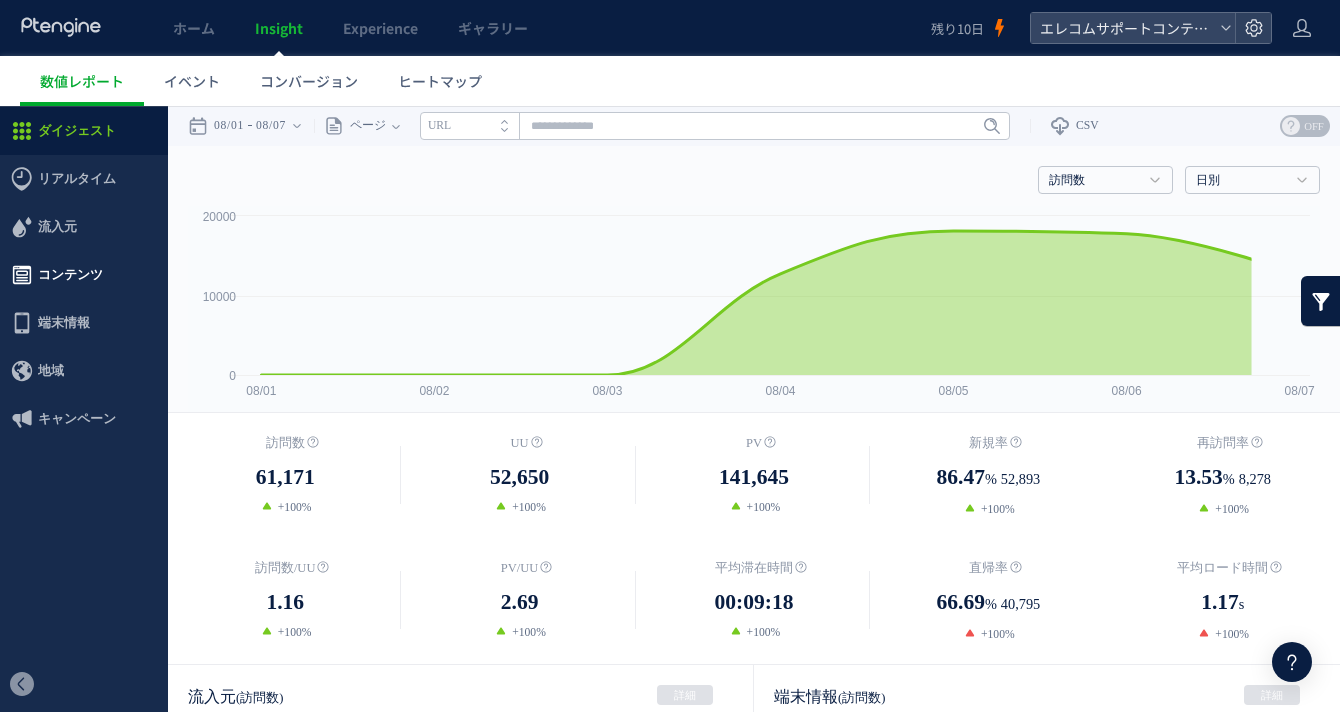 click on "コンテンツ" at bounding box center [70, 275] 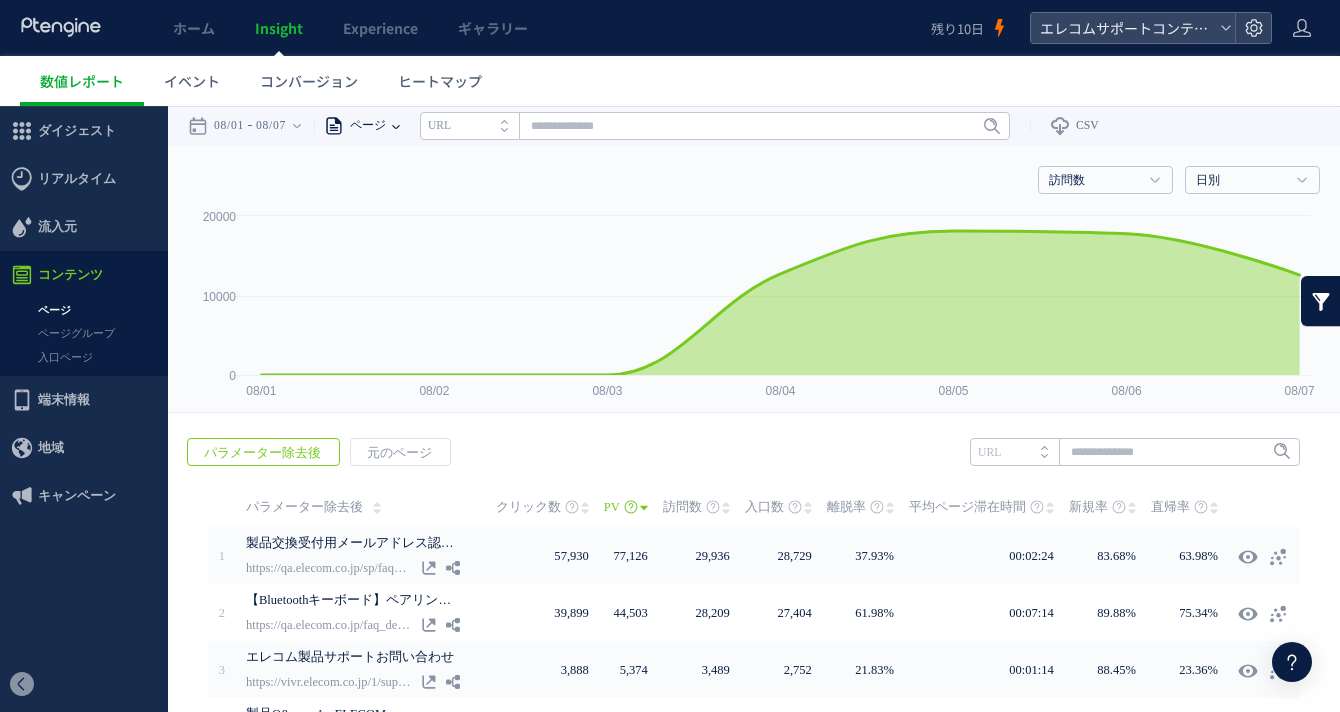 click on "ページ" at bounding box center (365, 126) 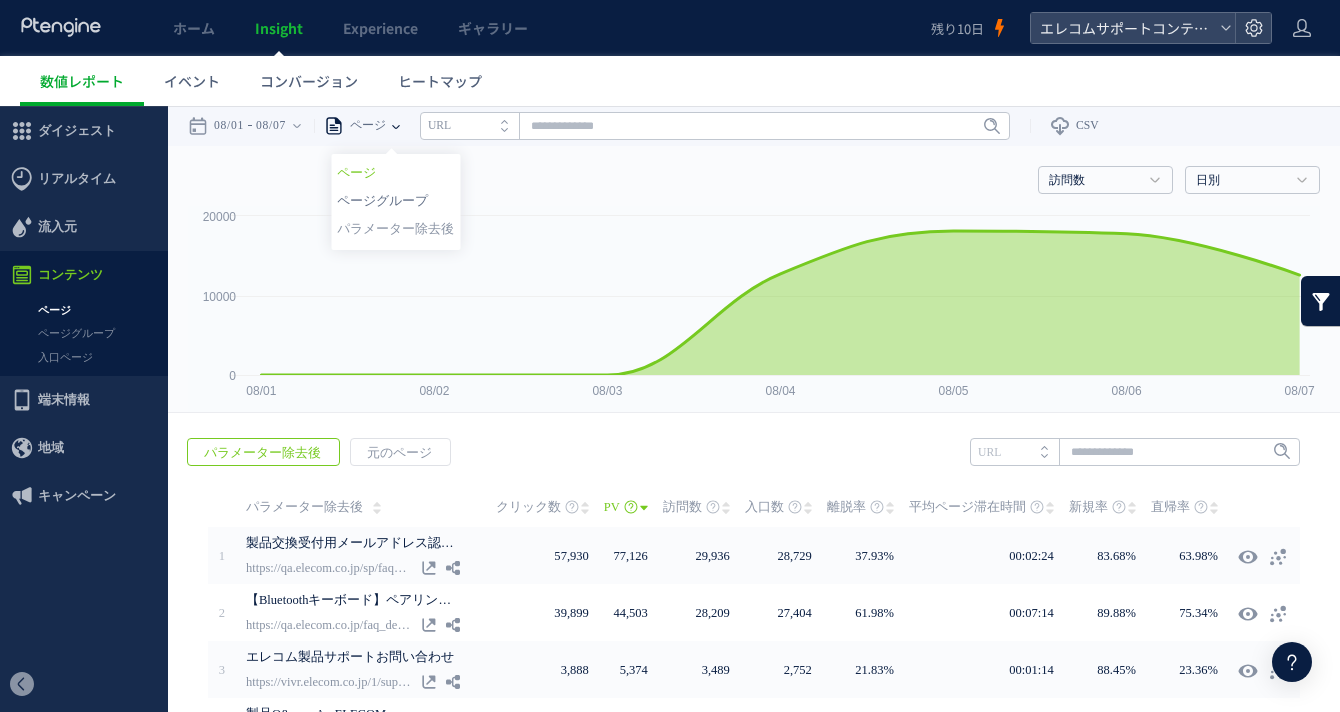 click on "ページグループ" at bounding box center (395, 201) 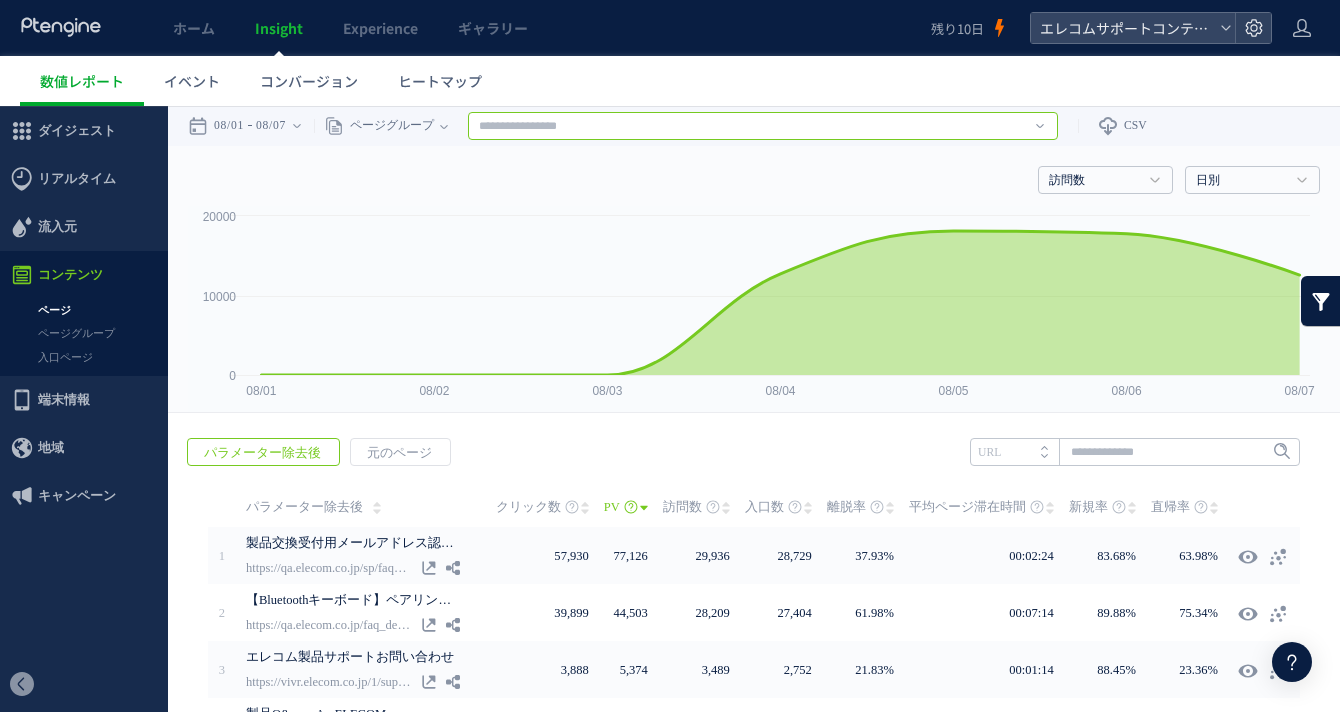 click at bounding box center [763, 126] 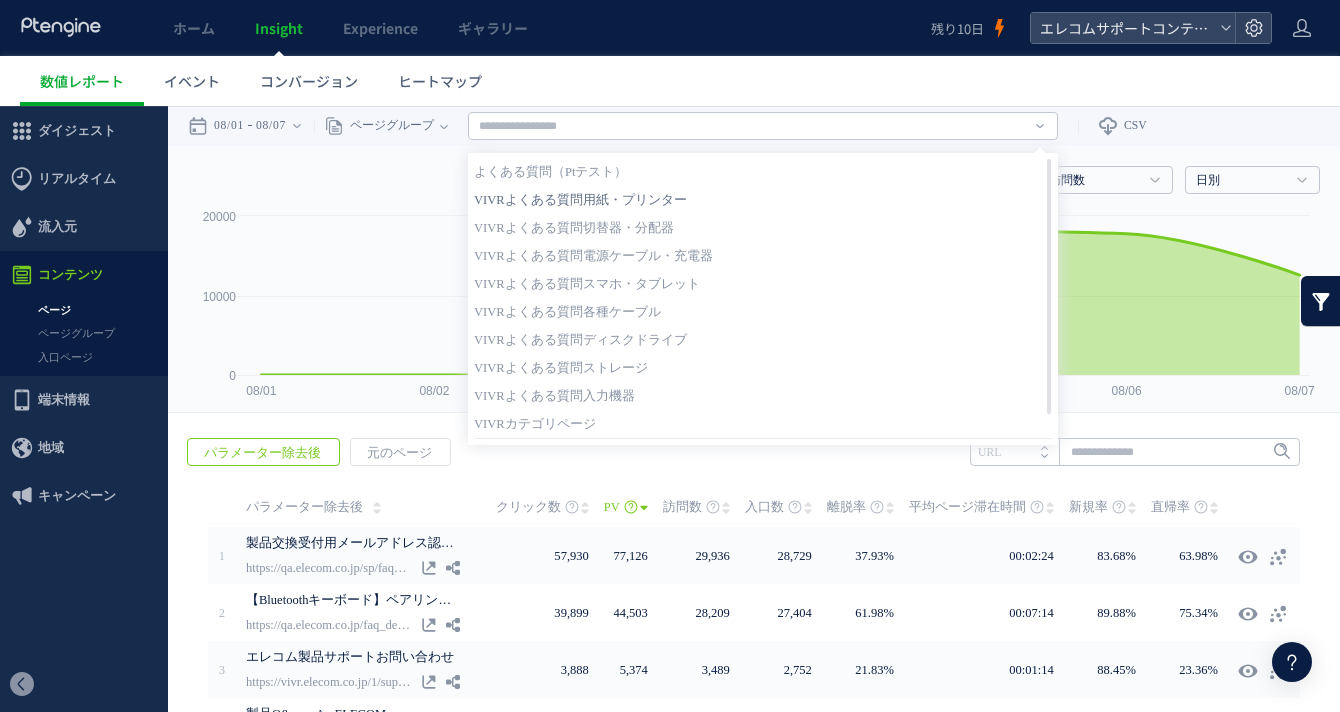 click on "VIVRよくある質問用紙・プリンター" at bounding box center (763, 200) 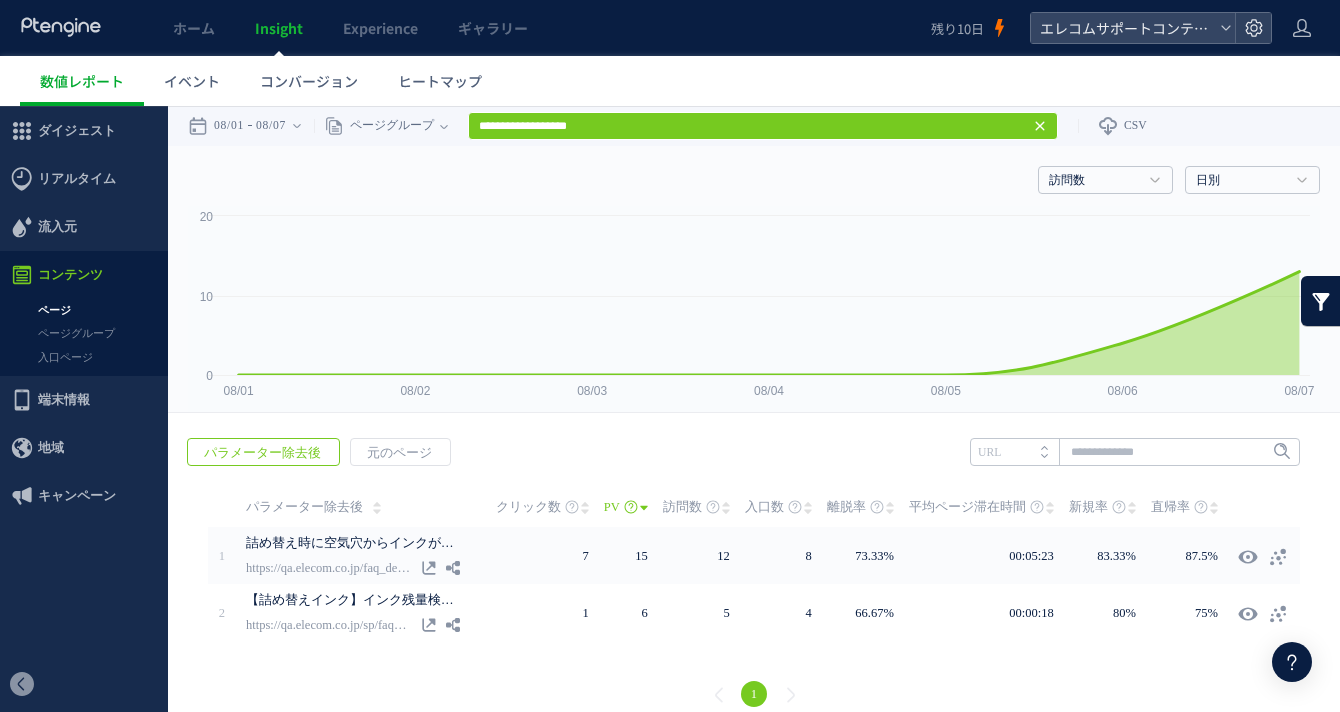 click 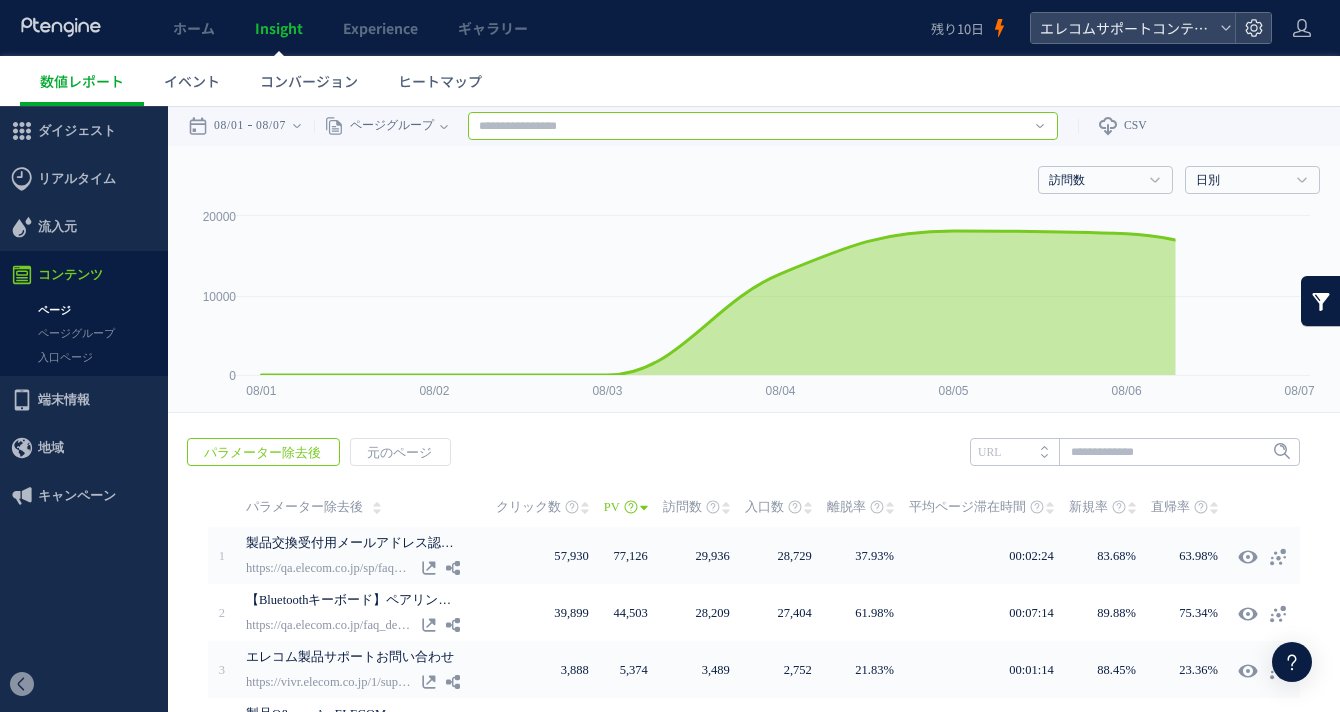 click at bounding box center (763, 126) 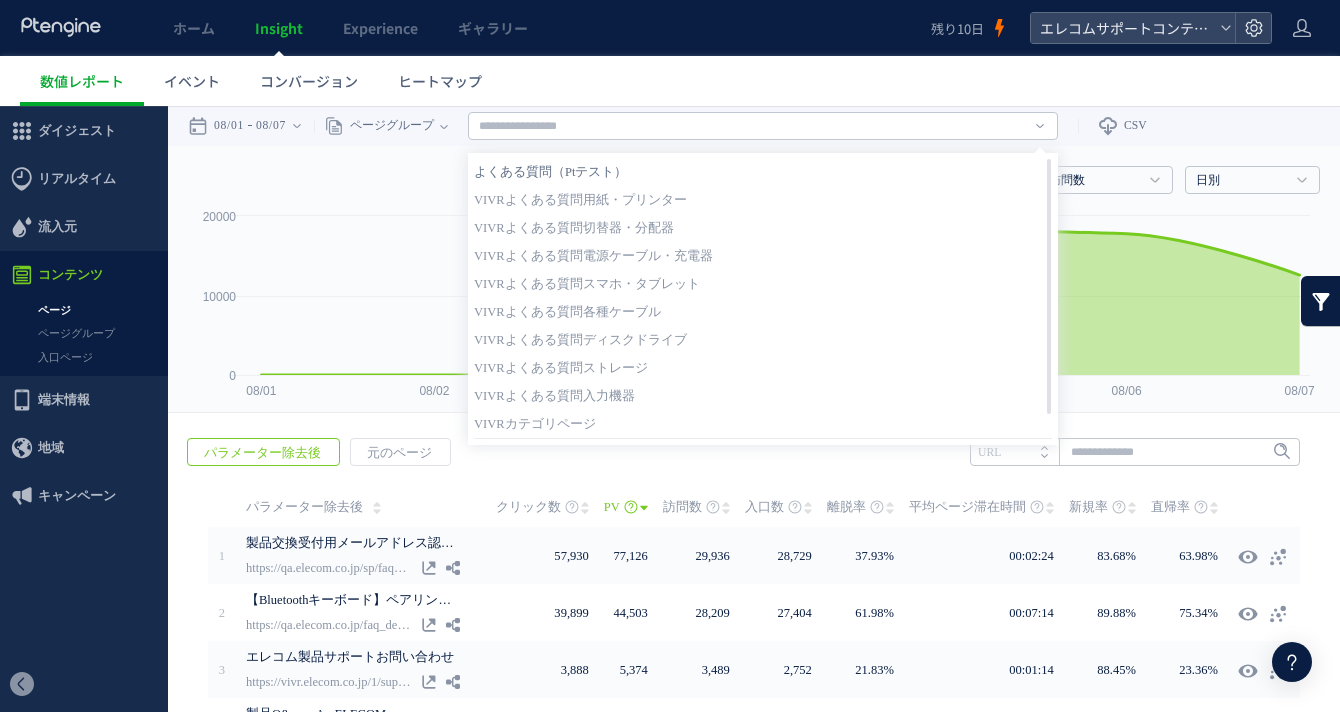 click on "よくある質問（Ptテスト）" at bounding box center [763, 172] 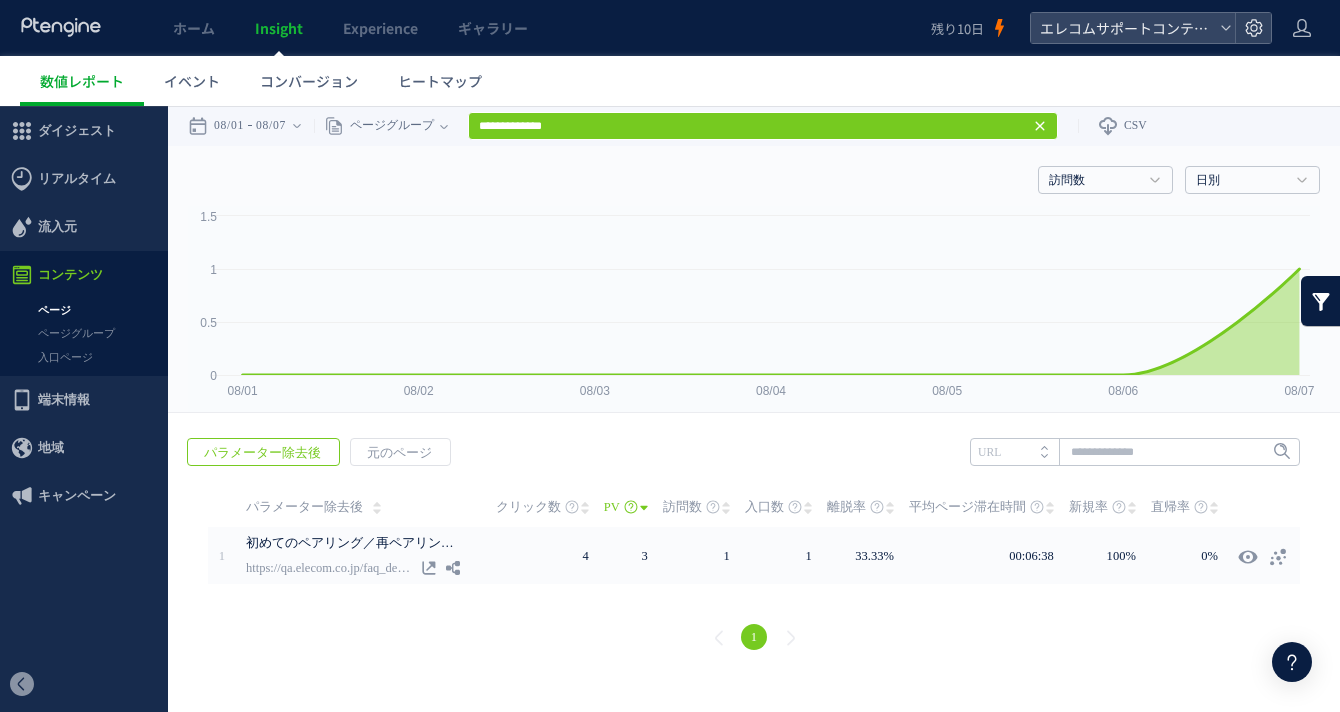 click at bounding box center [1321, 301] 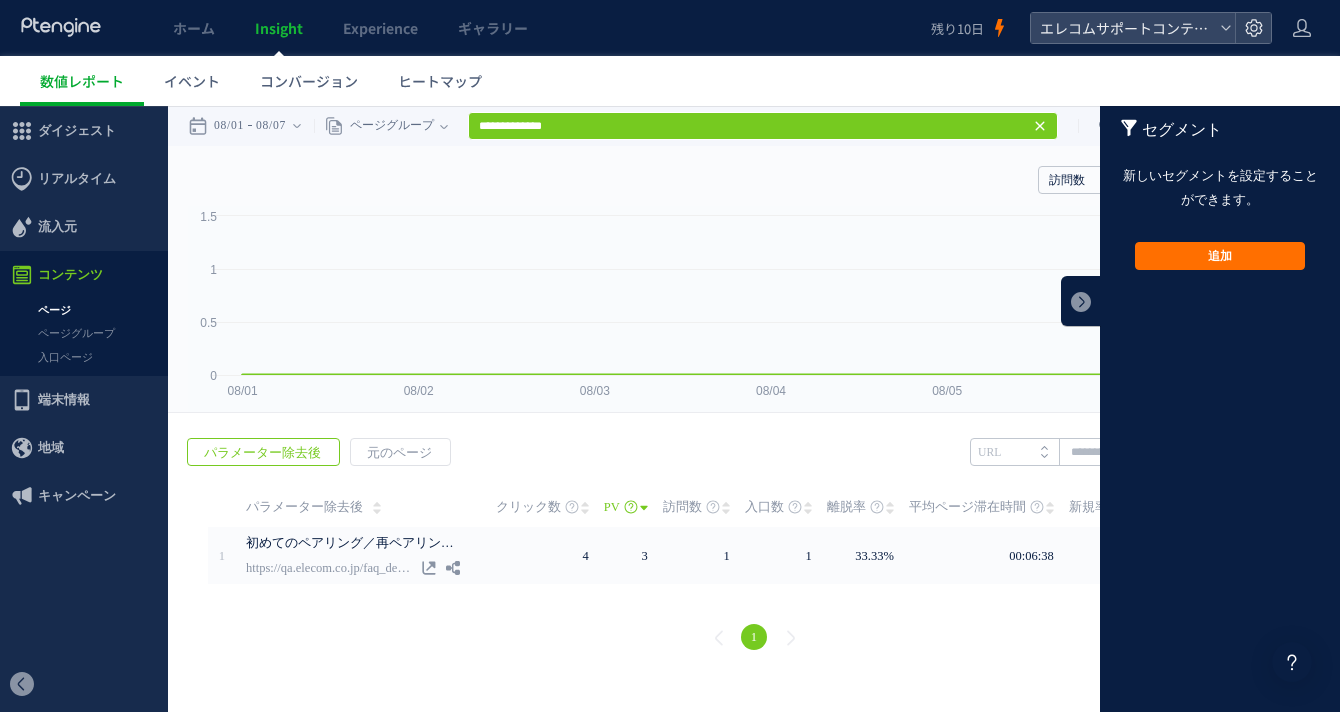 click 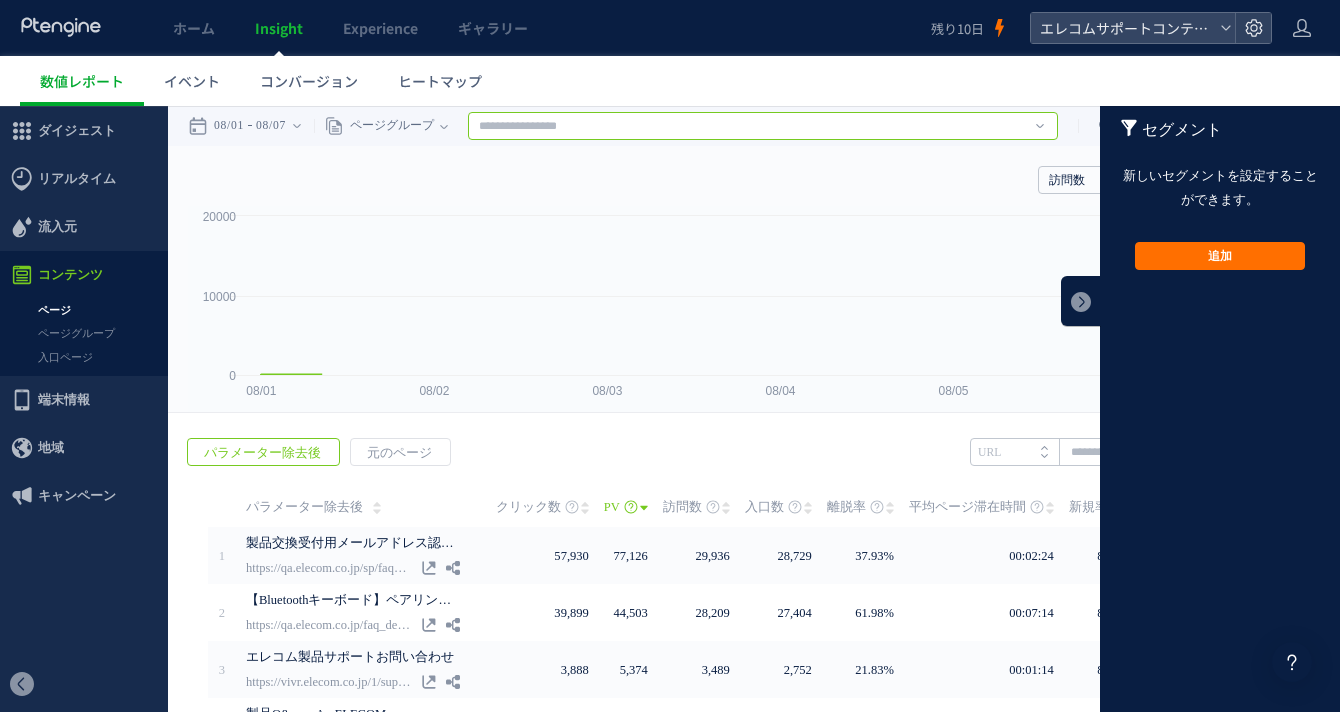 click at bounding box center [763, 126] 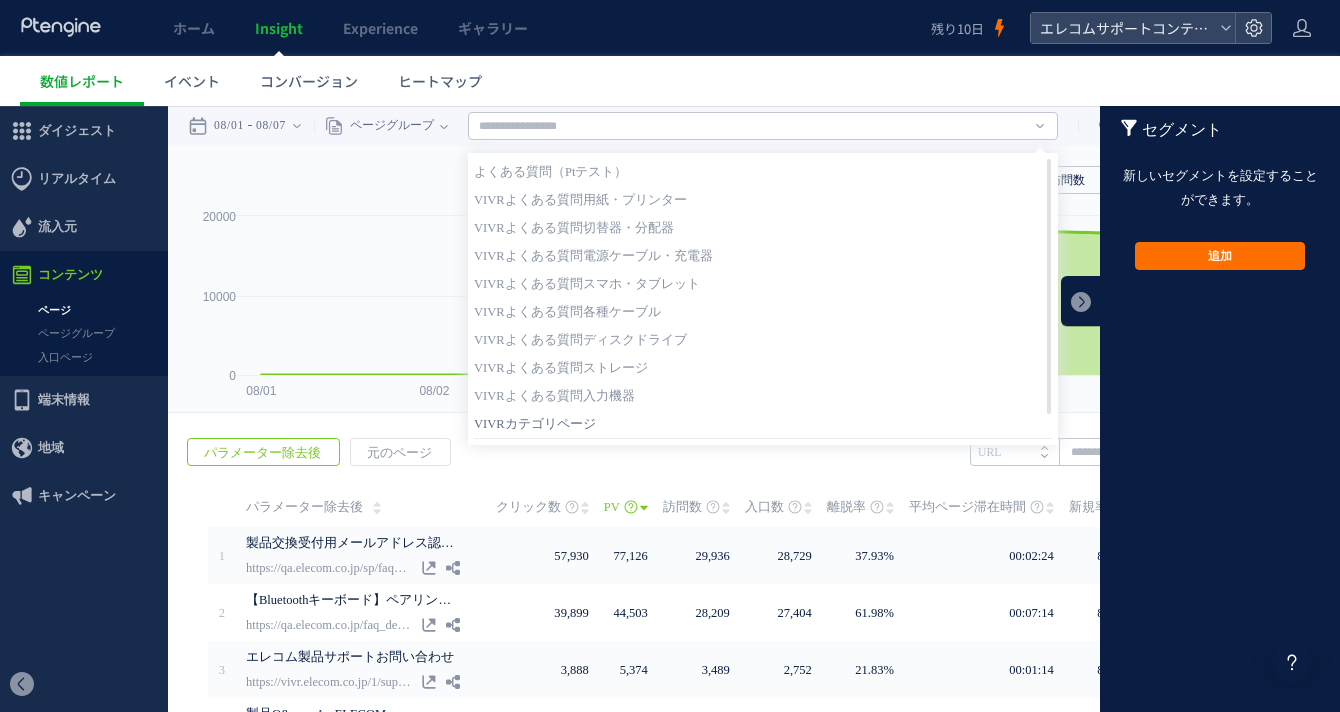 click on "VIVRカテゴリページ" at bounding box center [763, 424] 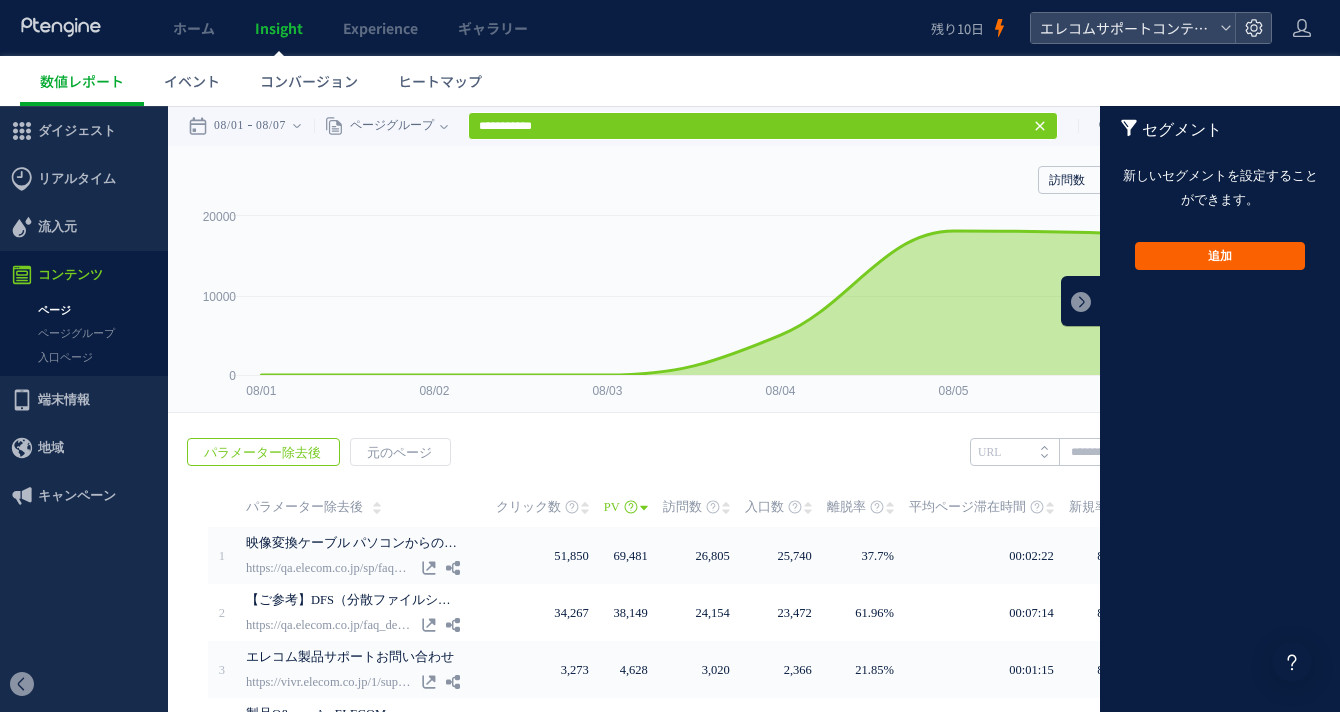 click on "追加" at bounding box center [1220, 256] 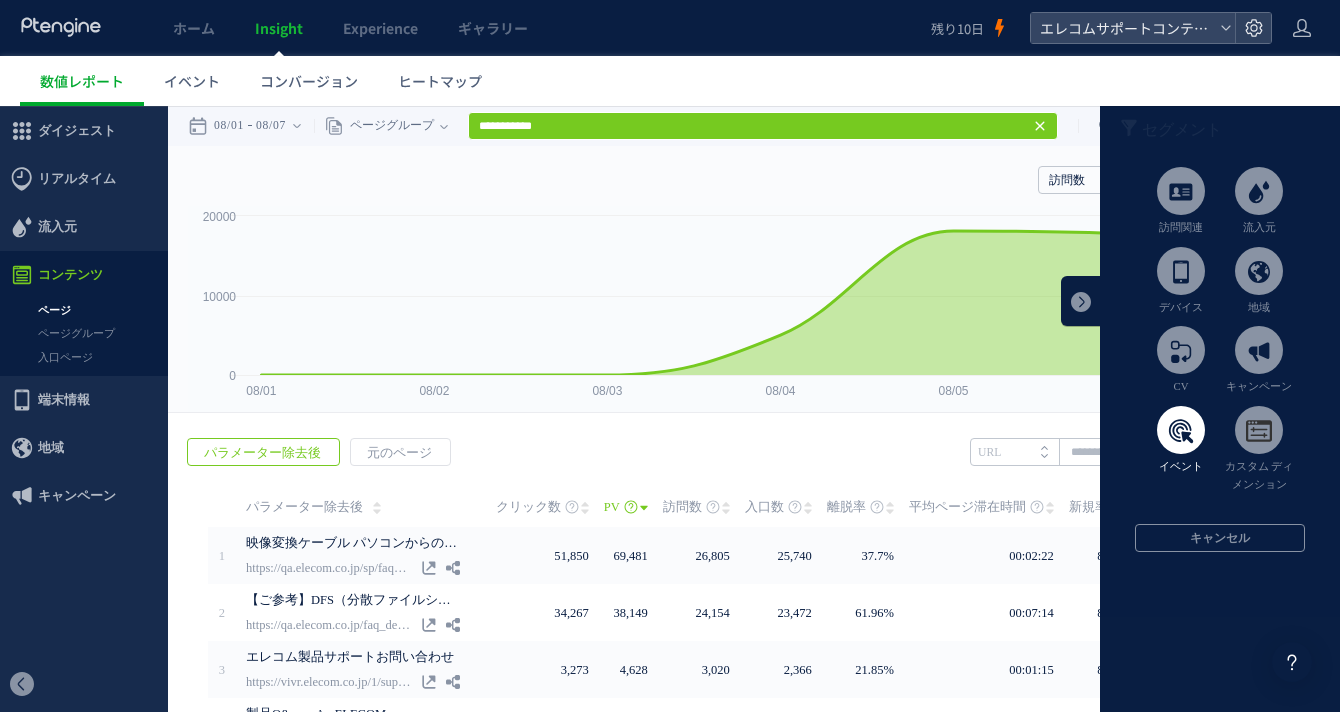 click at bounding box center [1181, 430] 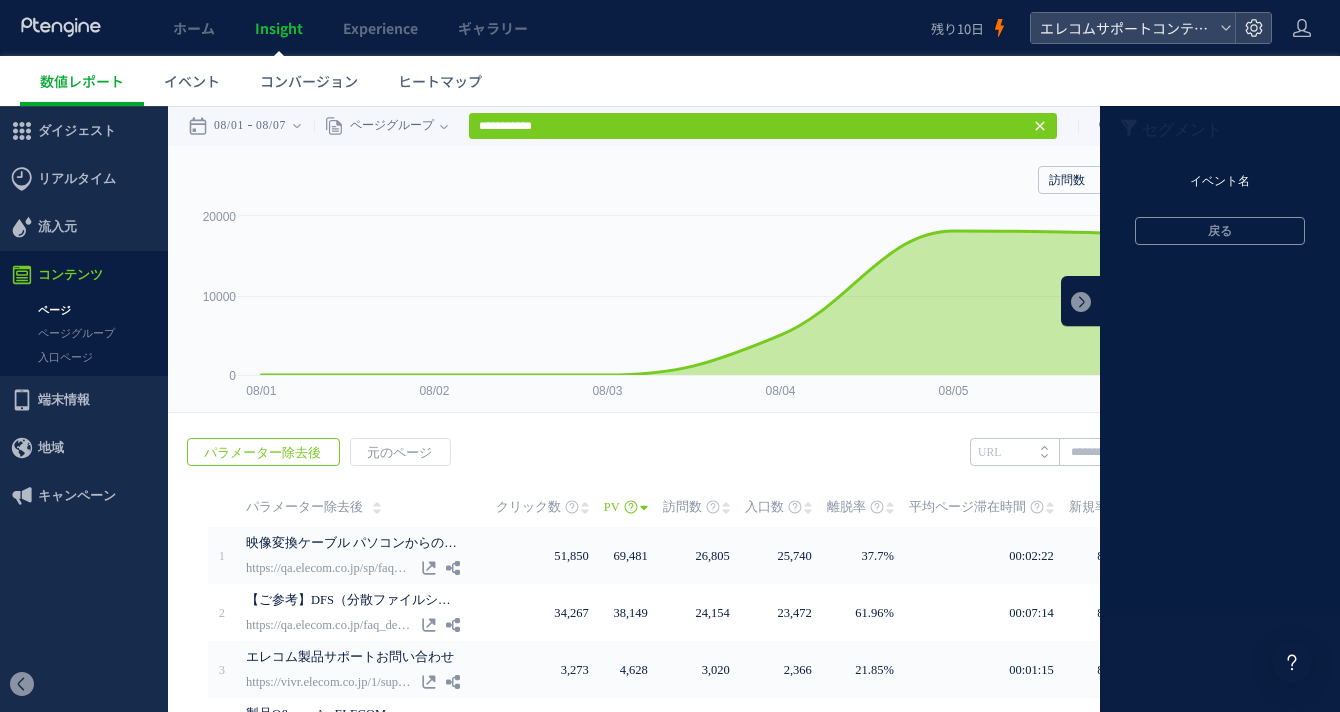 click on "イベント名" at bounding box center (1220, 182) 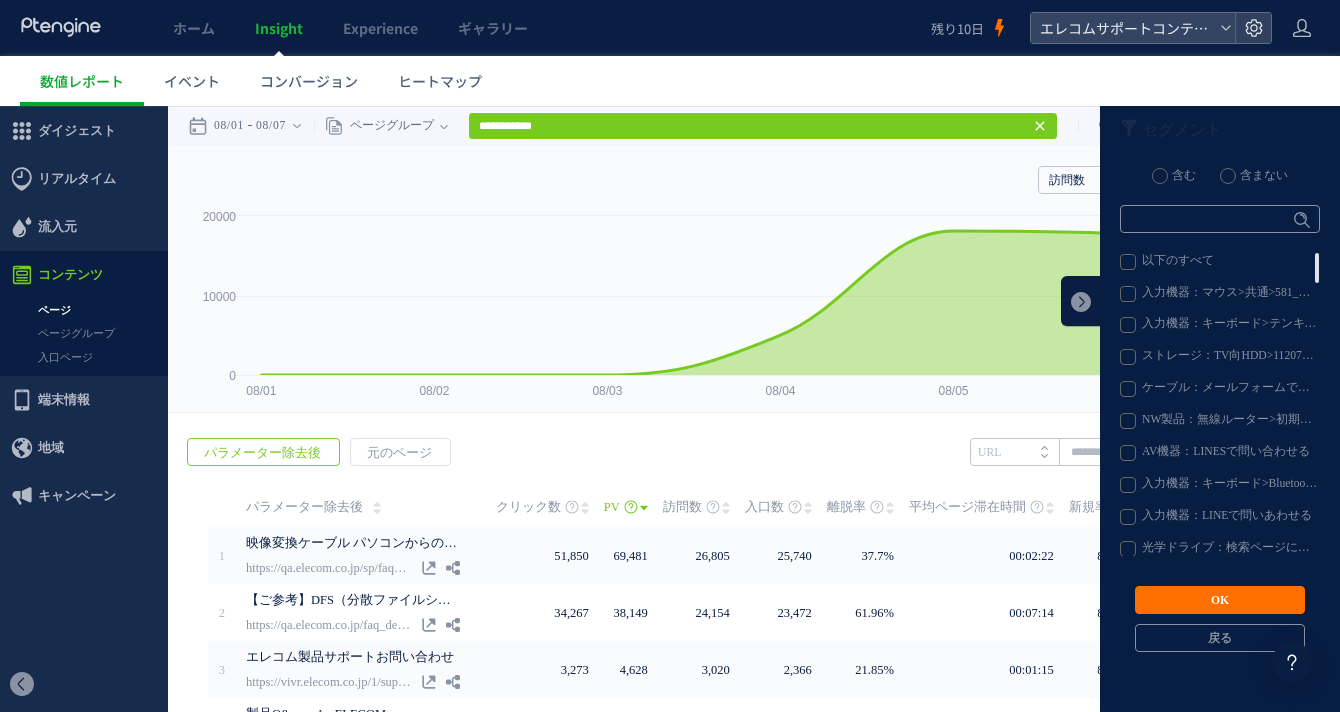 click on "入力機器：マウス>共通>581_カーソル不安定" at bounding box center [1219, 294] 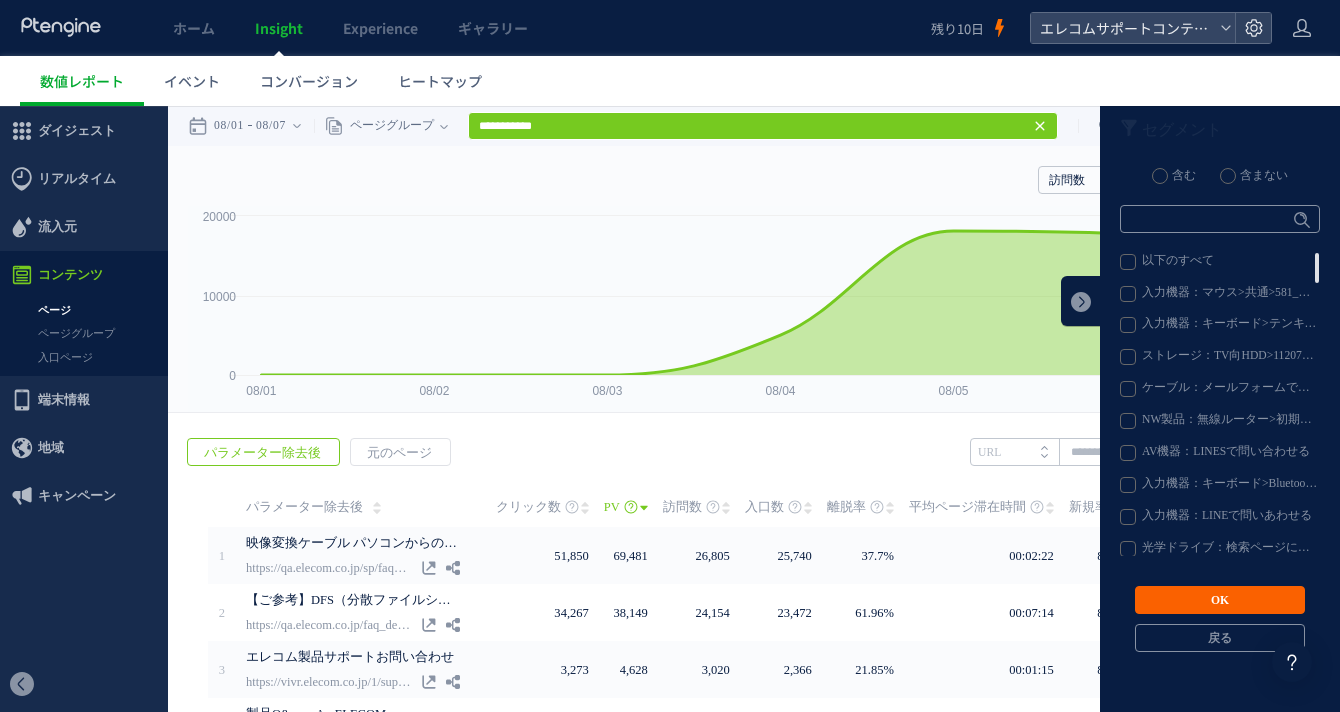 click on "OK" at bounding box center (1220, 600) 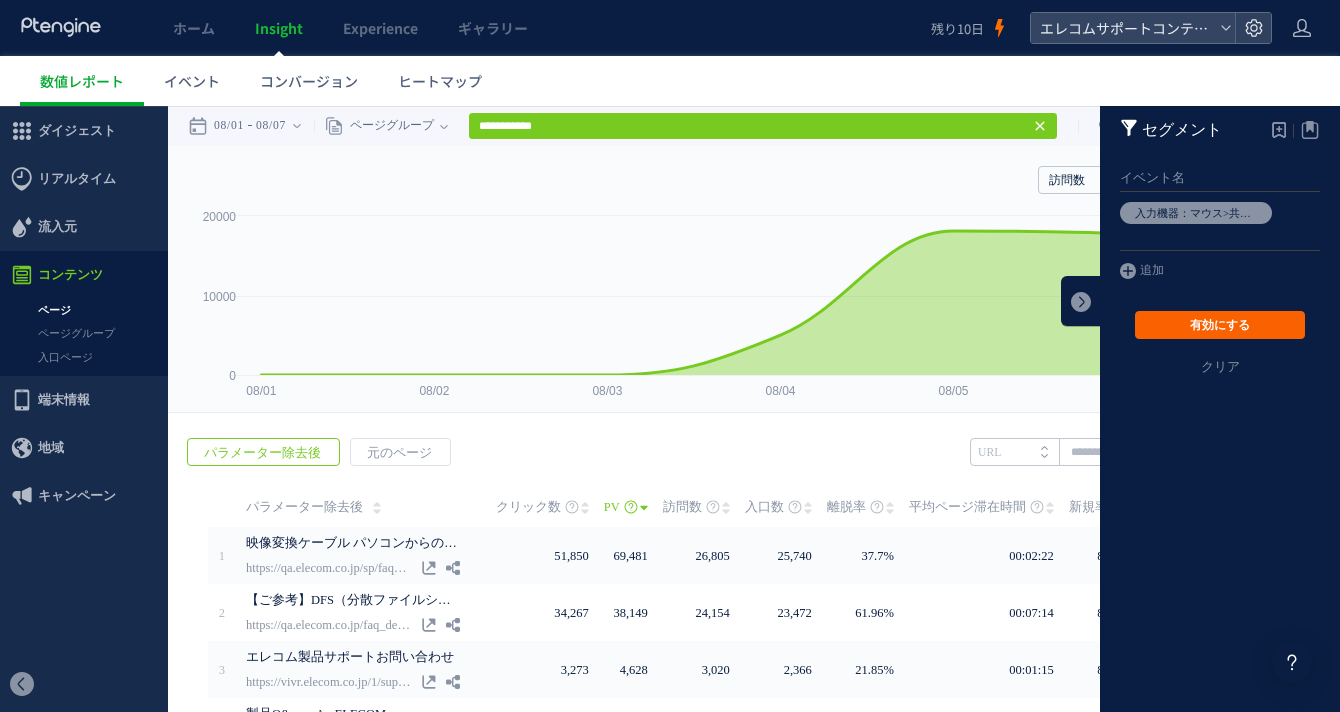 click on "有効にする" at bounding box center (1220, 325) 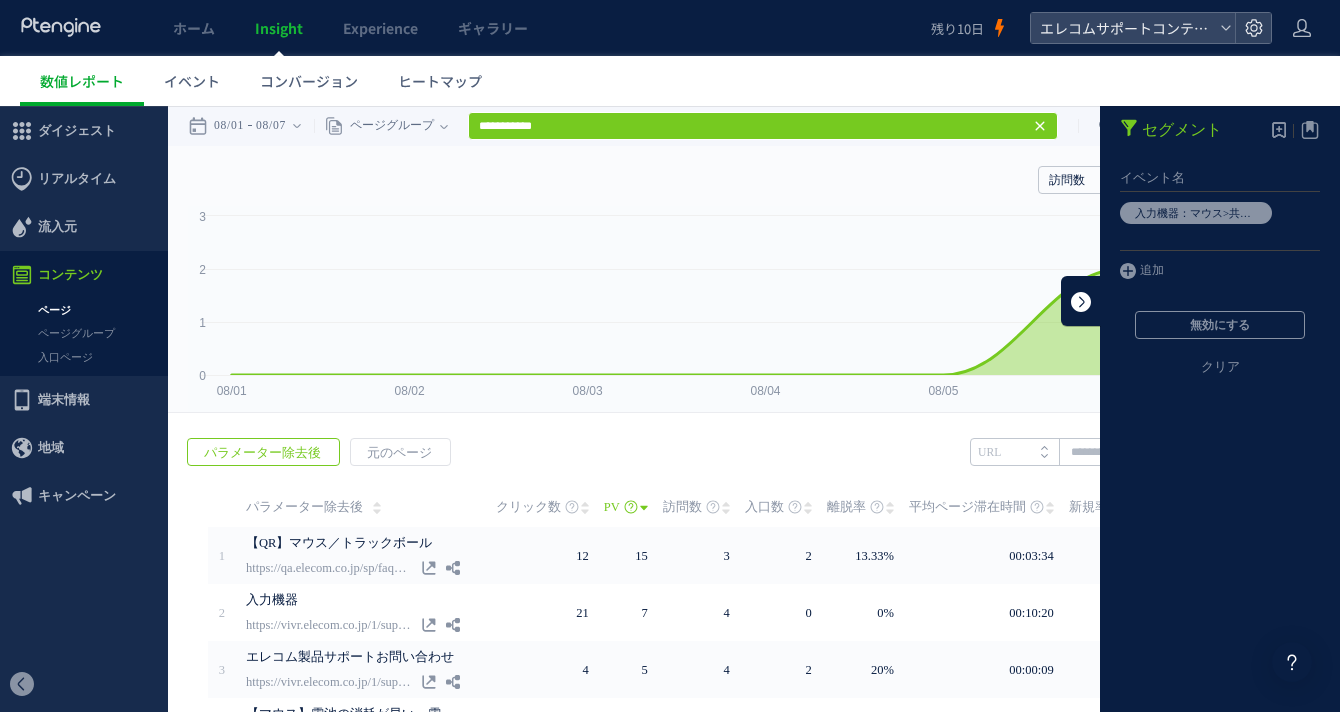 click at bounding box center [1081, 301] 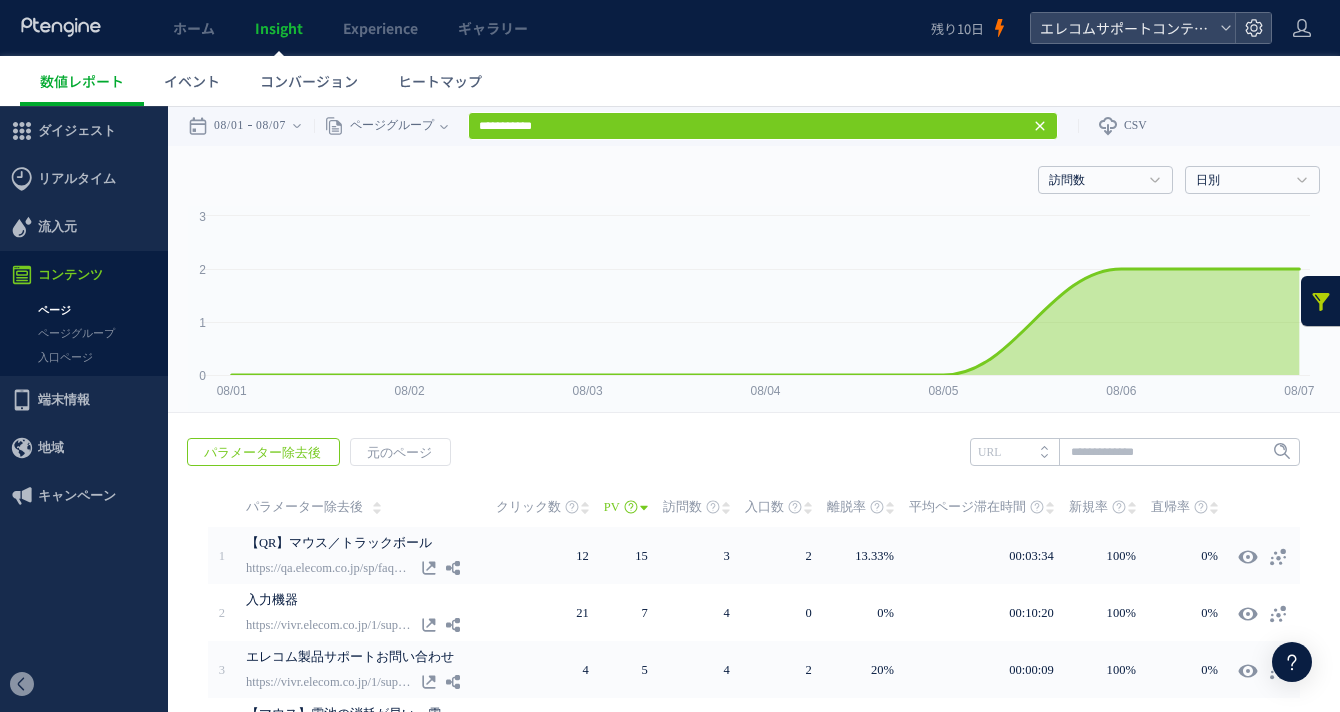 click on "訪問数" at bounding box center [682, 507] 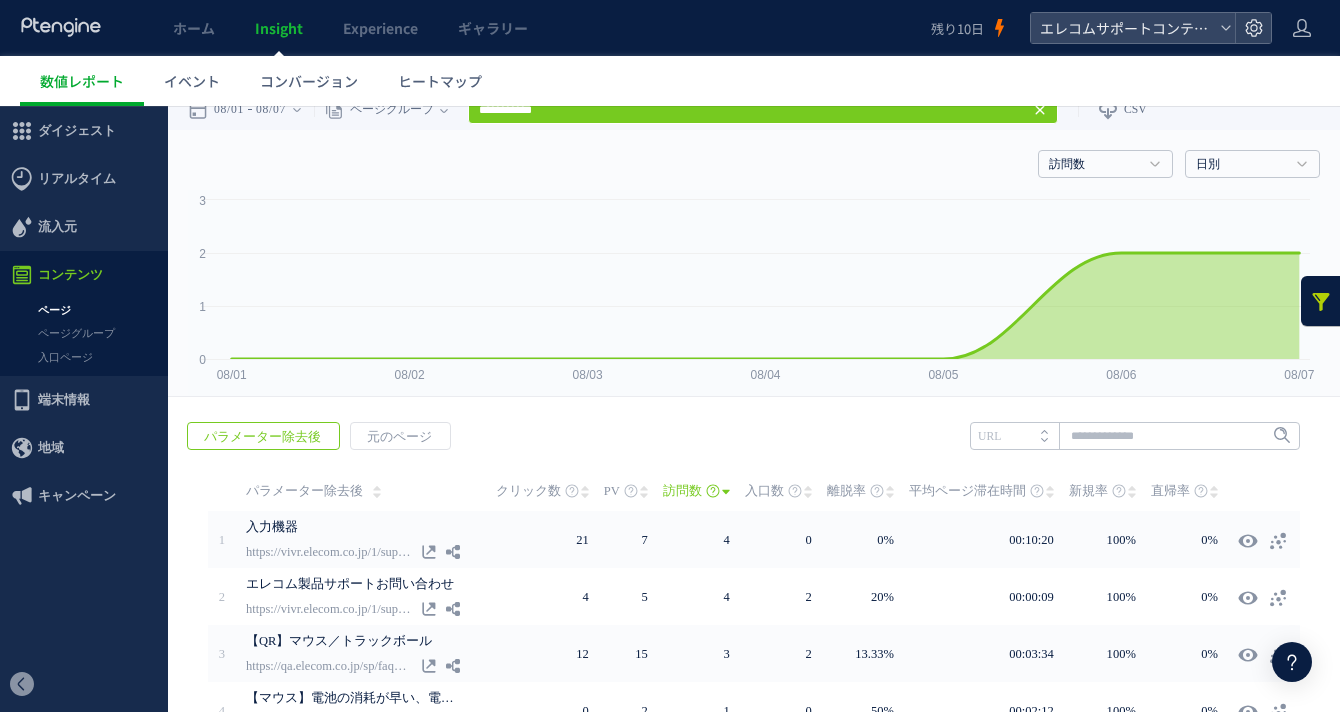scroll, scrollTop: 18, scrollLeft: 0, axis: vertical 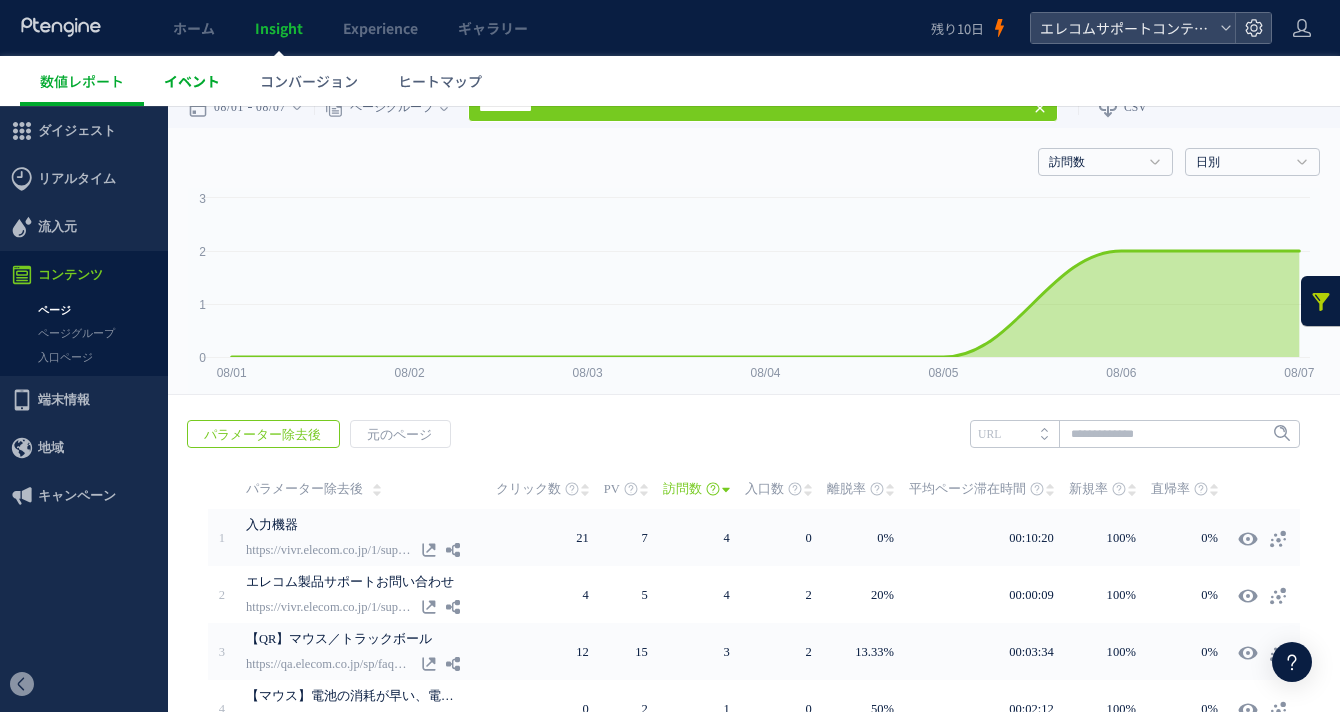 click on "イベント" at bounding box center (192, 81) 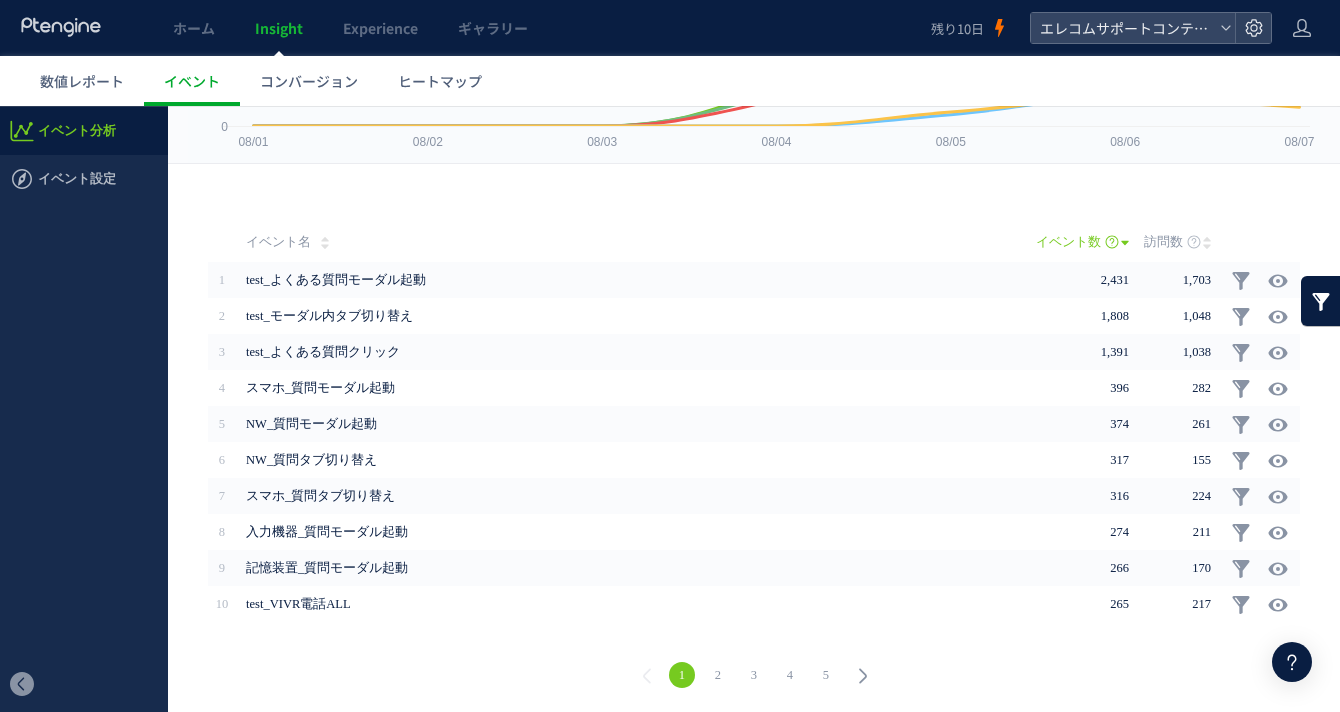 scroll, scrollTop: 249, scrollLeft: 0, axis: vertical 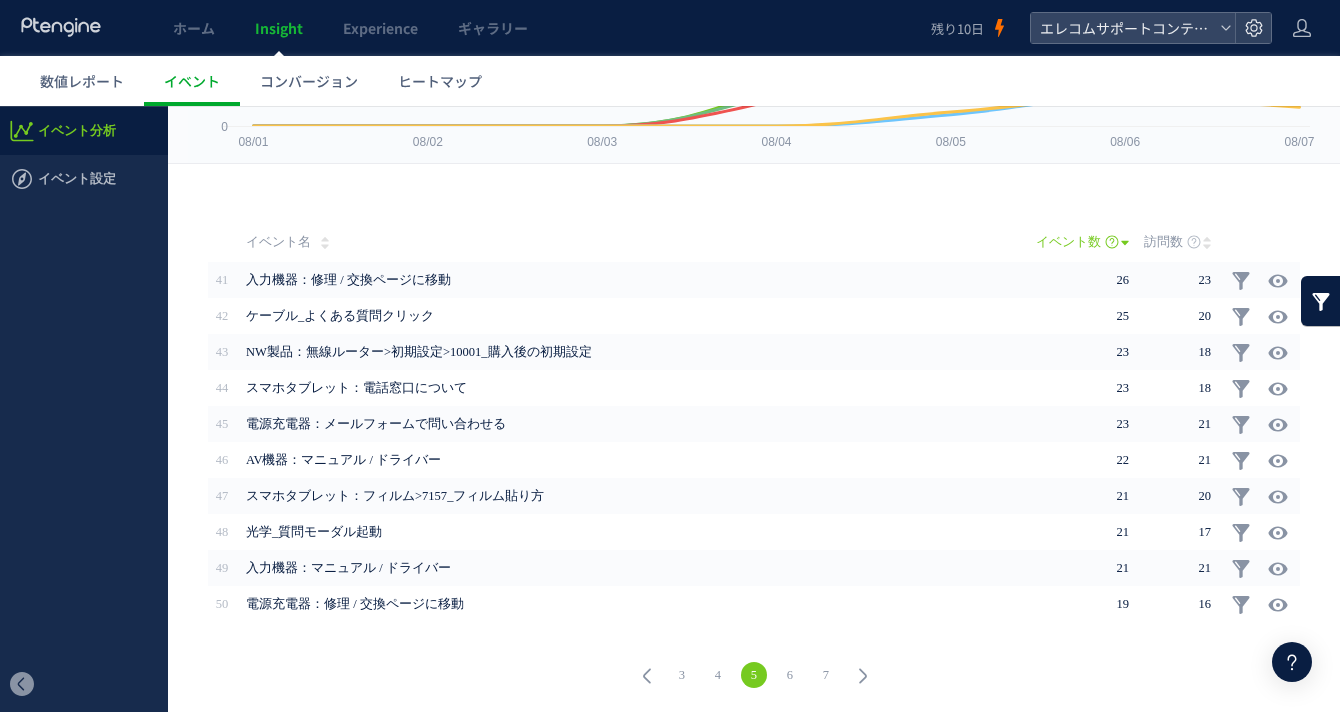 click on "3" at bounding box center [682, 675] 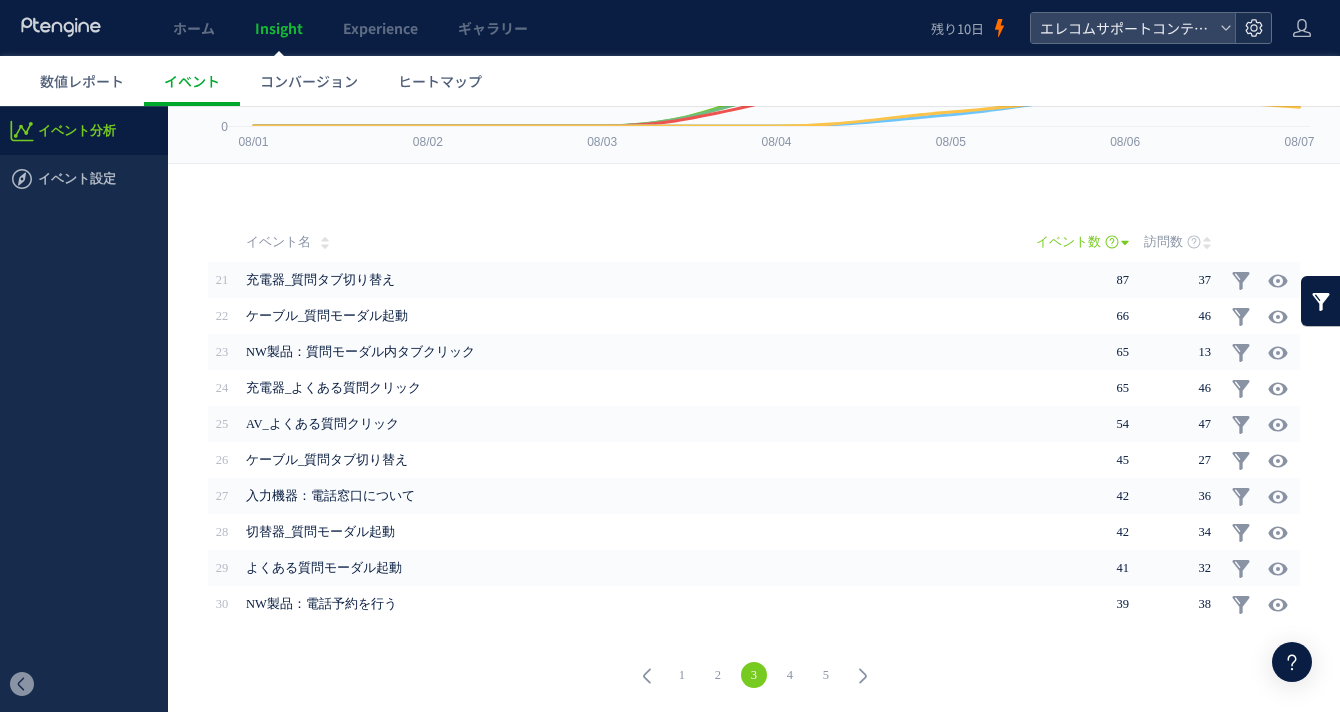 click 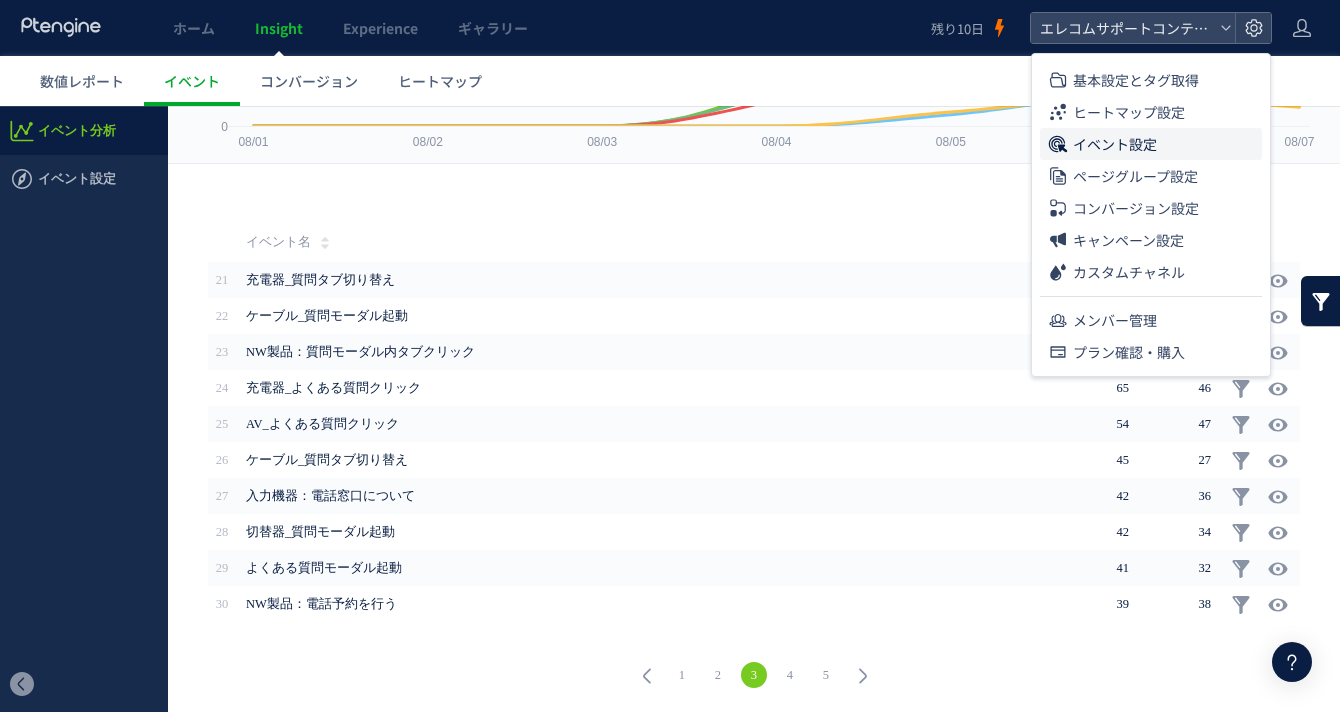 click on "イベント設定" 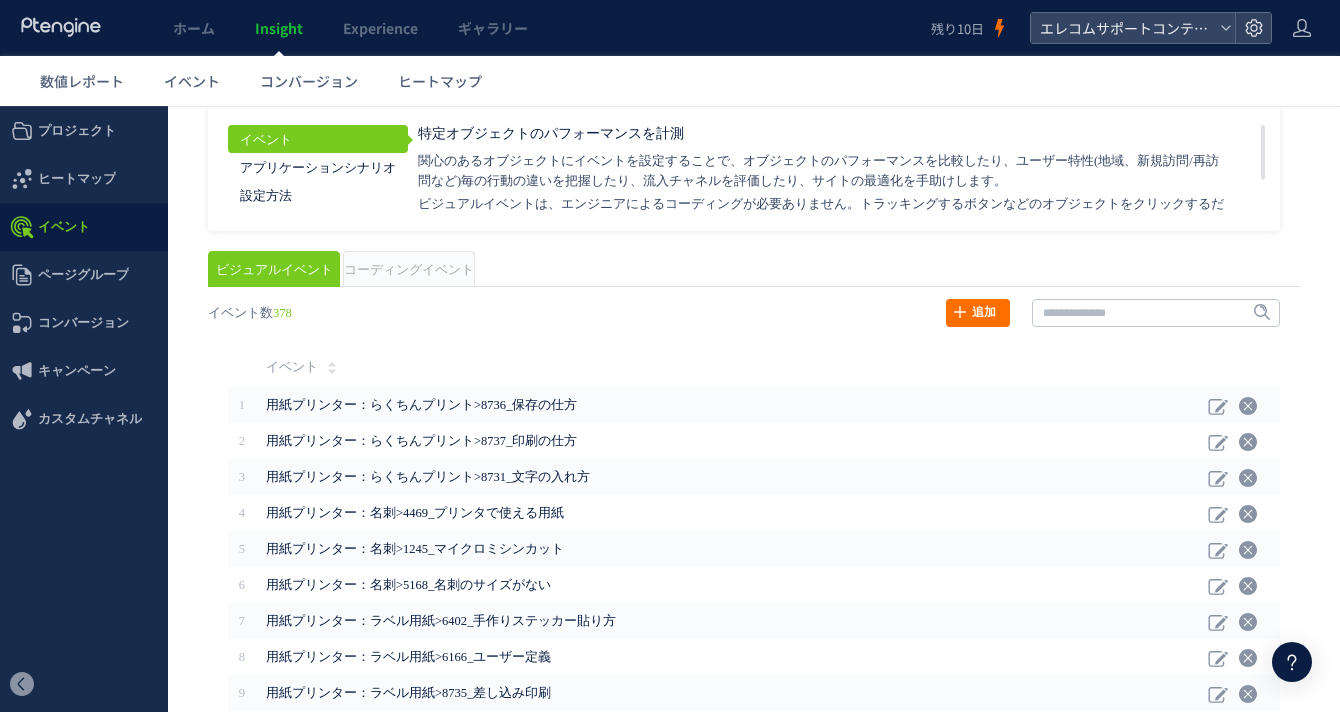 scroll, scrollTop: 0, scrollLeft: 0, axis: both 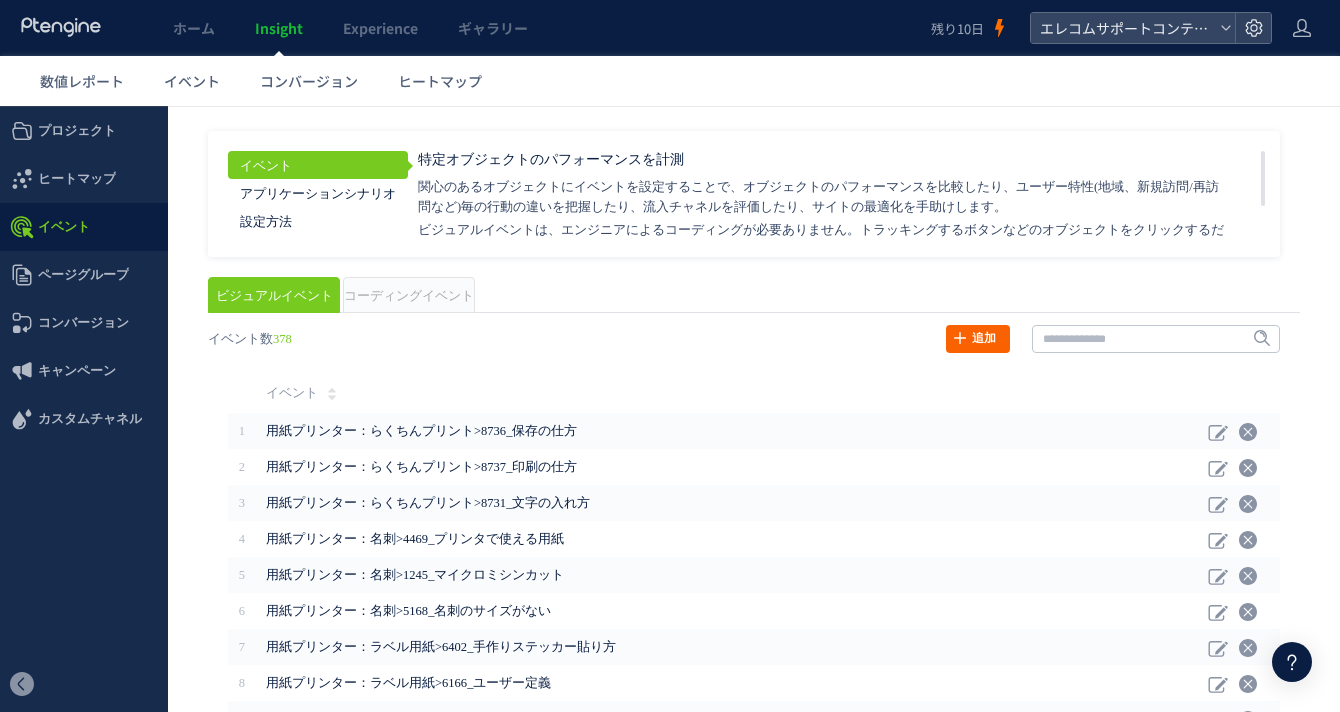 click on "追加" at bounding box center [978, 339] 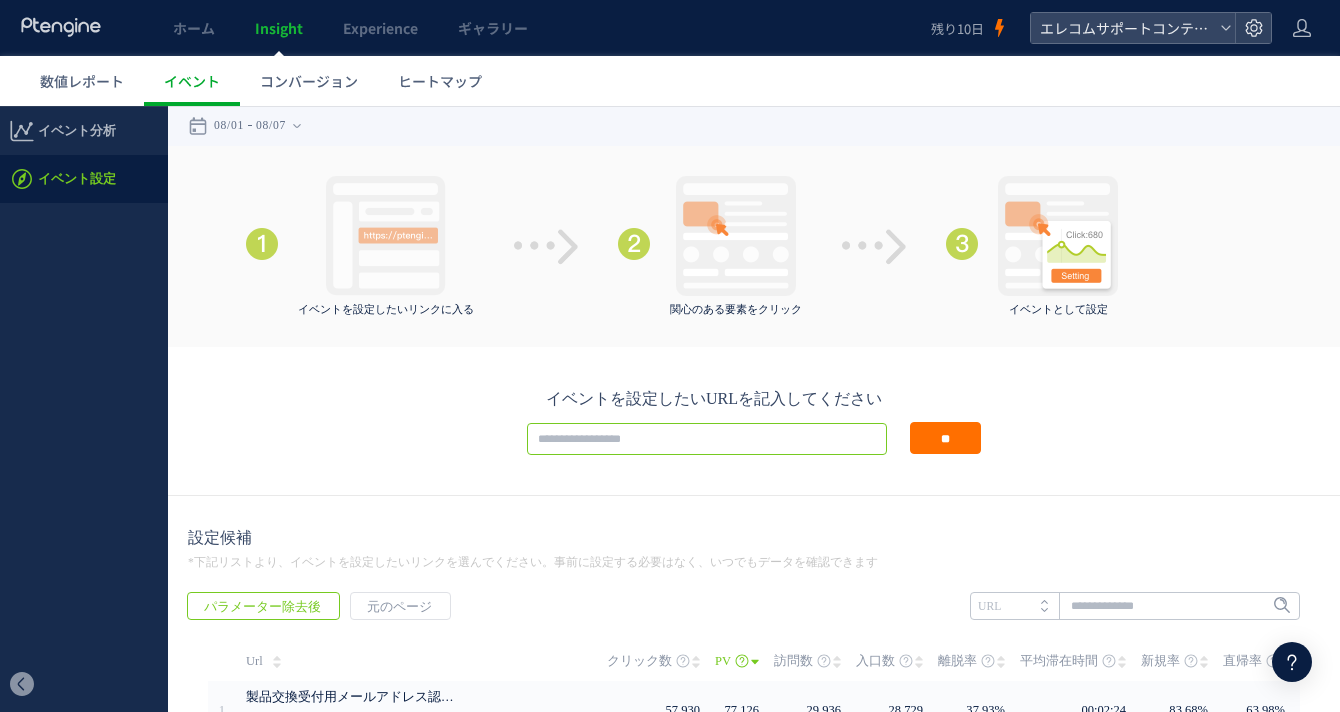 click at bounding box center [707, 439] 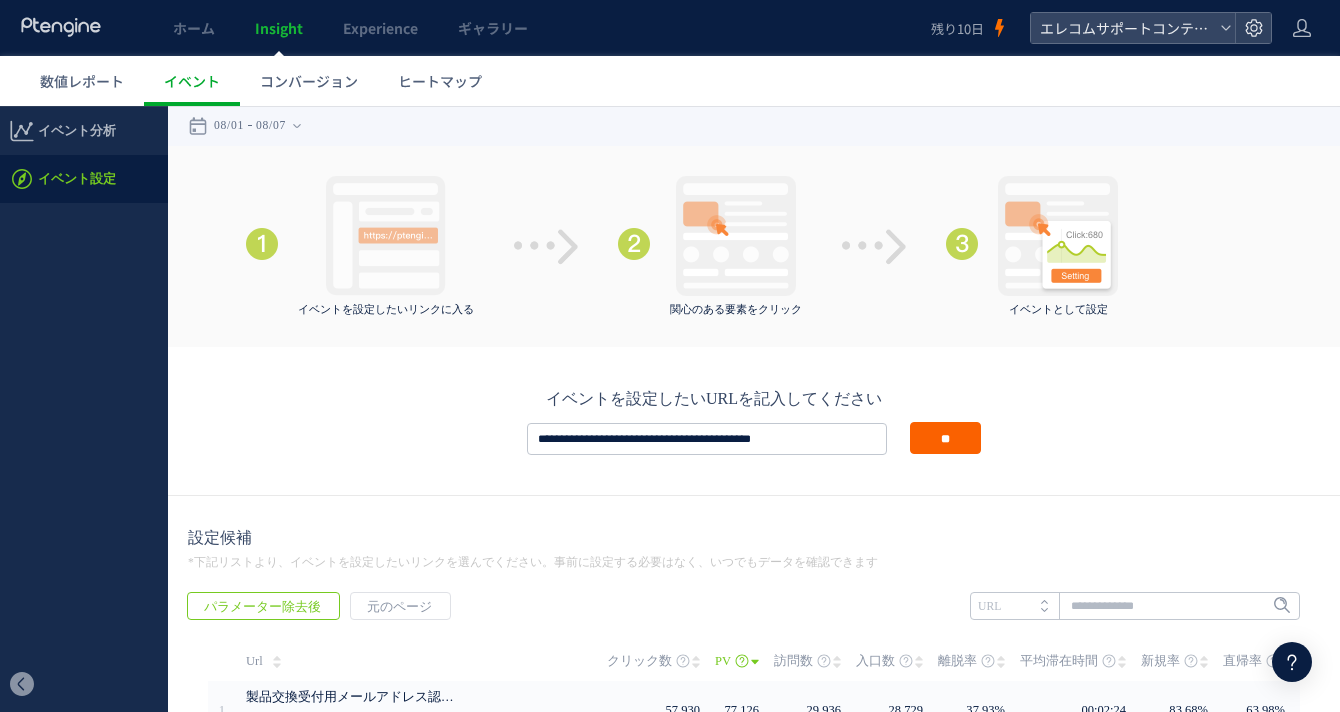 click on "**" at bounding box center [945, 438] 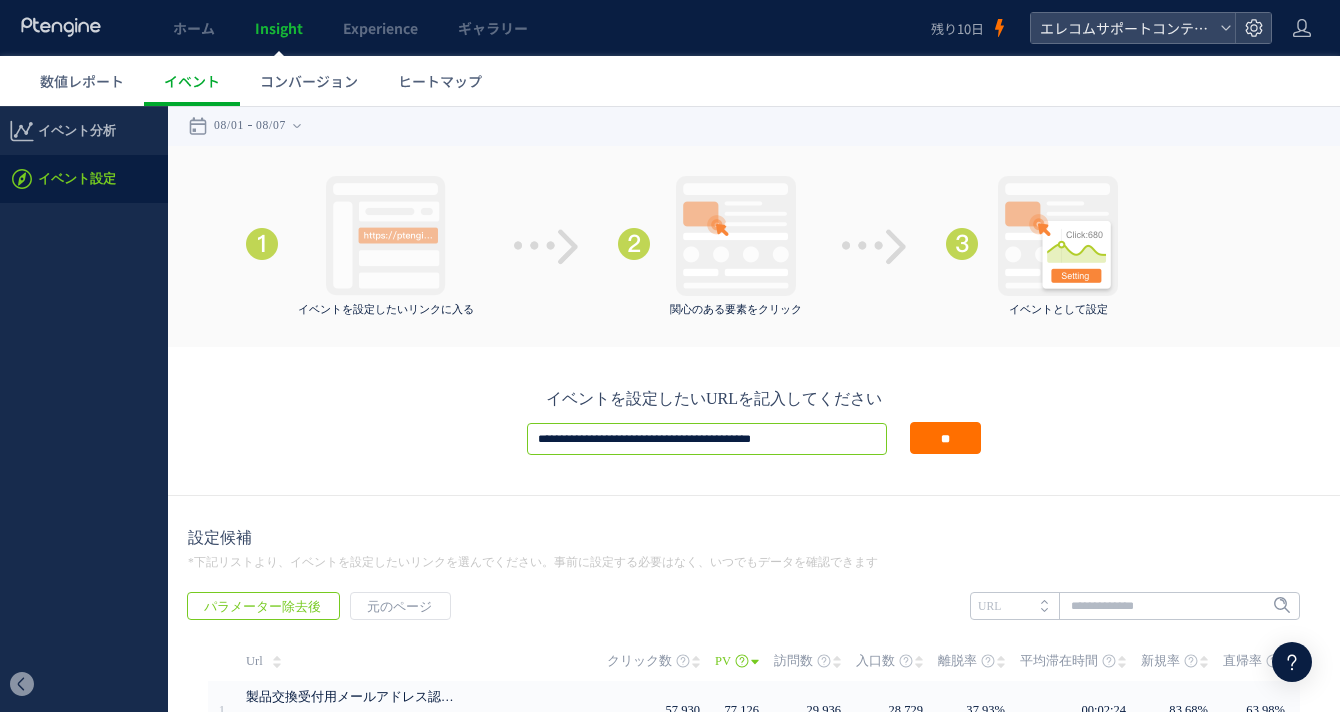 click on "**********" at bounding box center (707, 439) 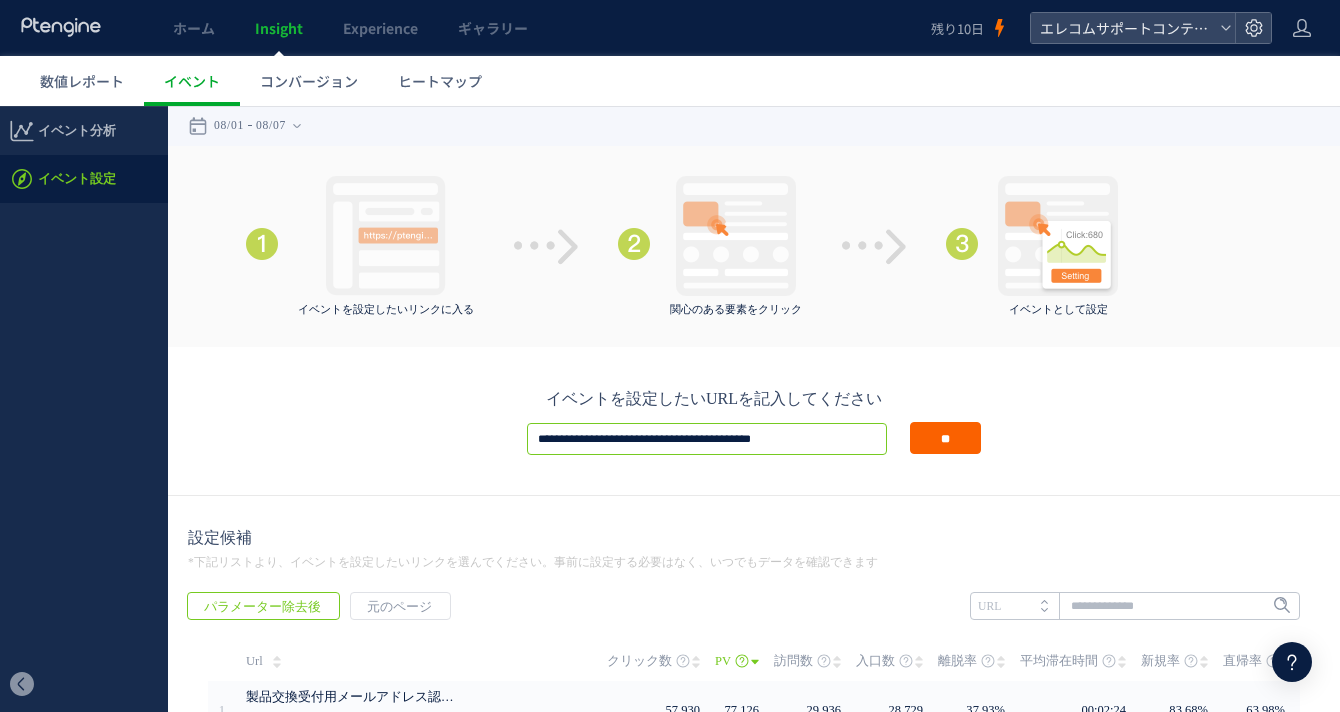 paste 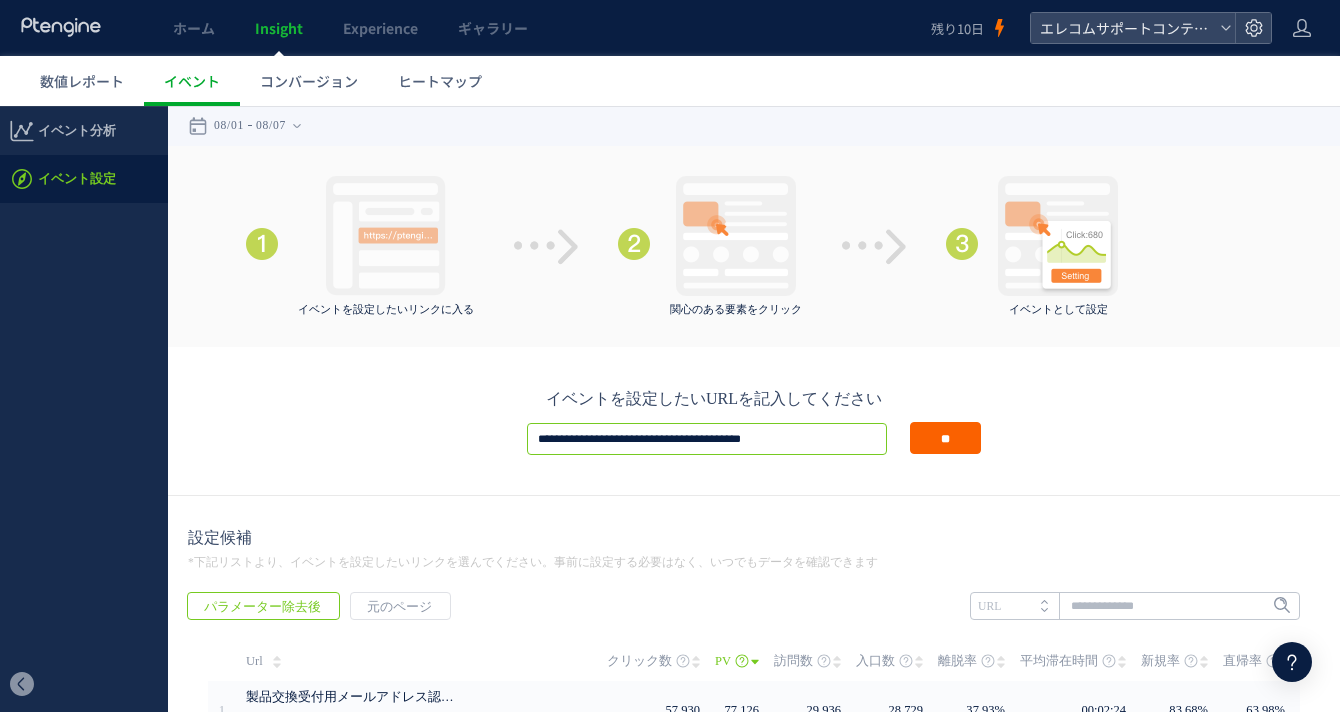 type on "**********" 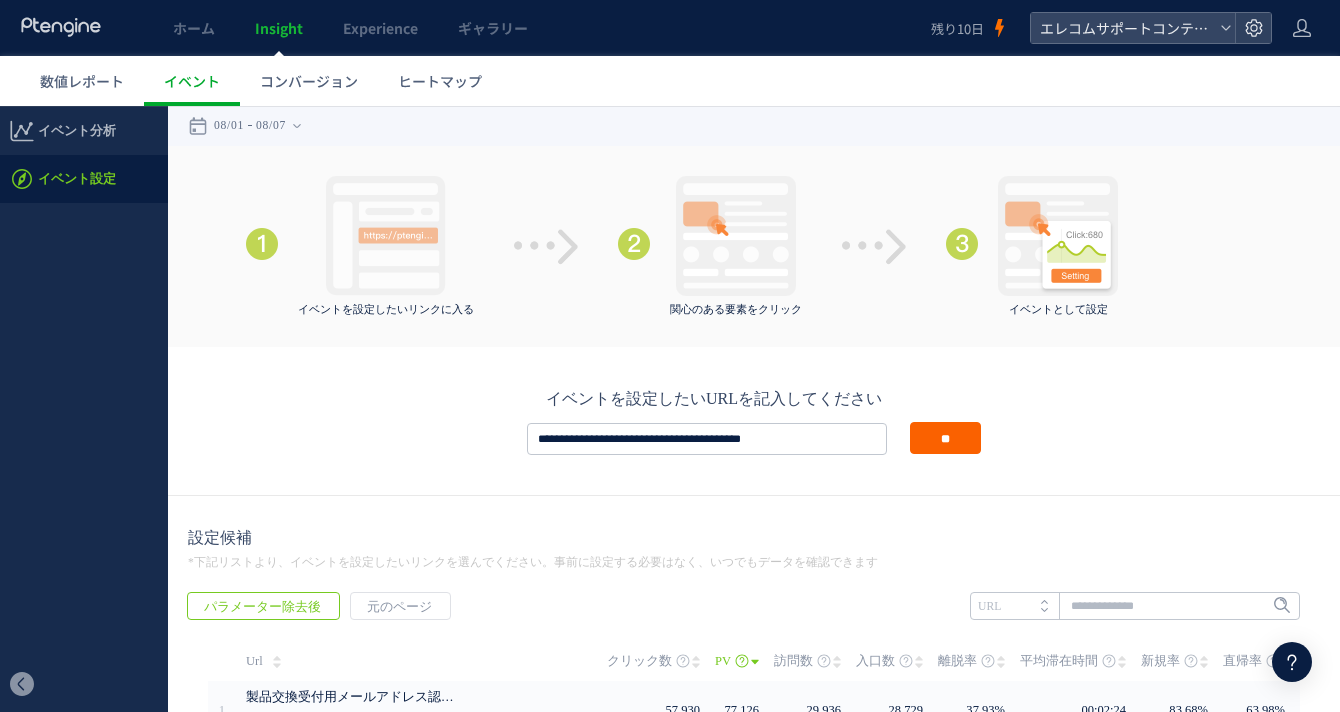 click on "**" at bounding box center [945, 438] 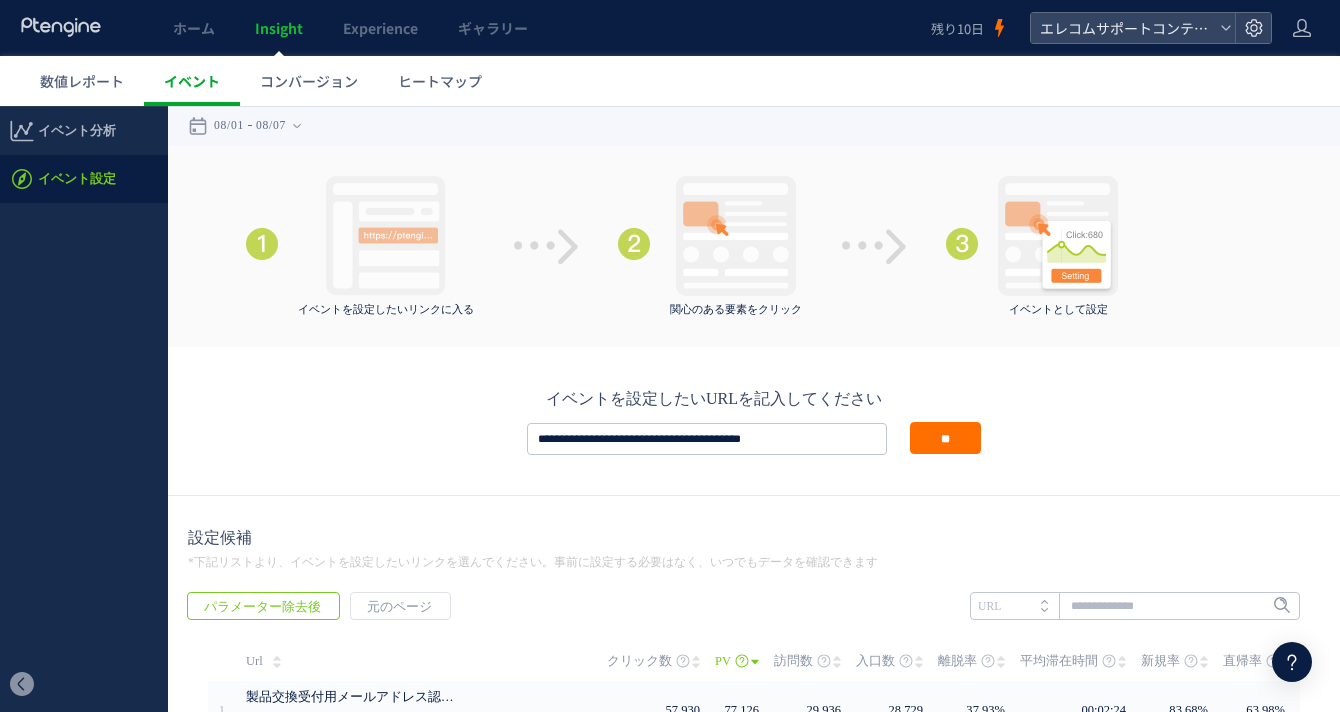 click on "イベント" at bounding box center (192, 81) 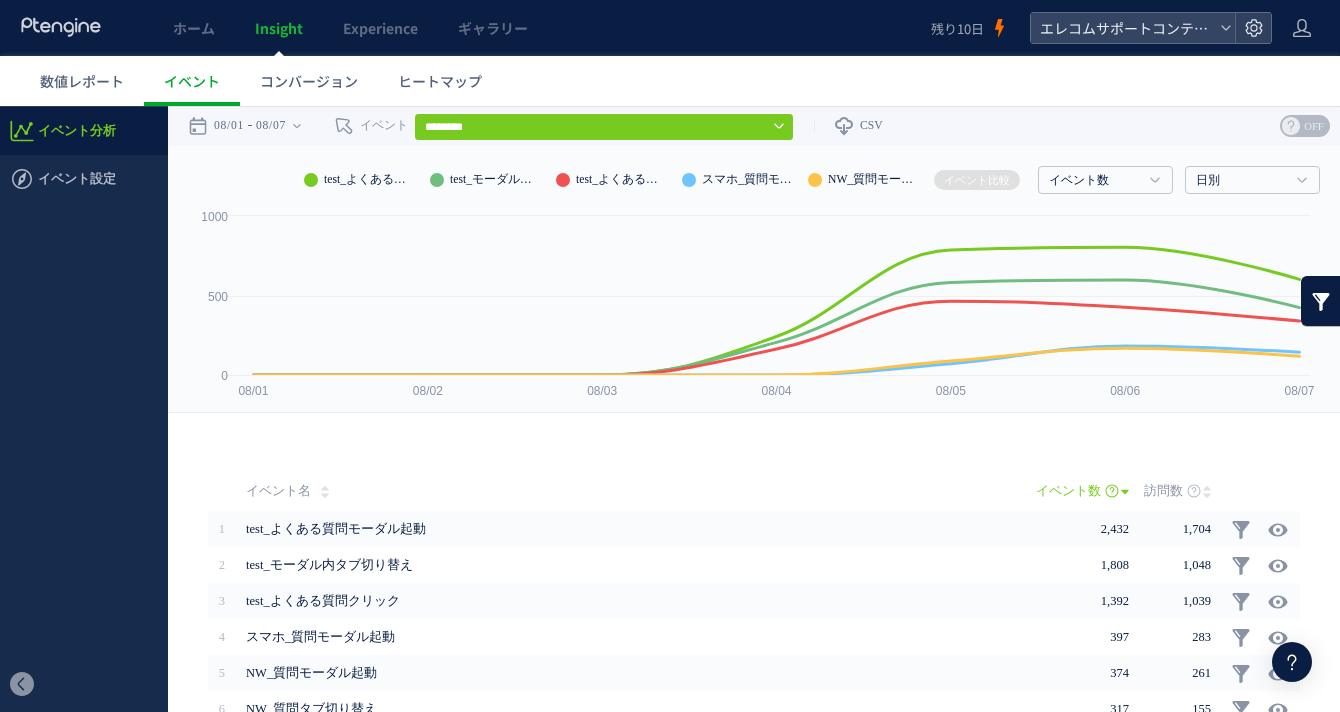 click 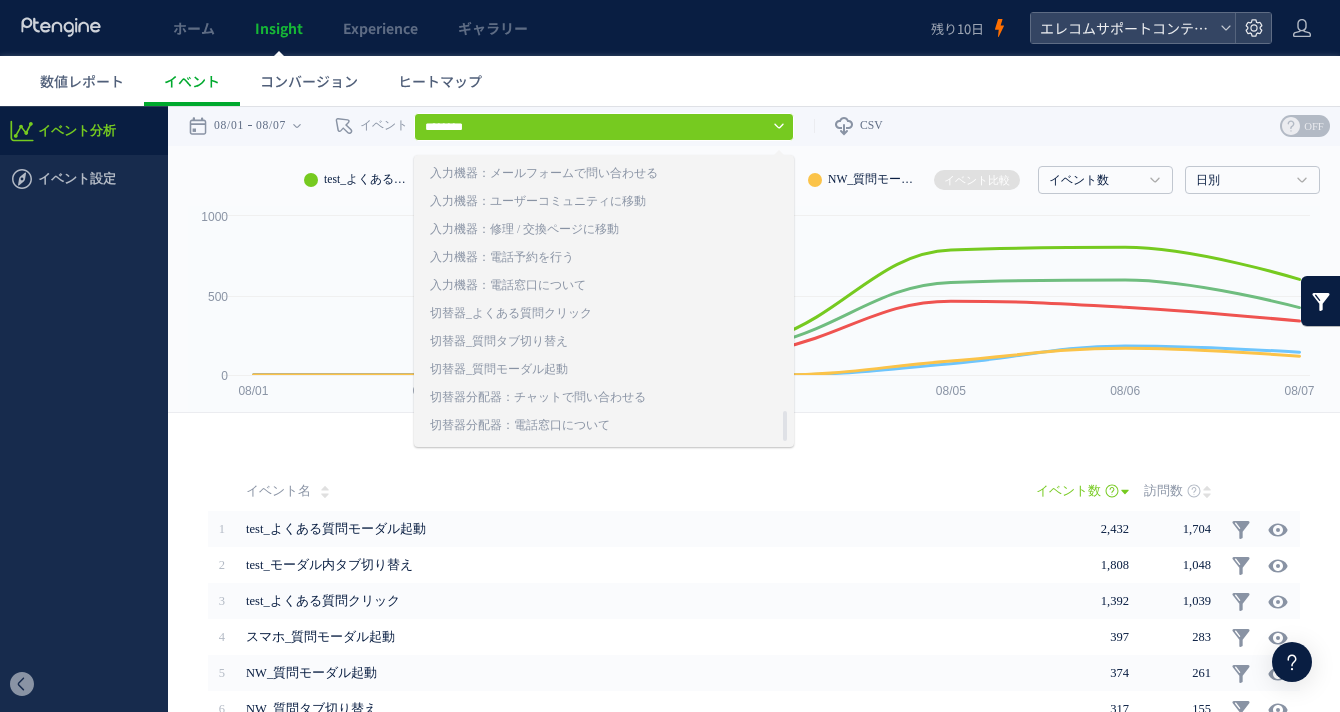 scroll, scrollTop: 2546, scrollLeft: 0, axis: vertical 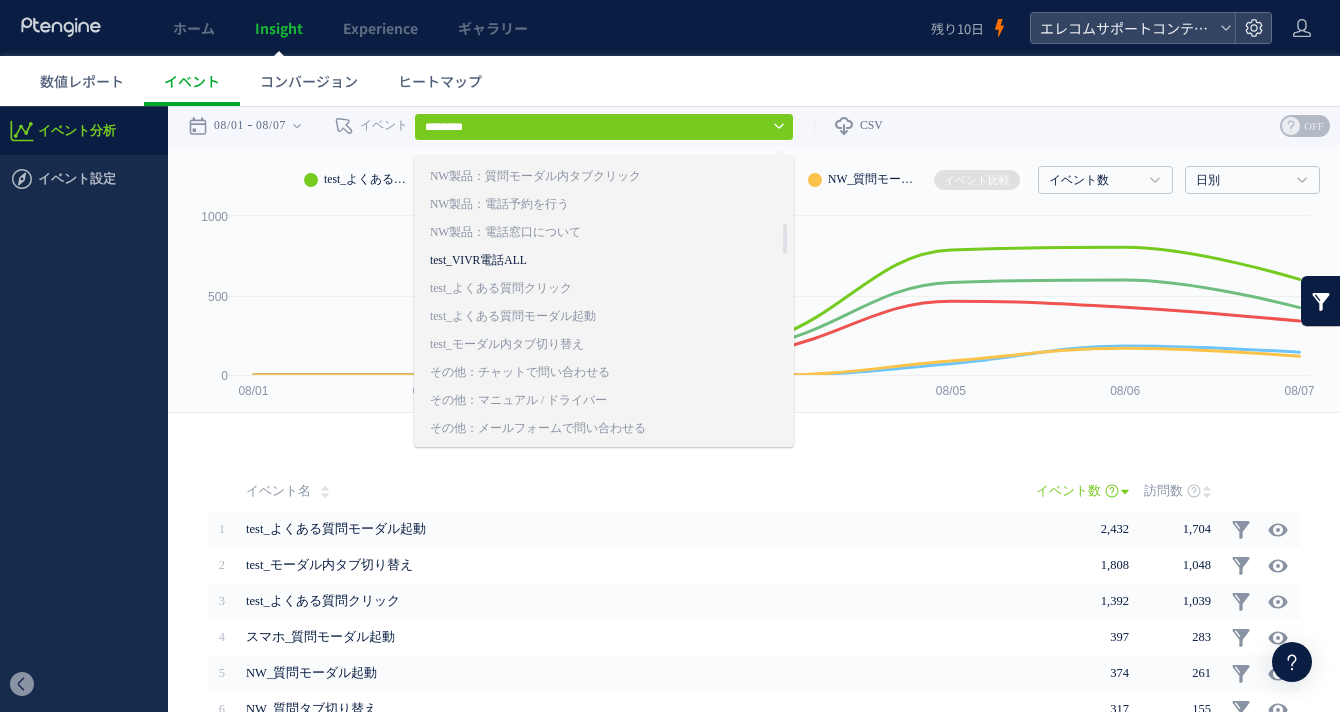 click on "test_VIVR電話ALL" at bounding box center [574, 261] 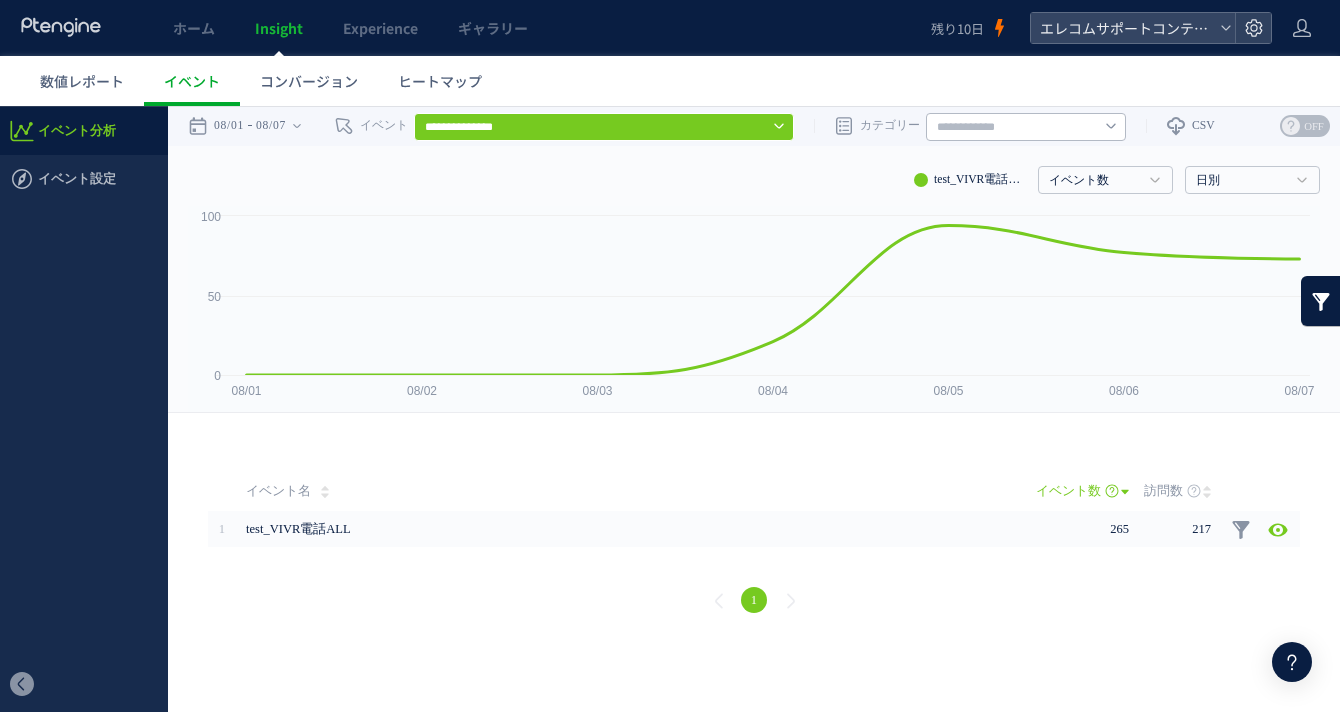 click at bounding box center [1026, 127] 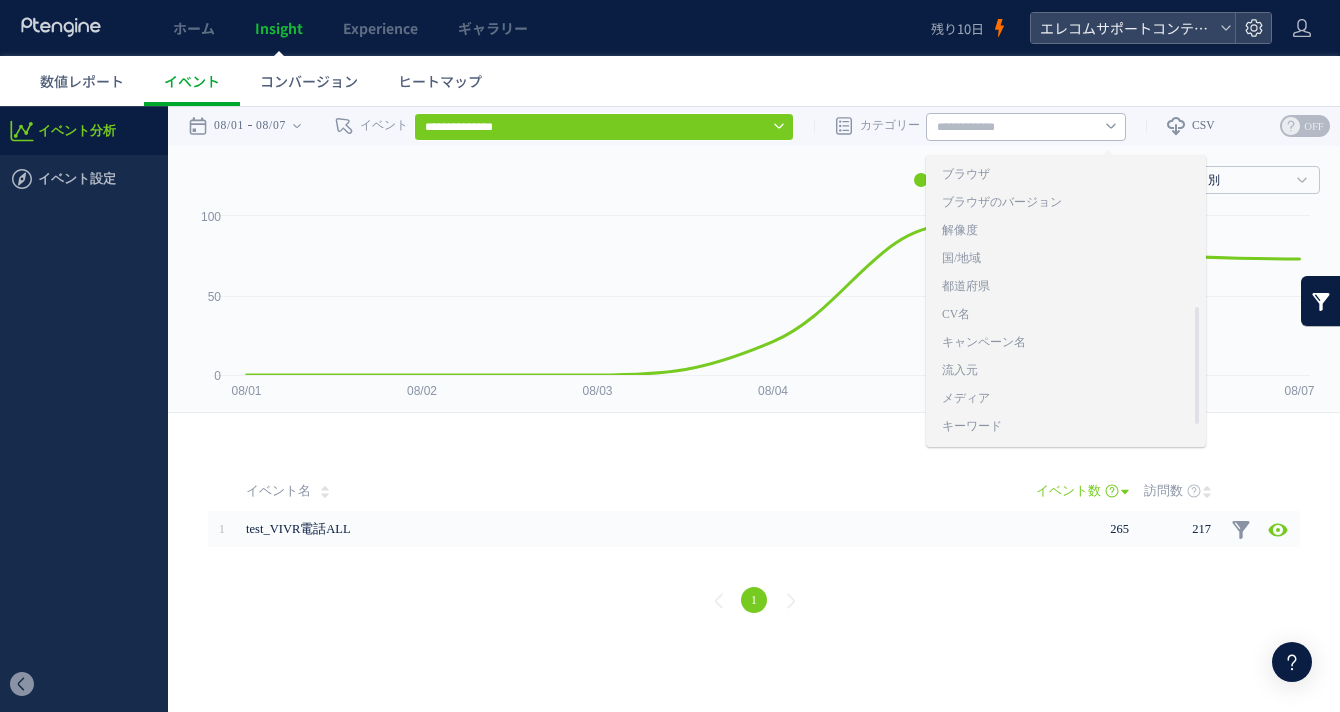 scroll, scrollTop: 390, scrollLeft: 0, axis: vertical 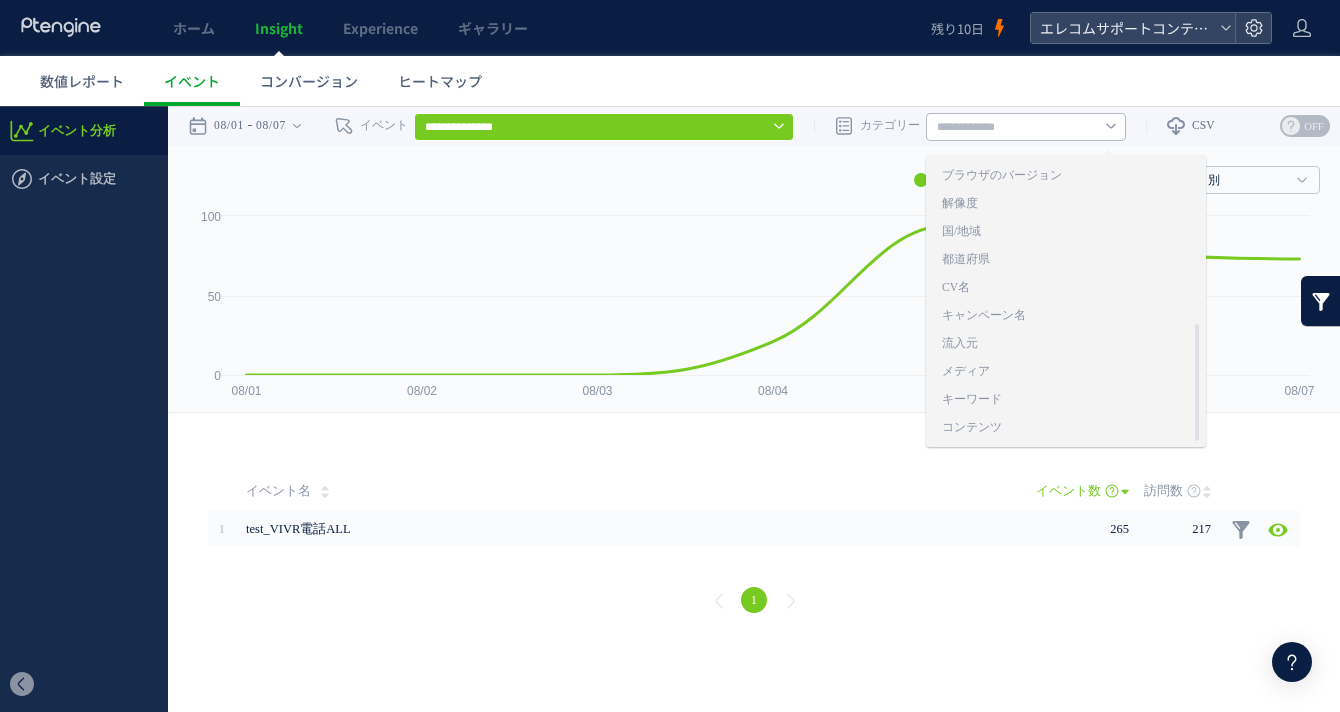 click on "**********" at bounding box center [604, 127] 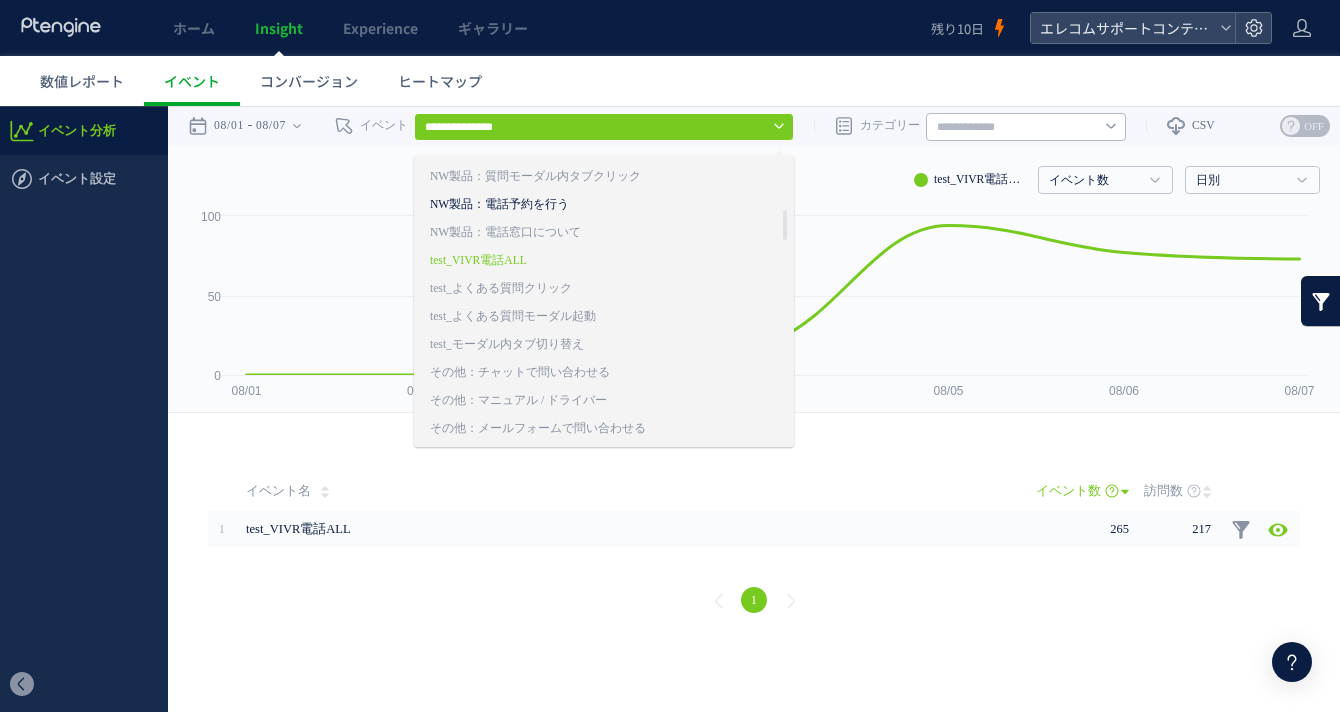 scroll, scrollTop: 0, scrollLeft: 0, axis: both 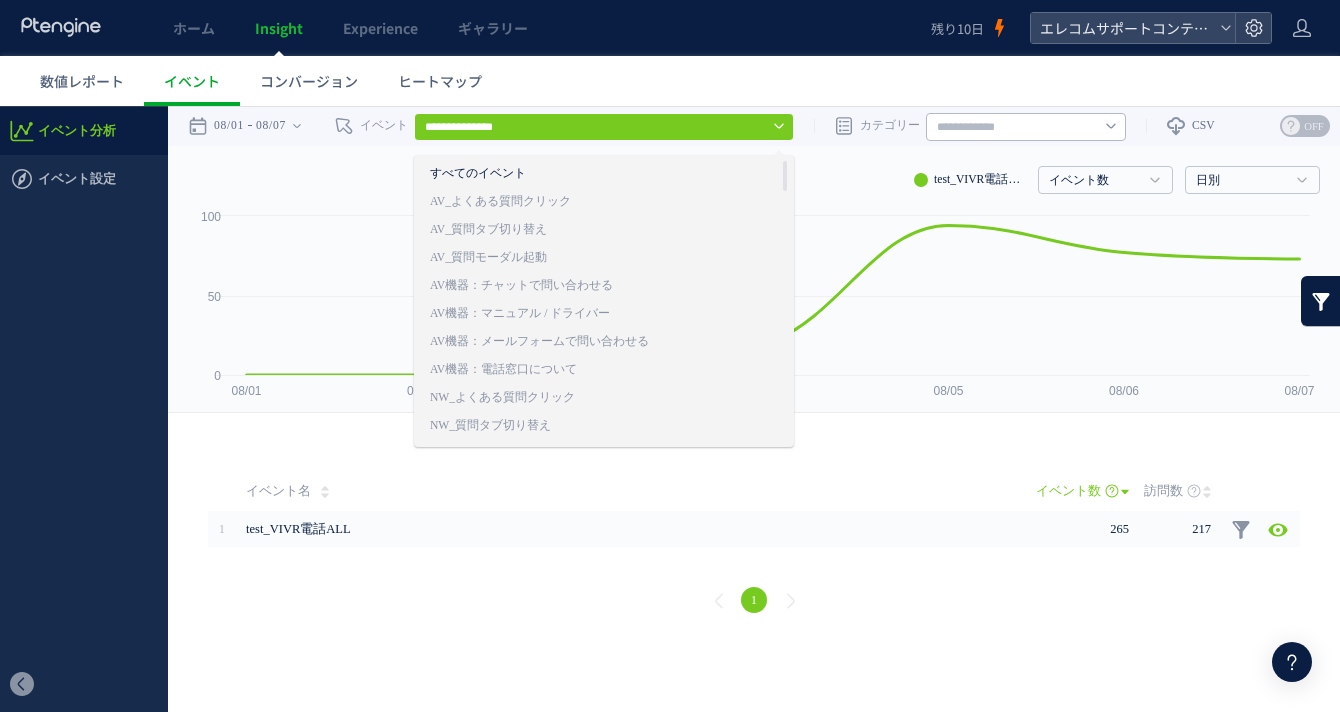 click on "すべてのイベント" at bounding box center (574, 174) 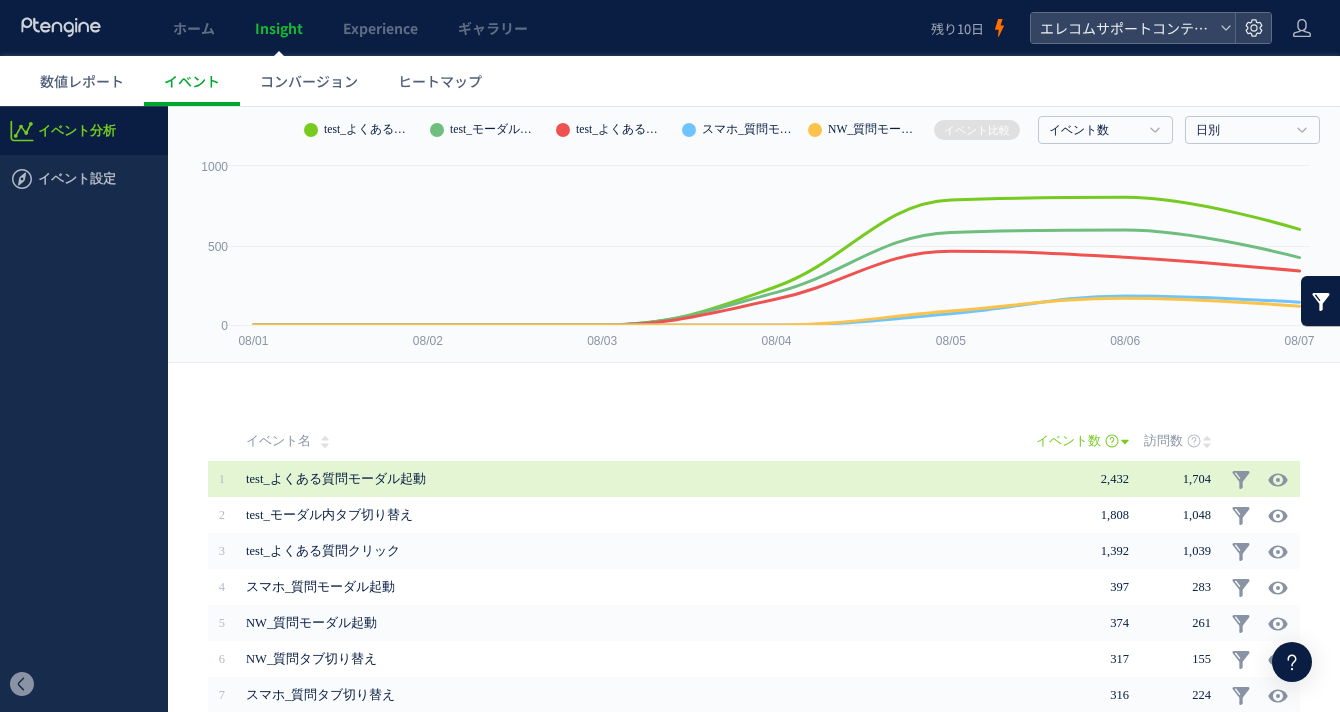 scroll, scrollTop: 0, scrollLeft: 0, axis: both 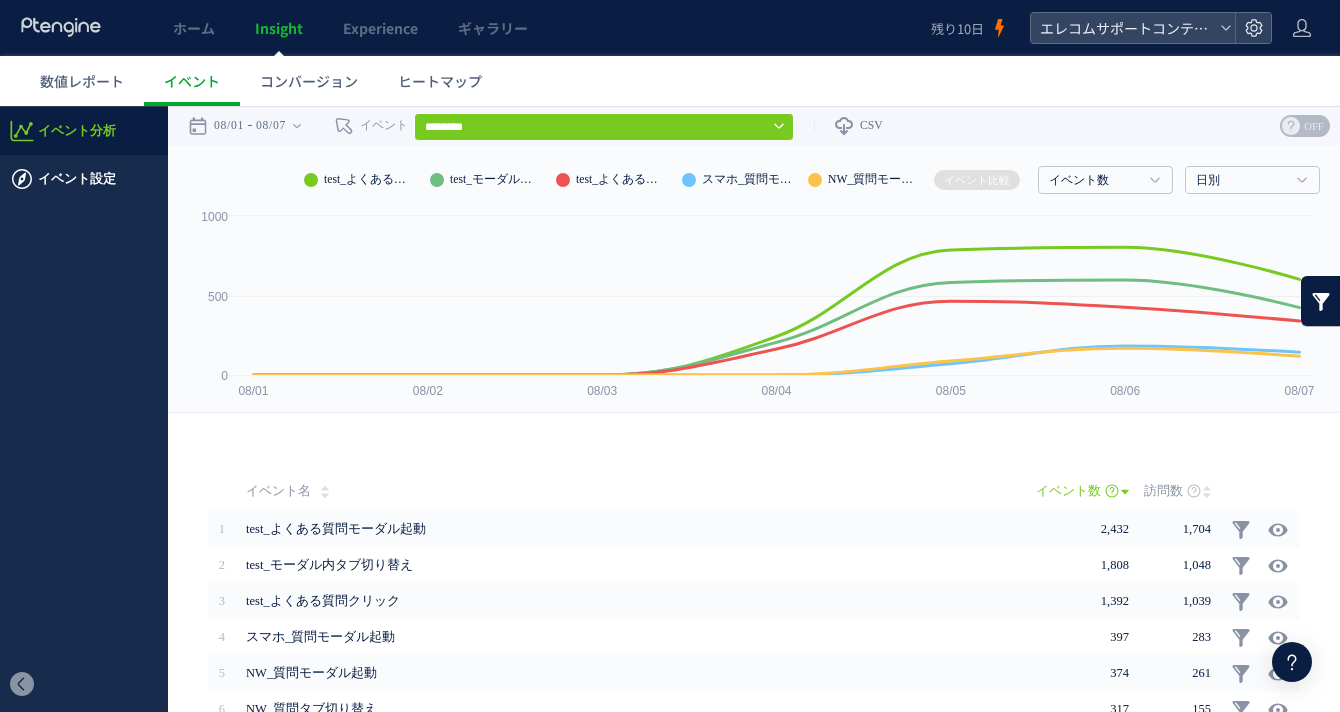 click on "イベント設定" at bounding box center (77, 179) 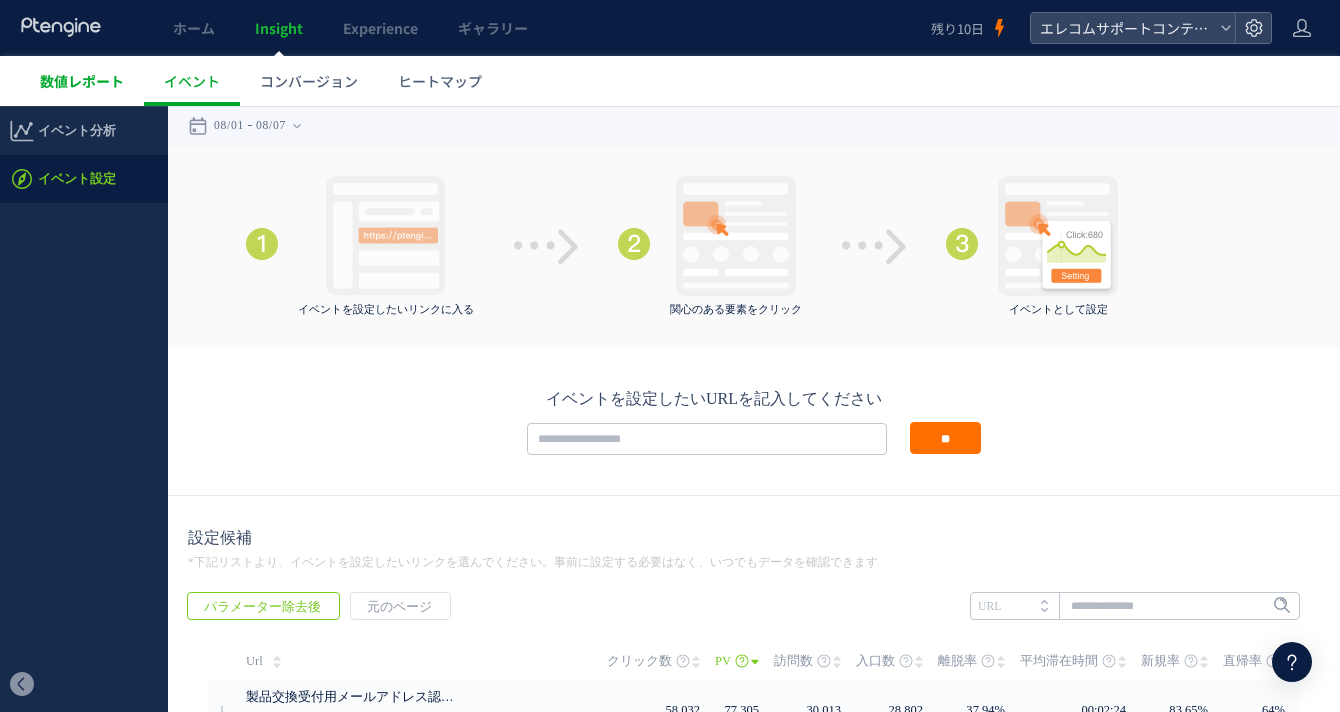 click on "数値レポート" at bounding box center [82, 81] 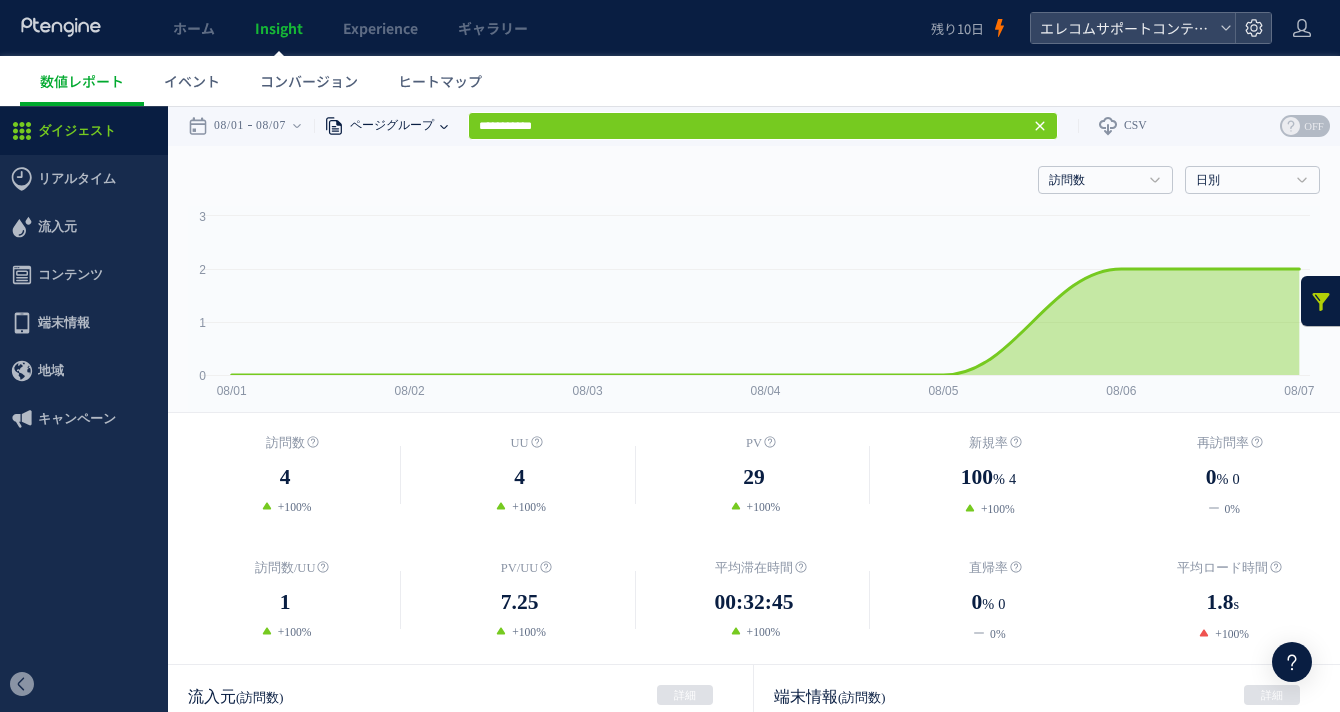 click on "ページグループ" at bounding box center [389, 126] 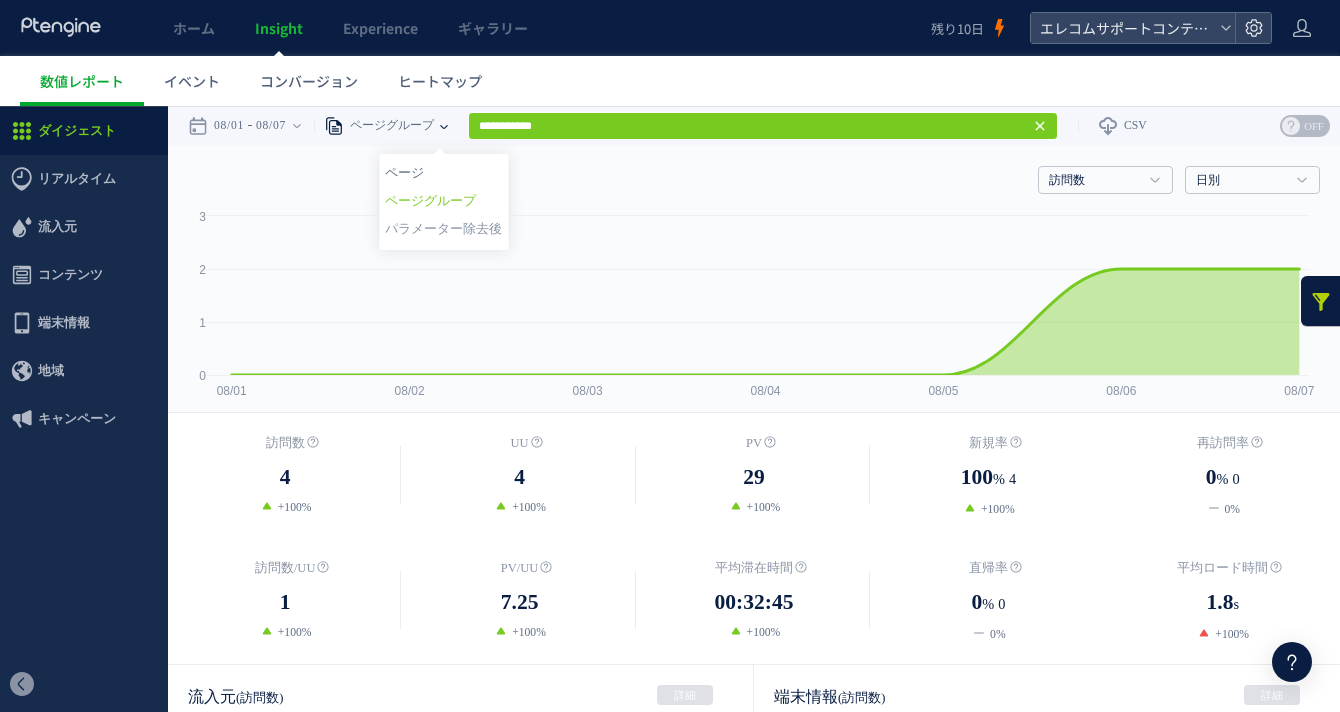 click on "ページ" at bounding box center (443, 173) 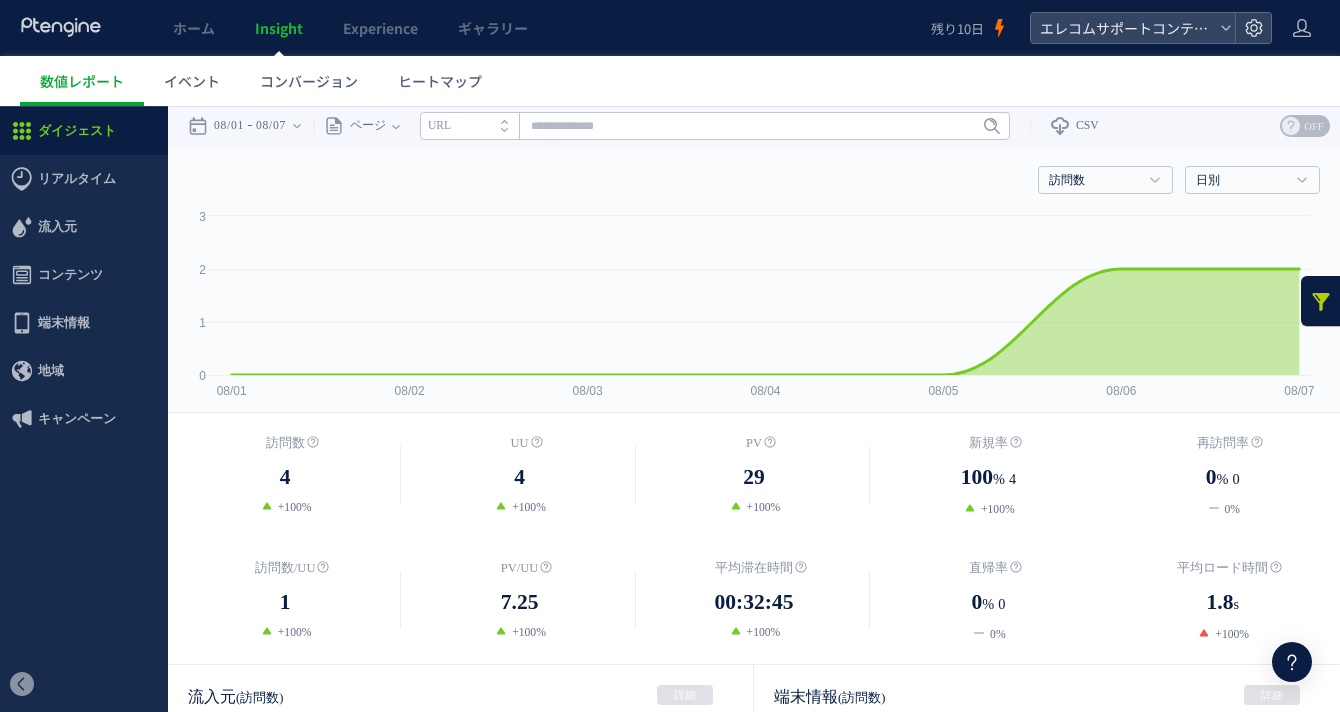 click at bounding box center [1321, 301] 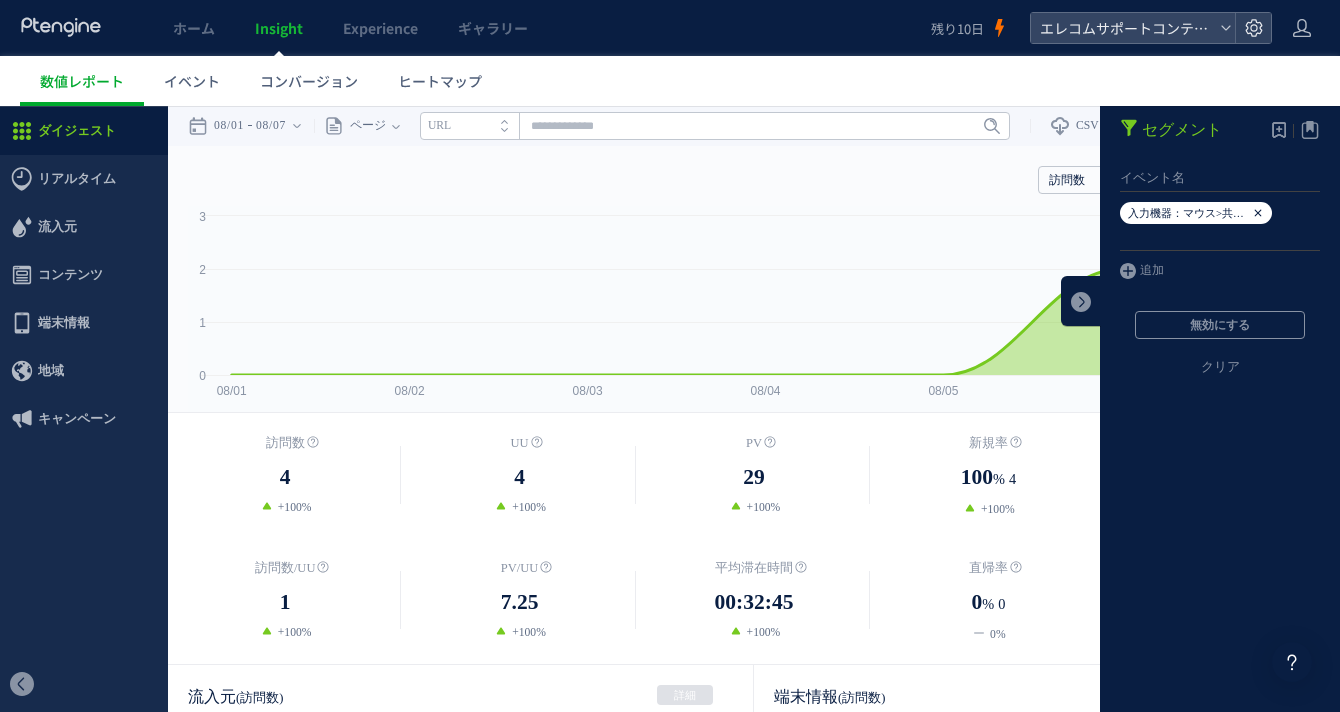 click at bounding box center [1258, 213] 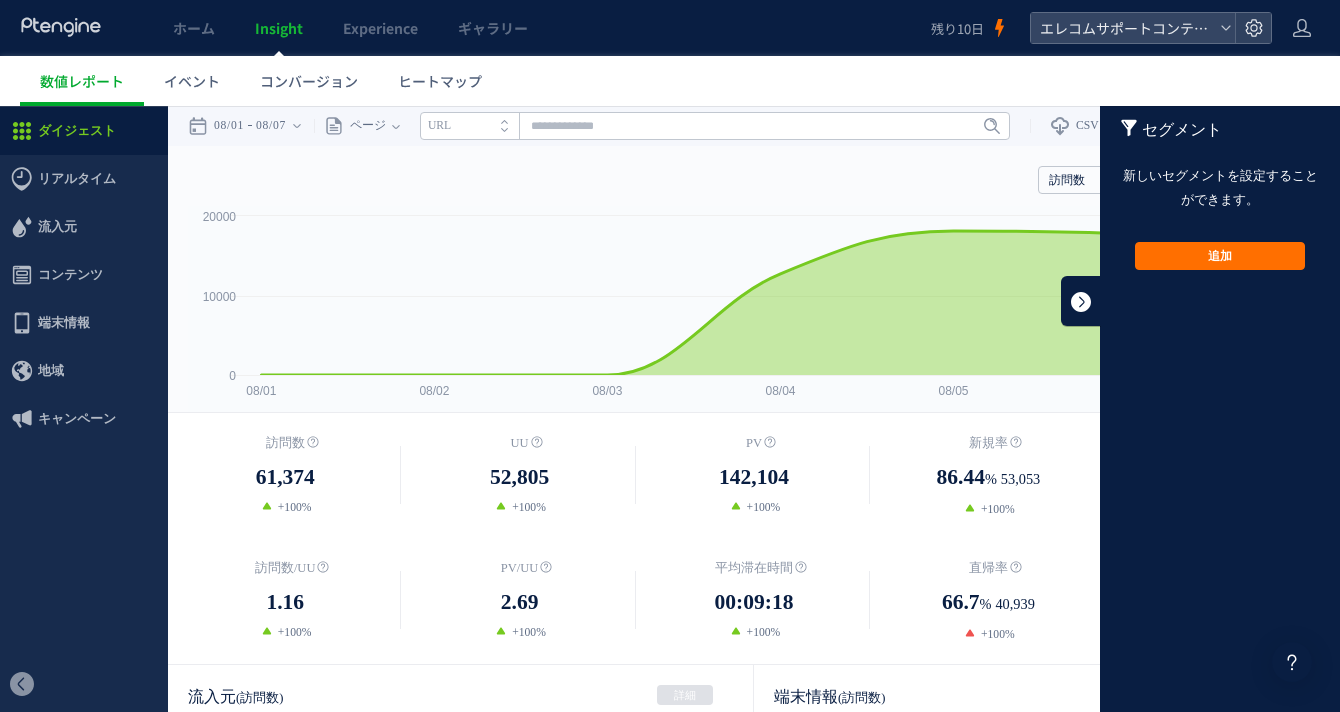 click at bounding box center [1081, 301] 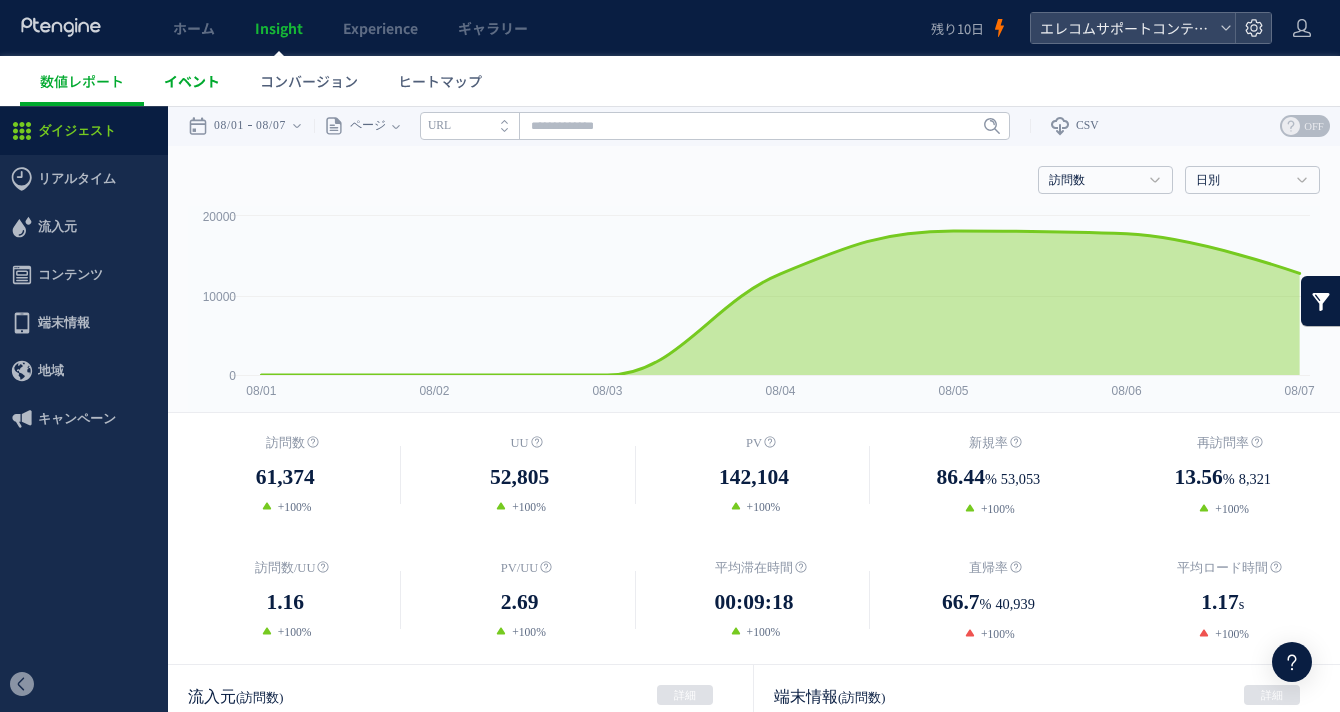 click on "イベント" at bounding box center [192, 81] 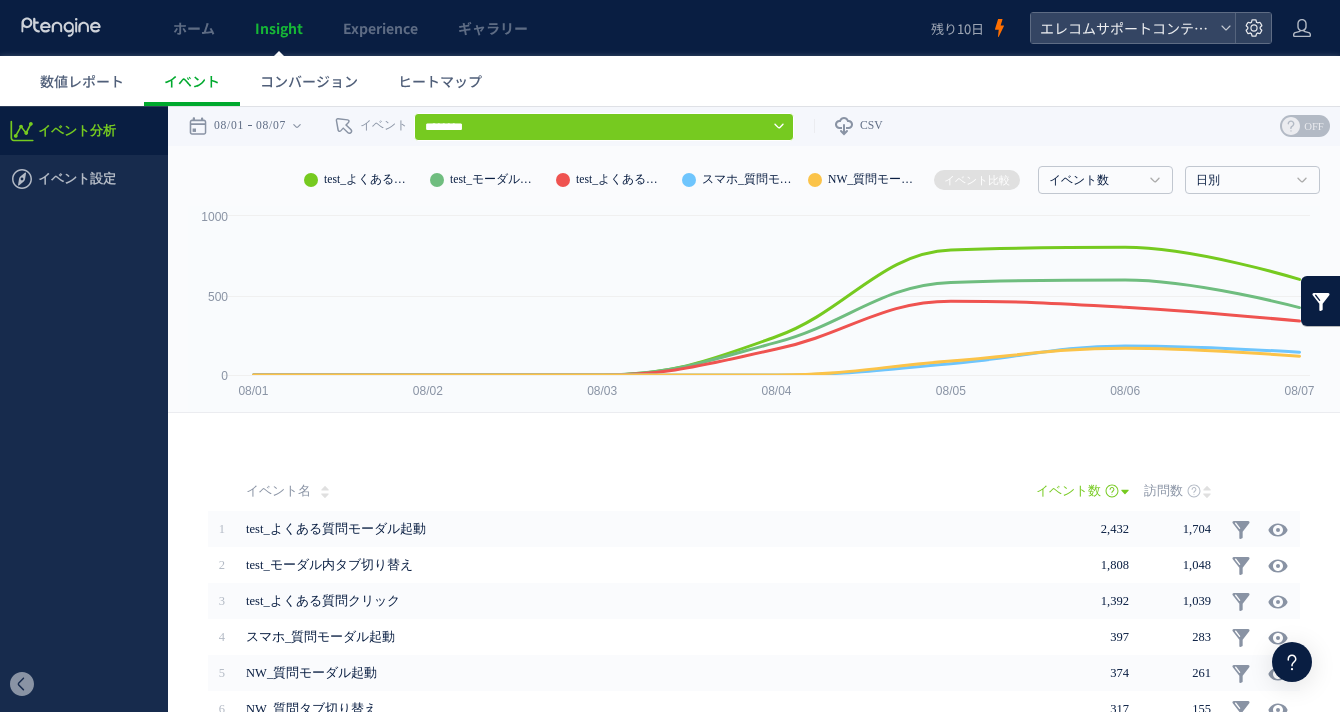 click on "********" at bounding box center (604, 127) 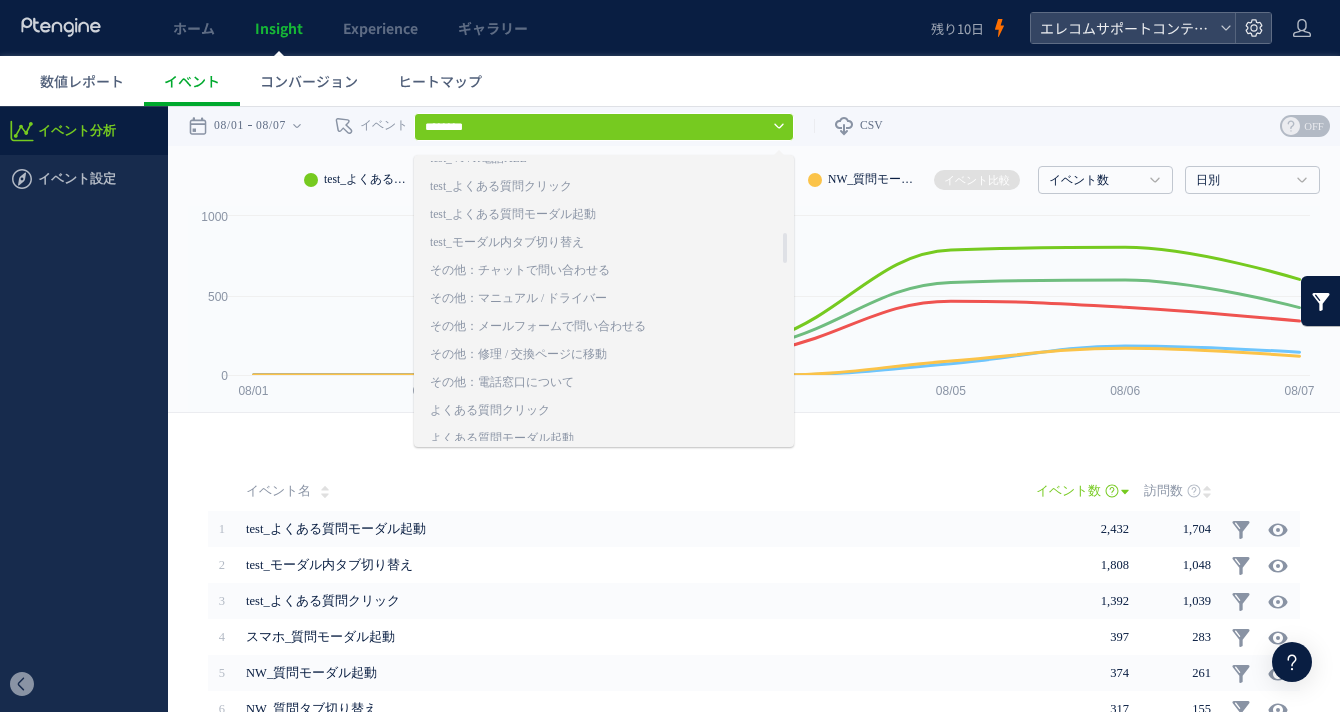 scroll, scrollTop: 601, scrollLeft: 0, axis: vertical 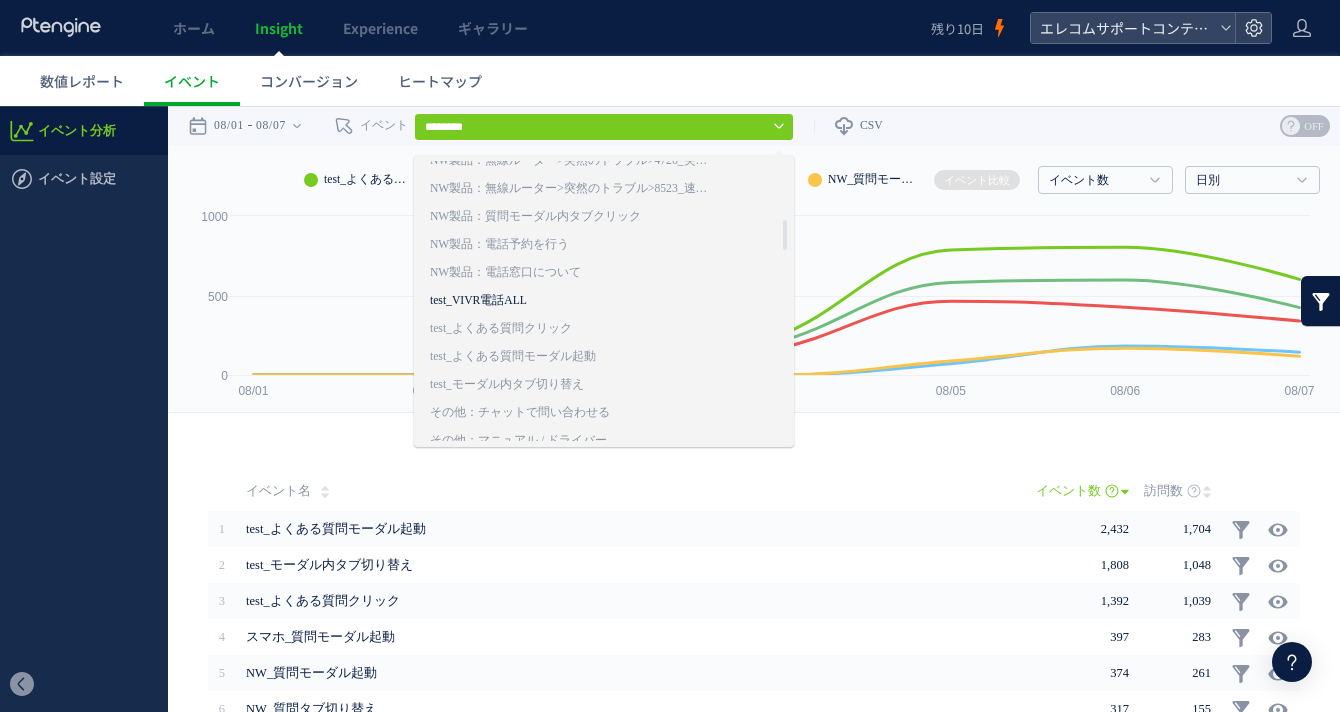 click on "test_VIVR電話ALL" at bounding box center (574, 301) 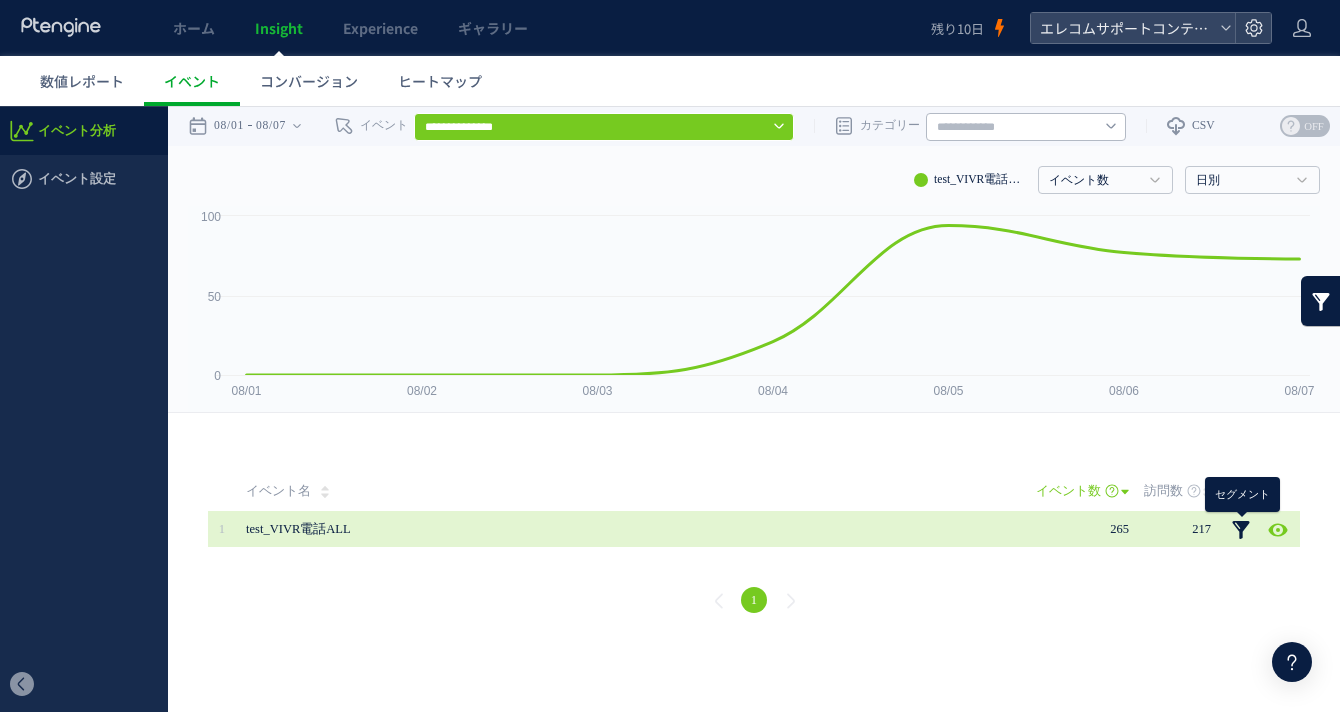 click at bounding box center (1241, 530) 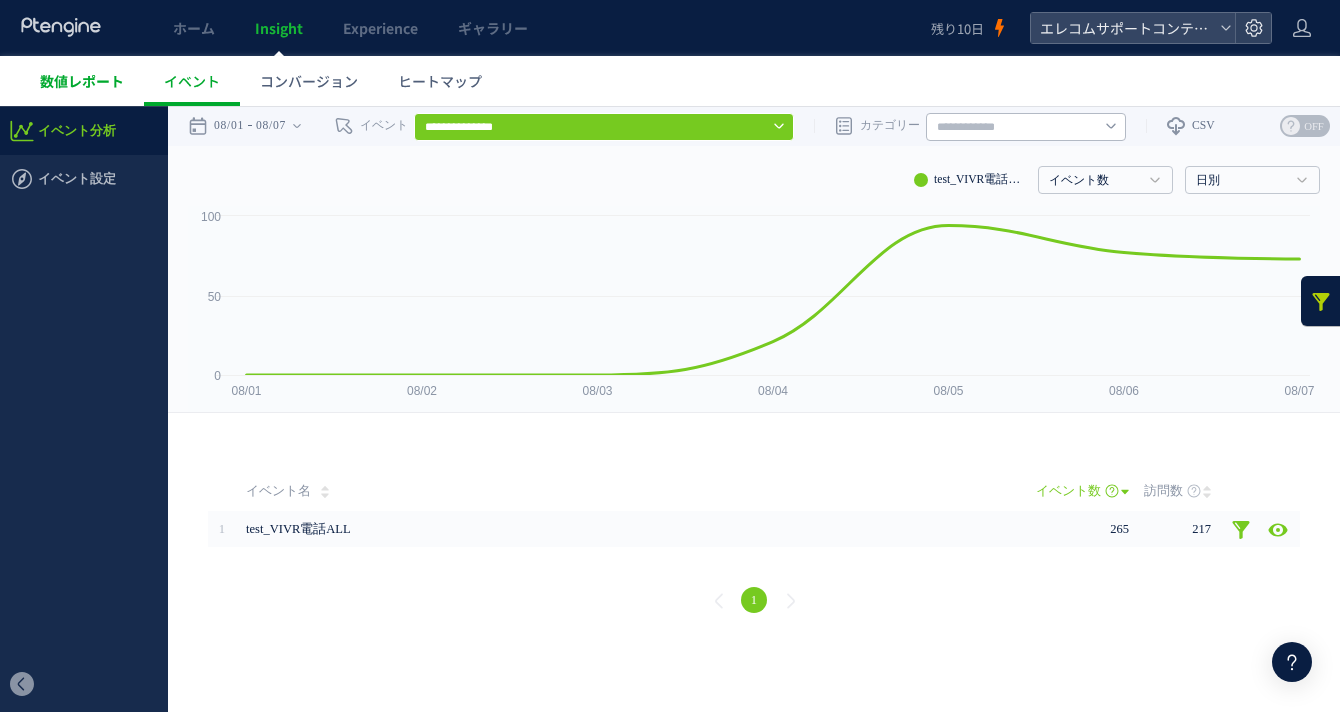 click on "数値レポート" at bounding box center [82, 81] 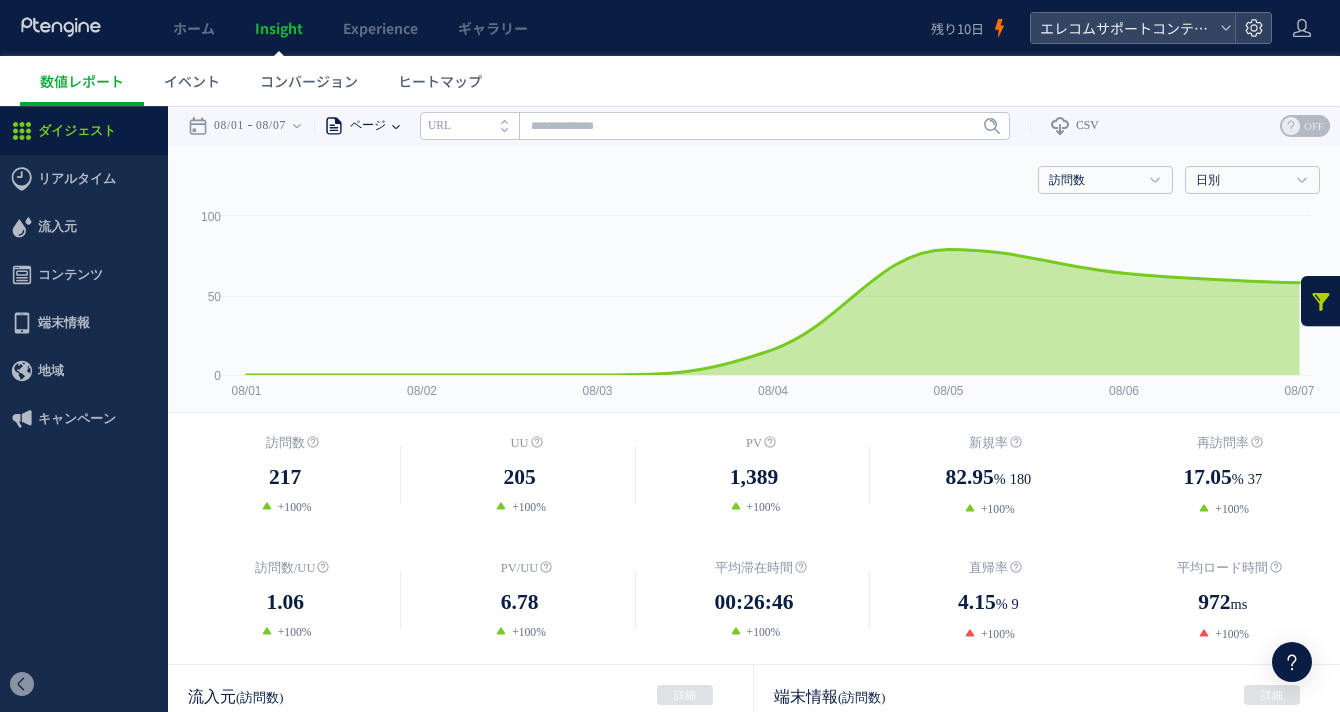 click on "ページ" at bounding box center [365, 126] 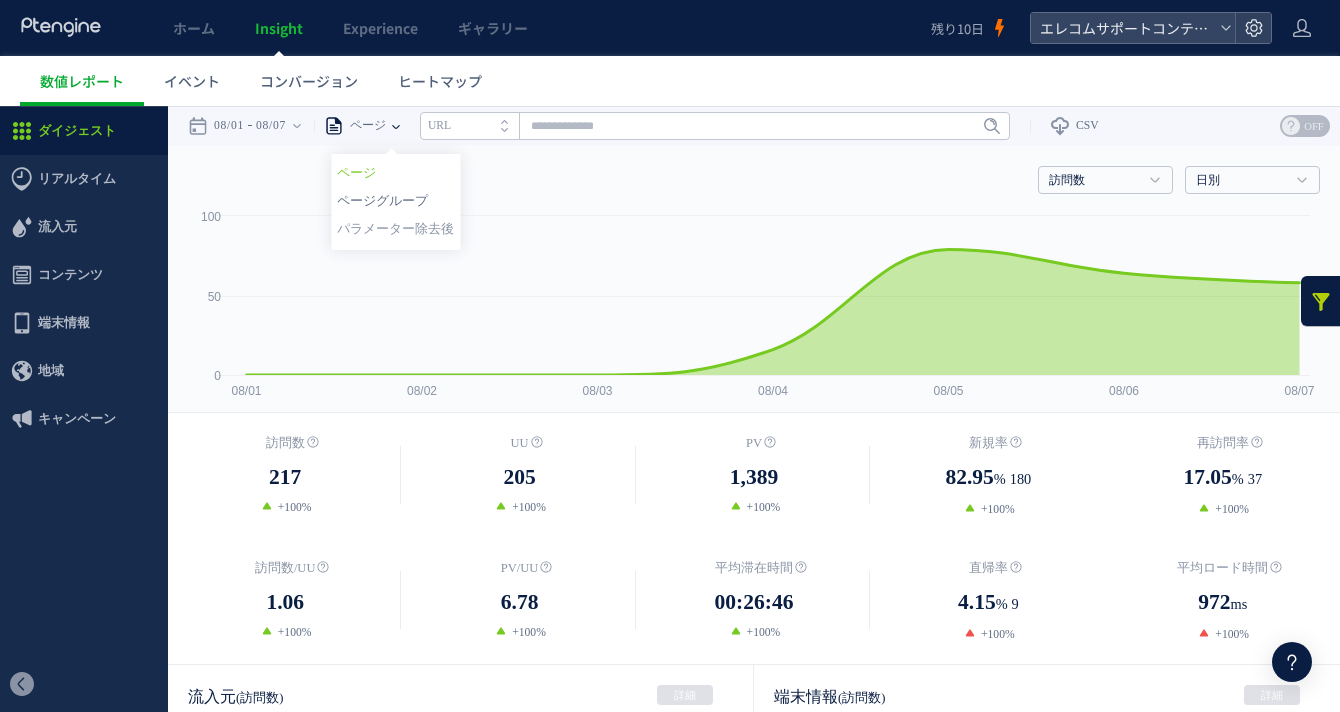 click on "ページグループ" at bounding box center [395, 201] 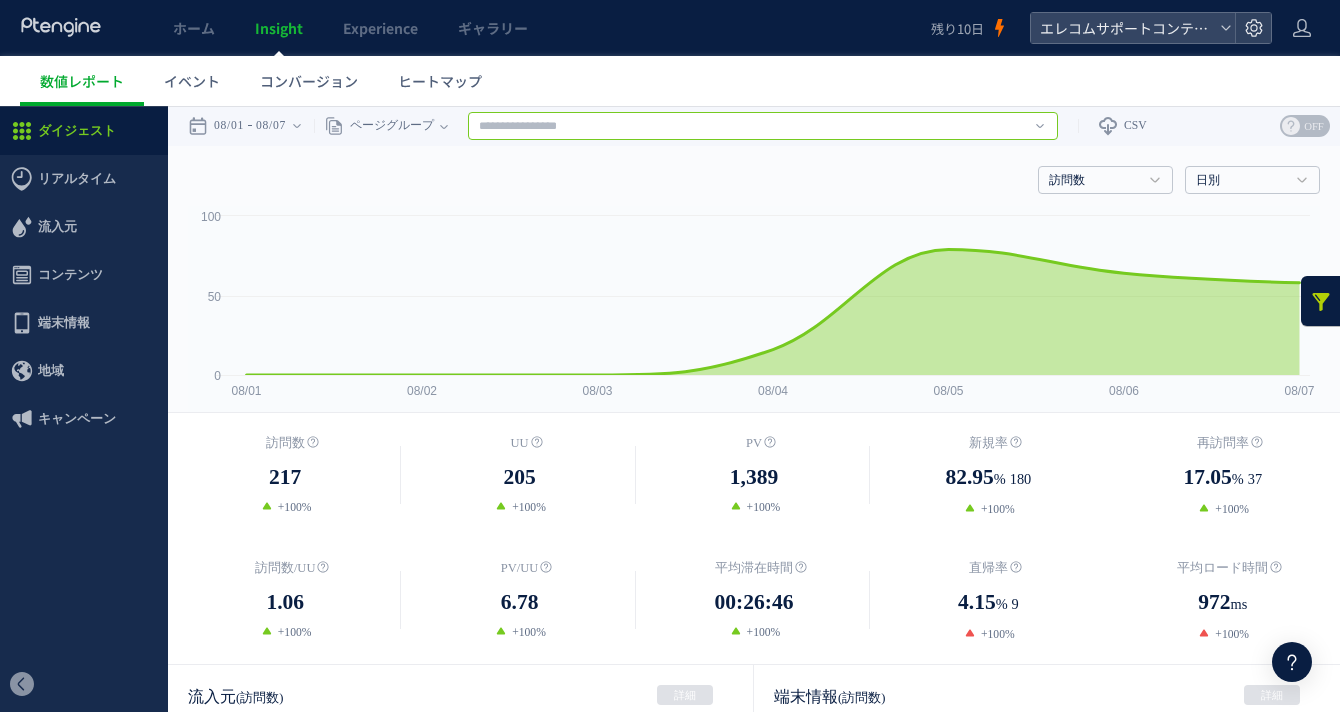 click at bounding box center [763, 126] 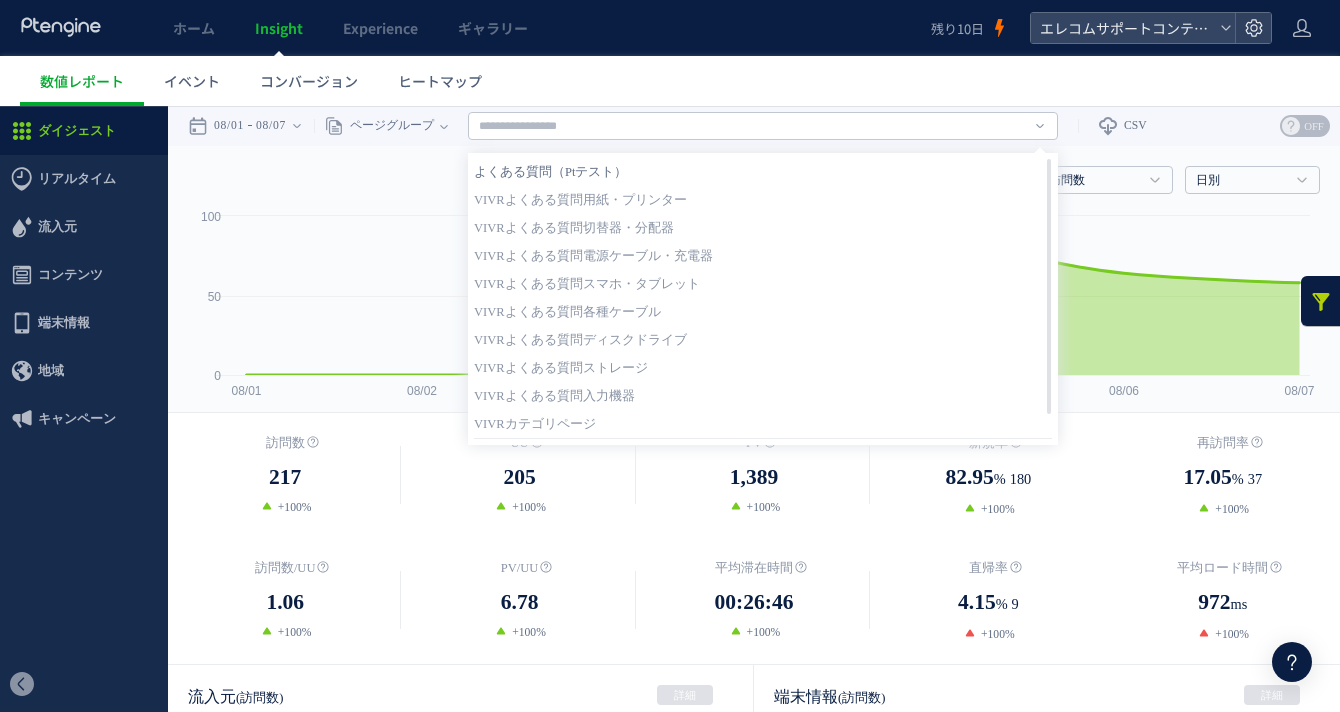 click on "よくある質問（Ptテスト）" at bounding box center (763, 172) 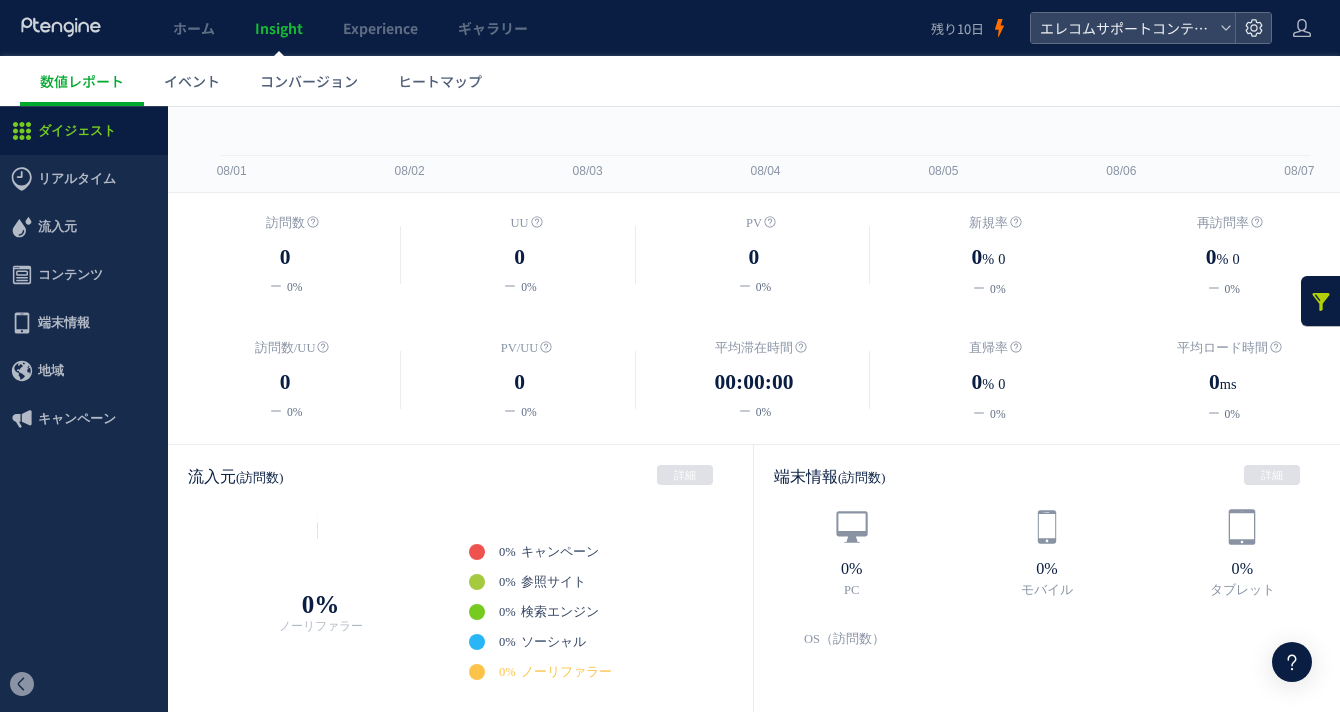 scroll, scrollTop: 0, scrollLeft: 0, axis: both 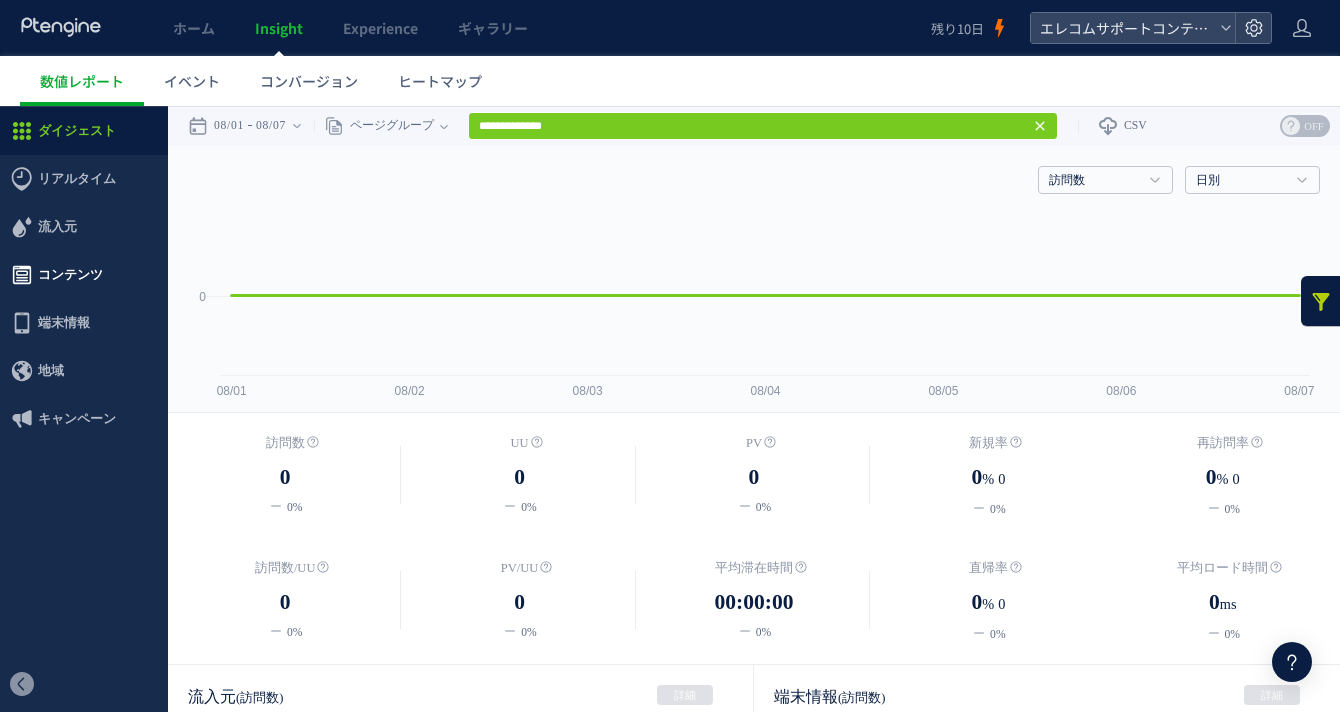 click on "コンテンツ" at bounding box center (70, 275) 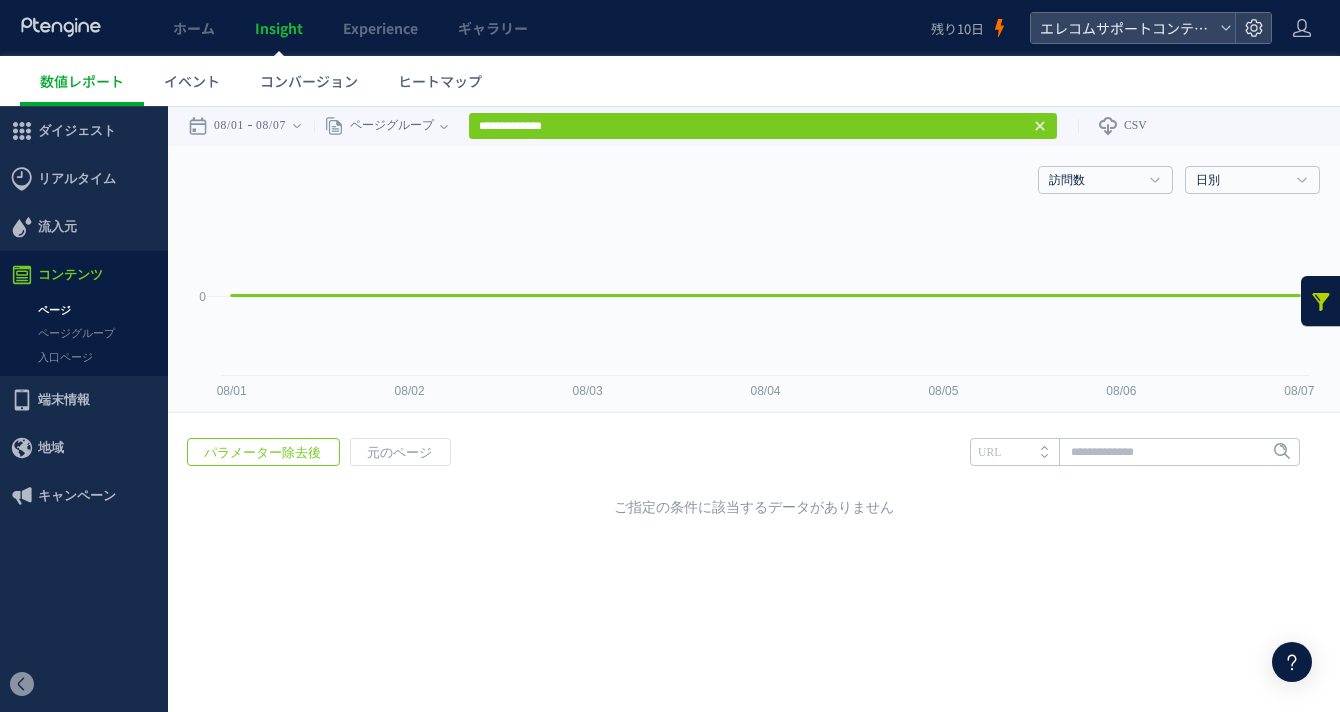 click 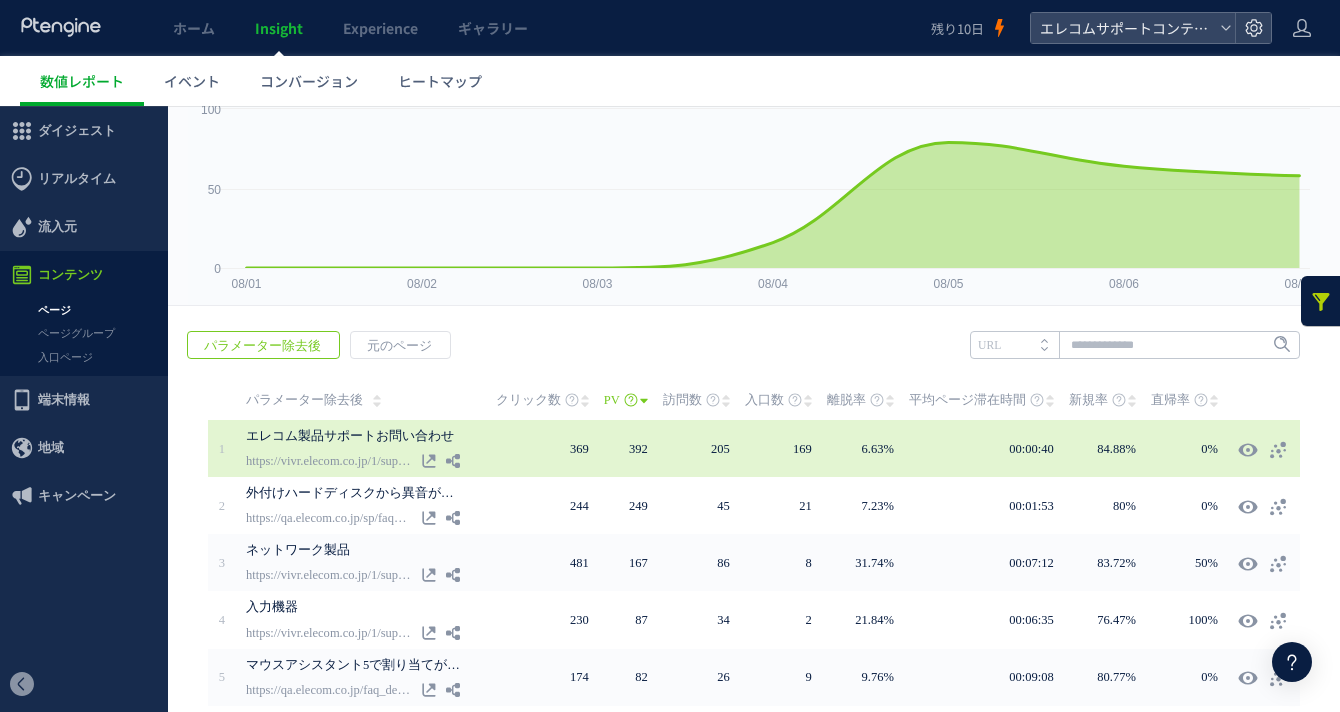 scroll, scrollTop: 0, scrollLeft: 0, axis: both 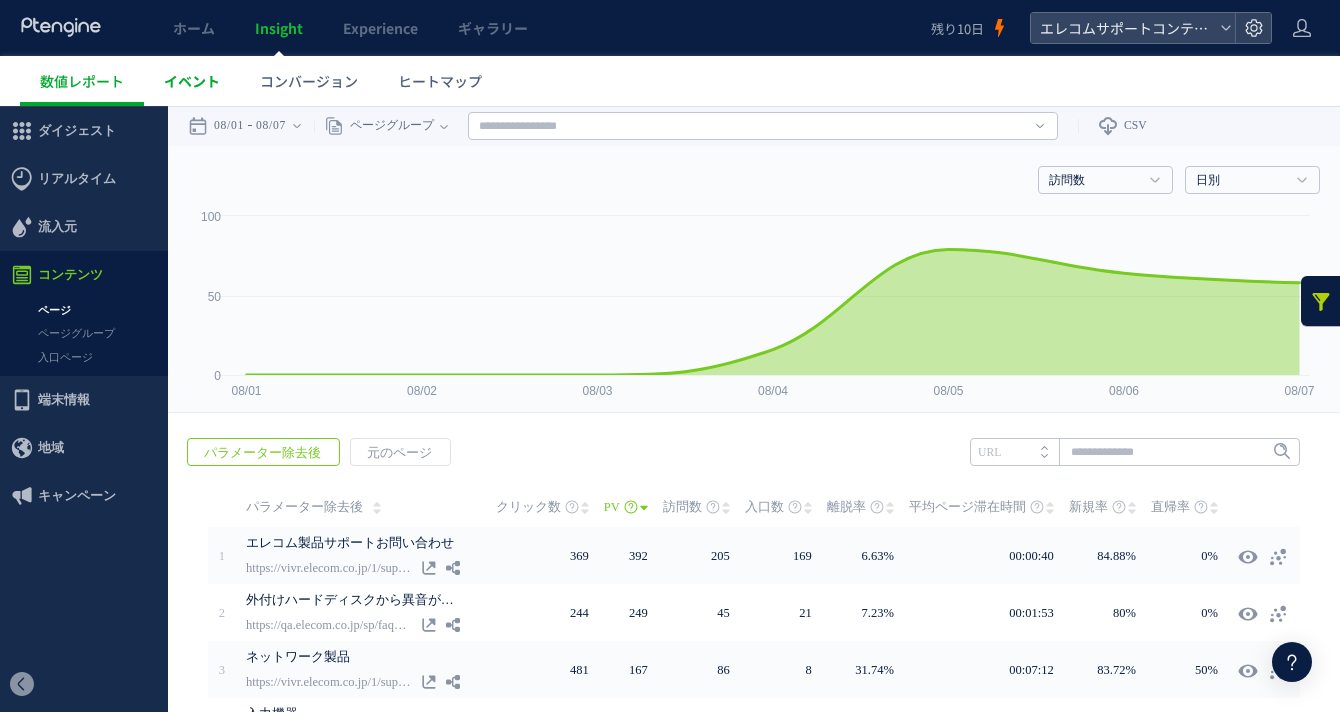 click on "イベント" at bounding box center (192, 81) 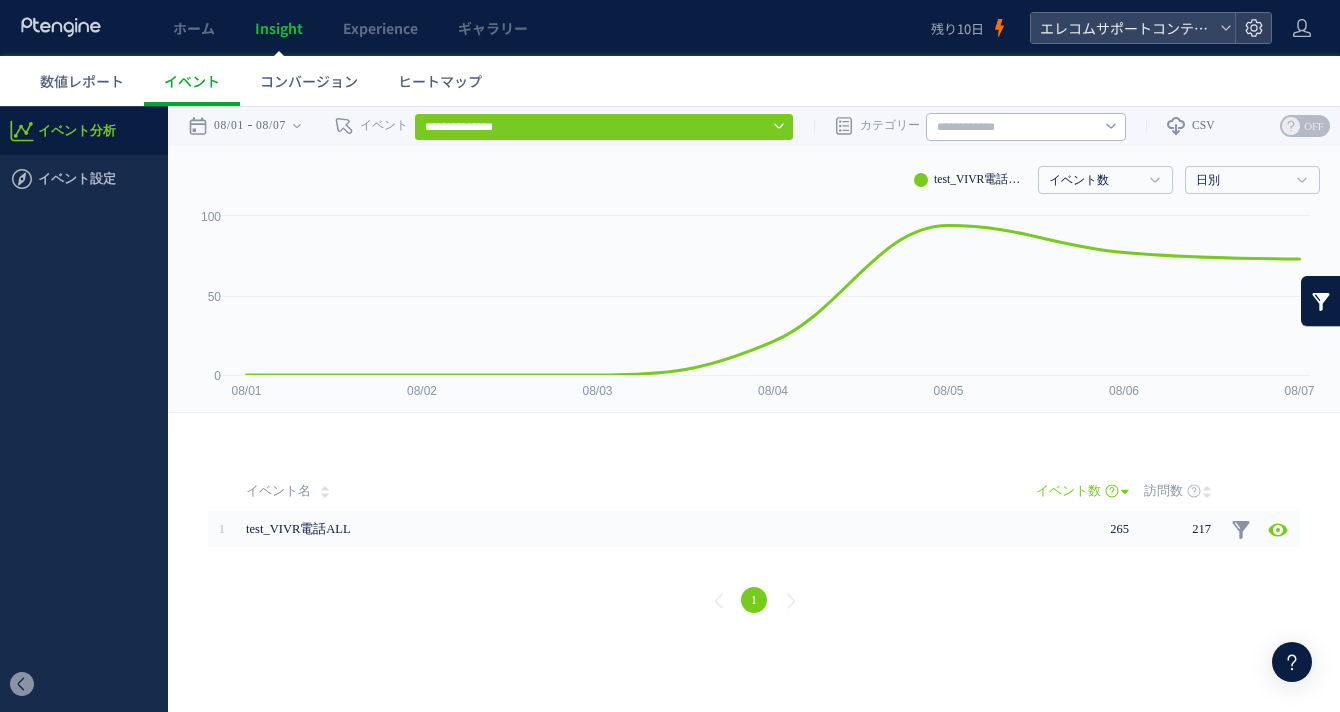 click on "訪問の種類
入口ページ
出口タイプ
流入元の種類
キャンペーンURL
ホスト名
参照元URL
検索エンジン
ソーシャル
ソーシャルURL
端末の種類
OS
OSのバージョン
ブラウザ
ブラウザのバージョン 解像度 国/地域 CV名" at bounding box center (1026, 126) 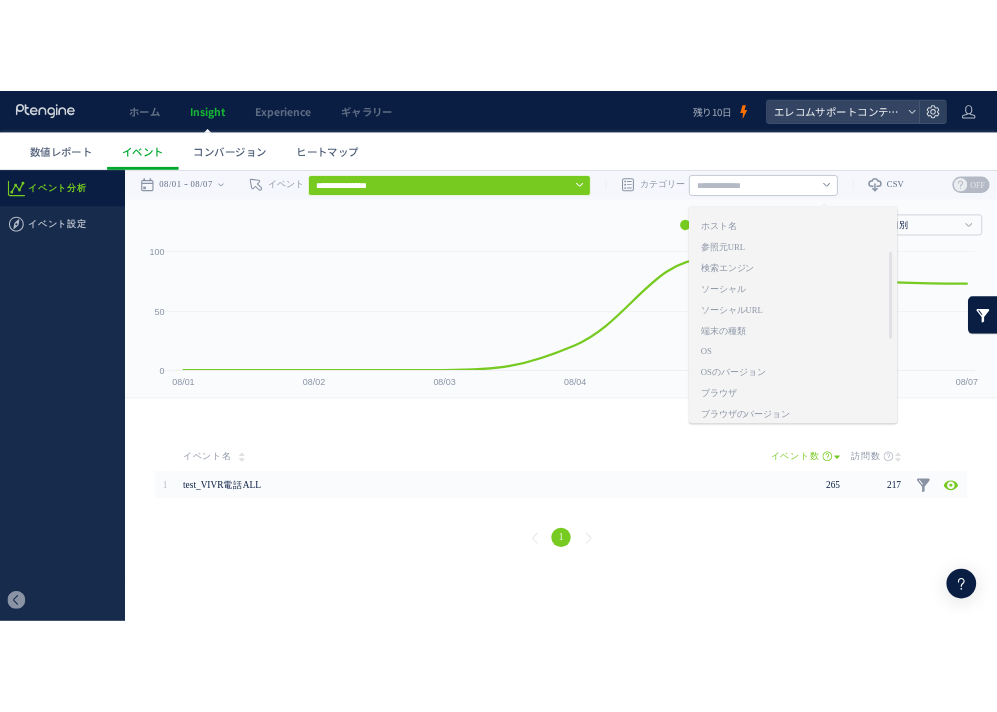 scroll, scrollTop: 0, scrollLeft: 0, axis: both 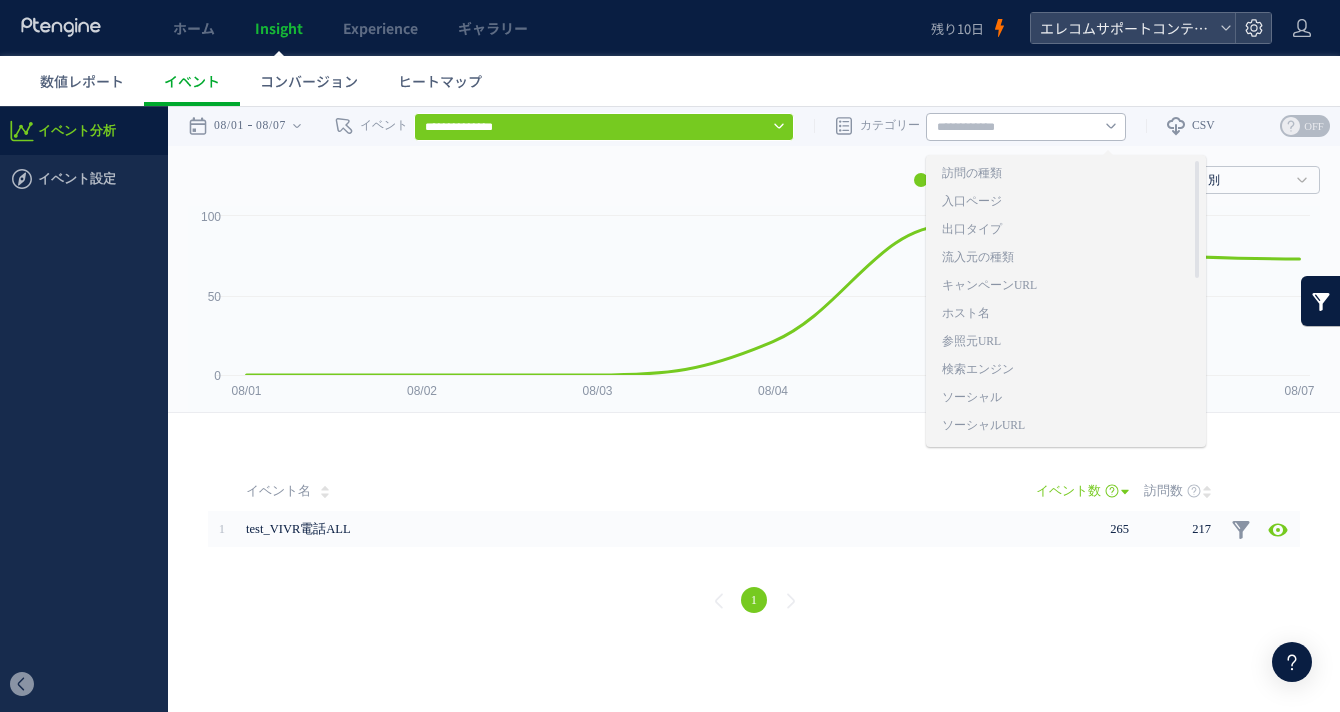 click on "**********" at bounding box center (604, 127) 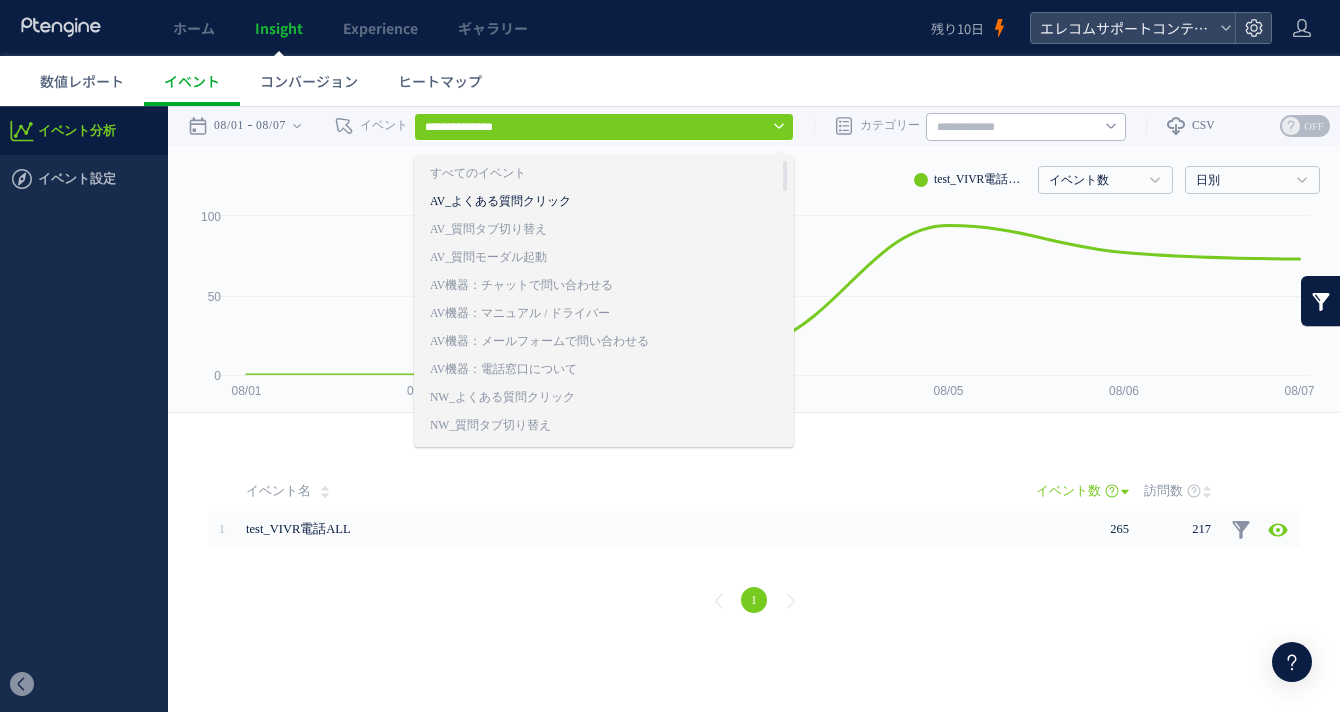 click on "AV_よくある質問クリック" at bounding box center [574, 202] 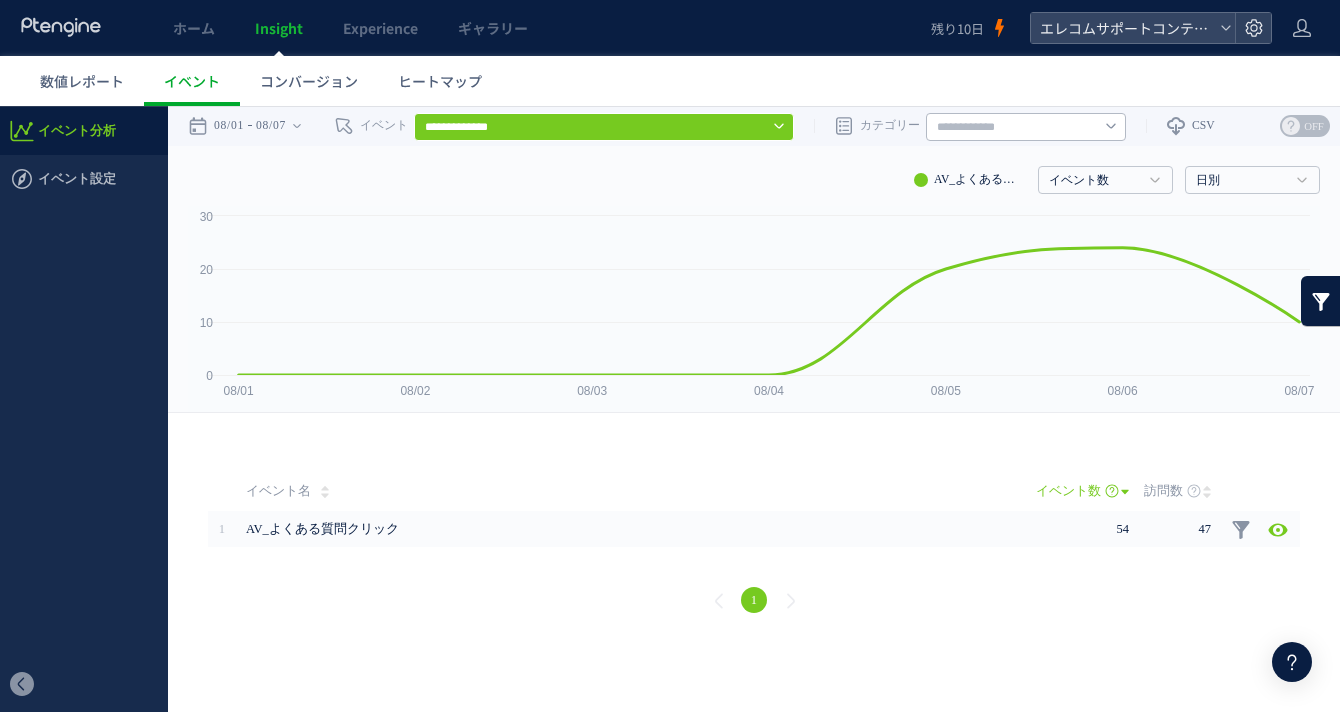 click at bounding box center (1026, 127) 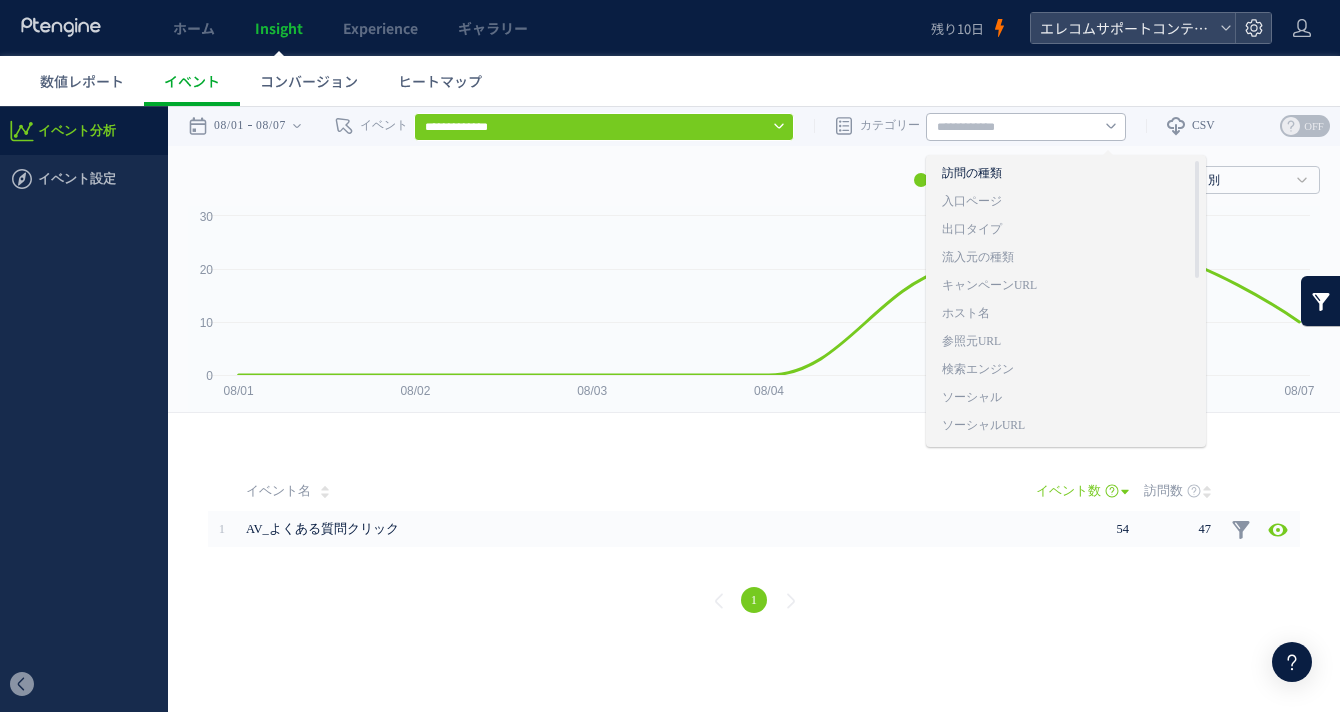 click on "訪問の種類" at bounding box center [1066, 174] 